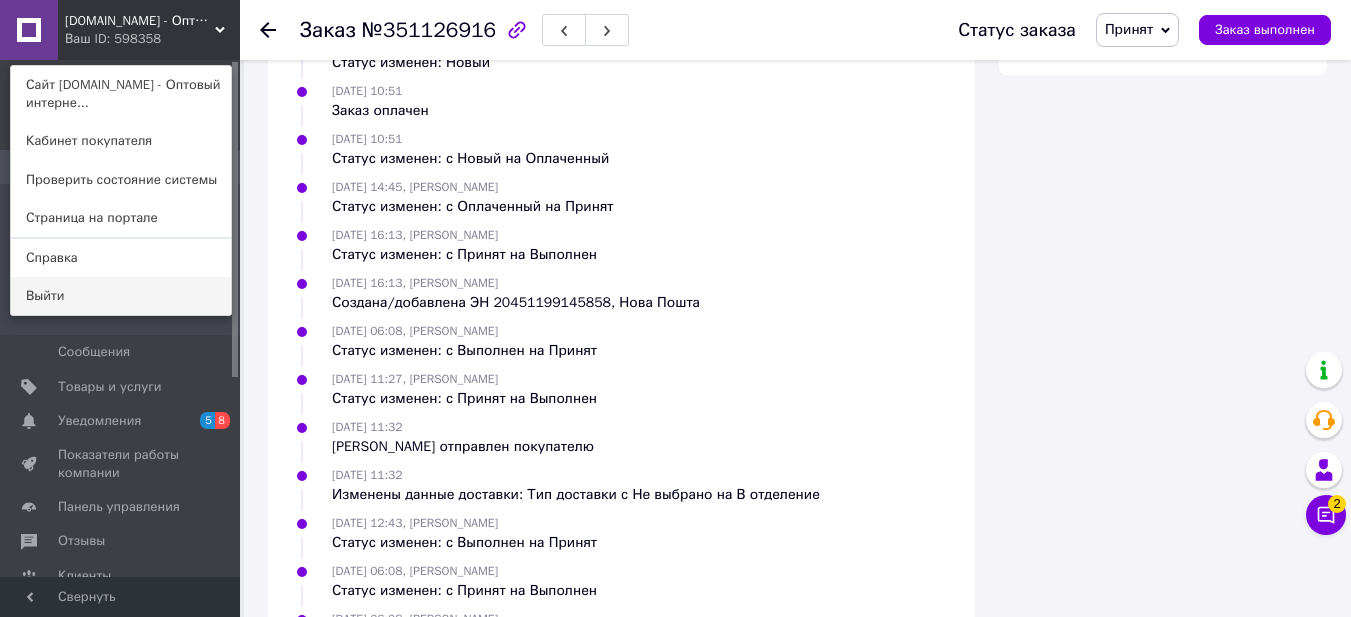 scroll, scrollTop: 1336, scrollLeft: 0, axis: vertical 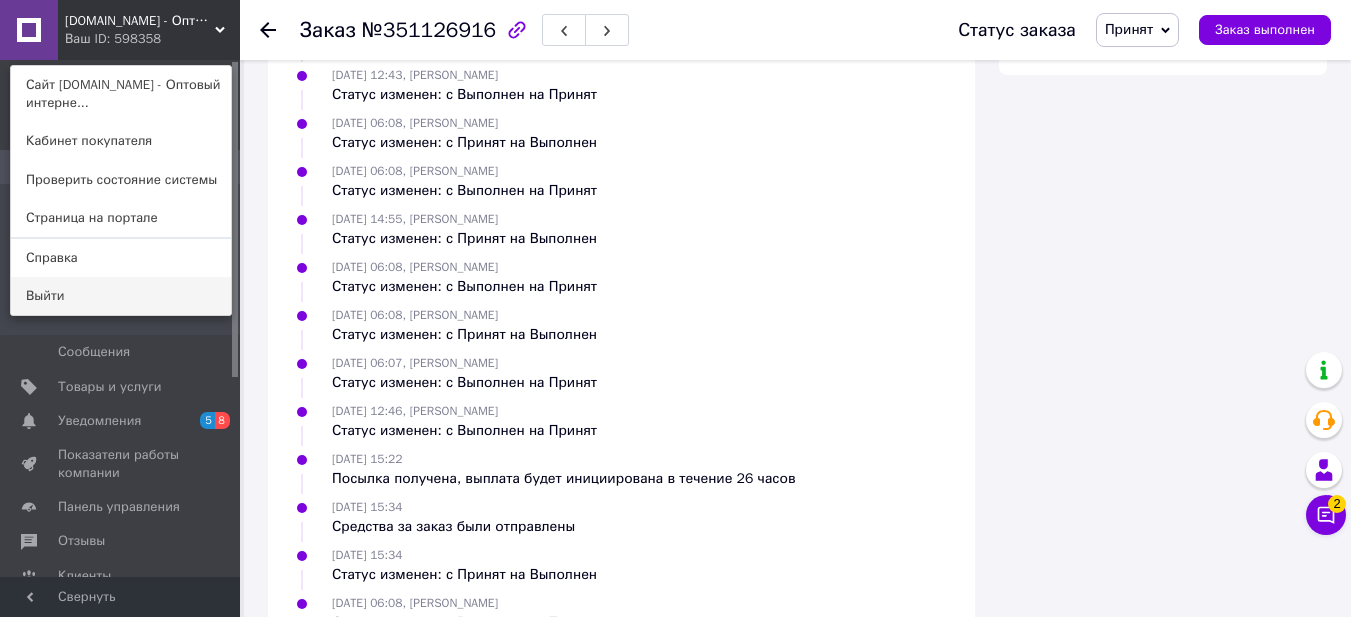 click on "Выйти" at bounding box center (121, 296) 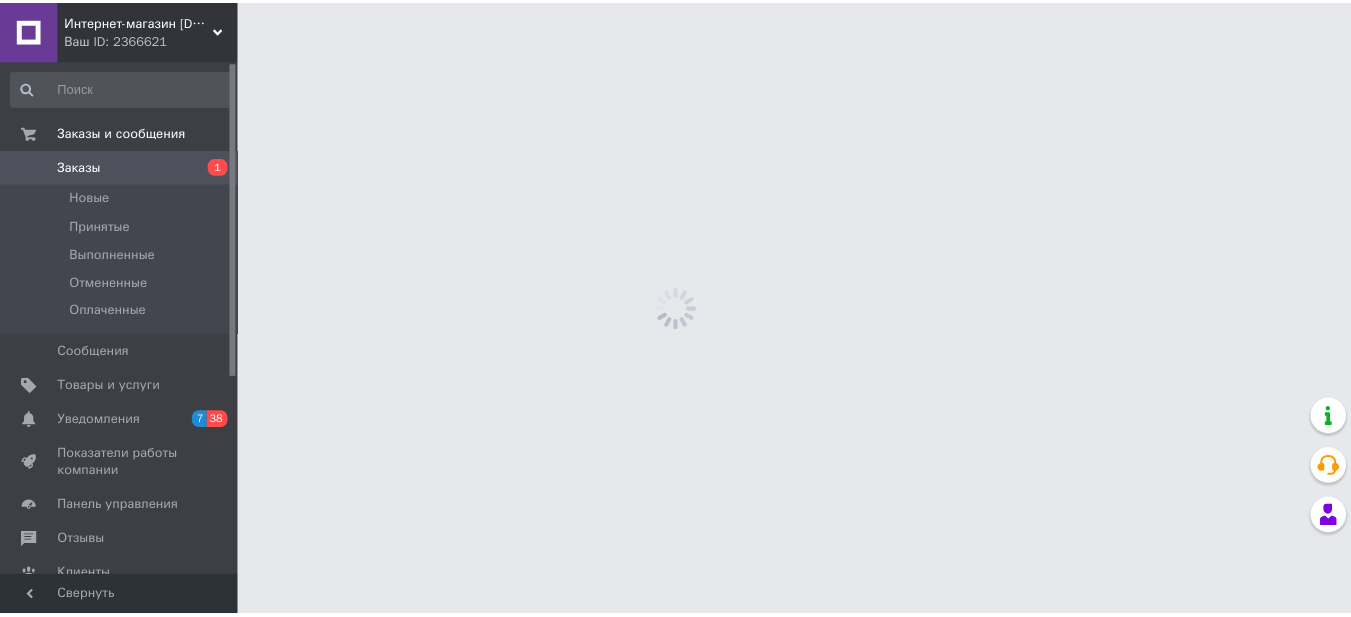 scroll, scrollTop: 0, scrollLeft: 0, axis: both 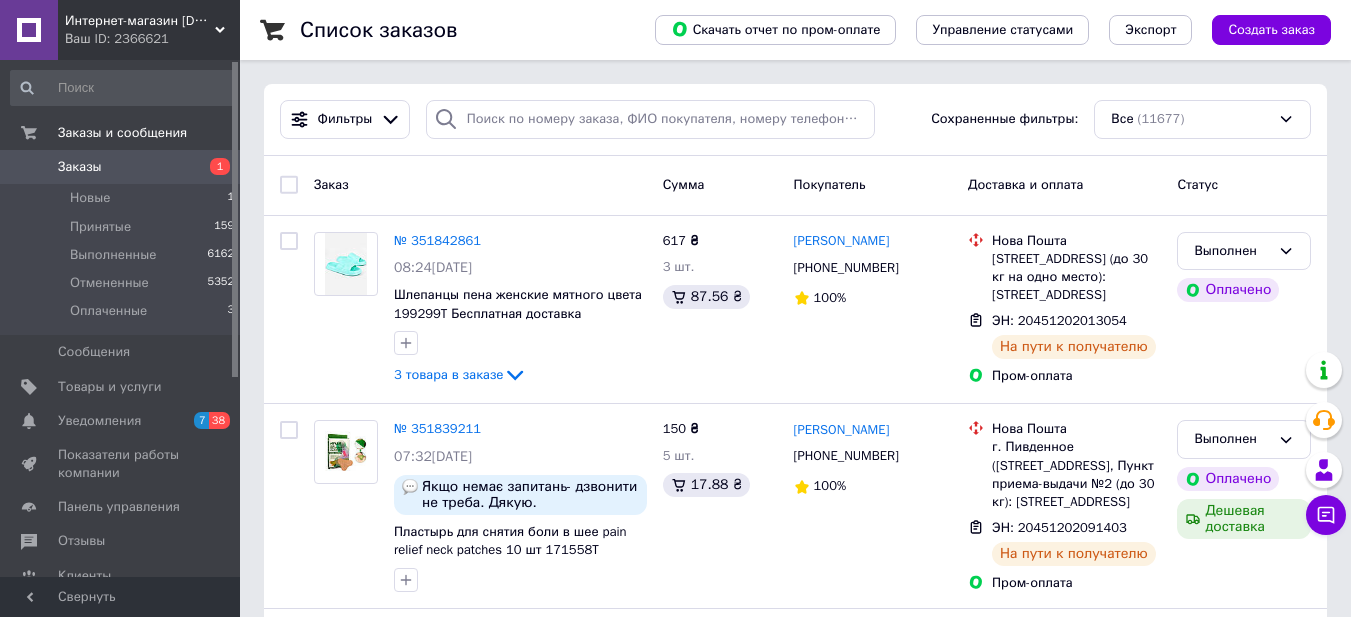 click 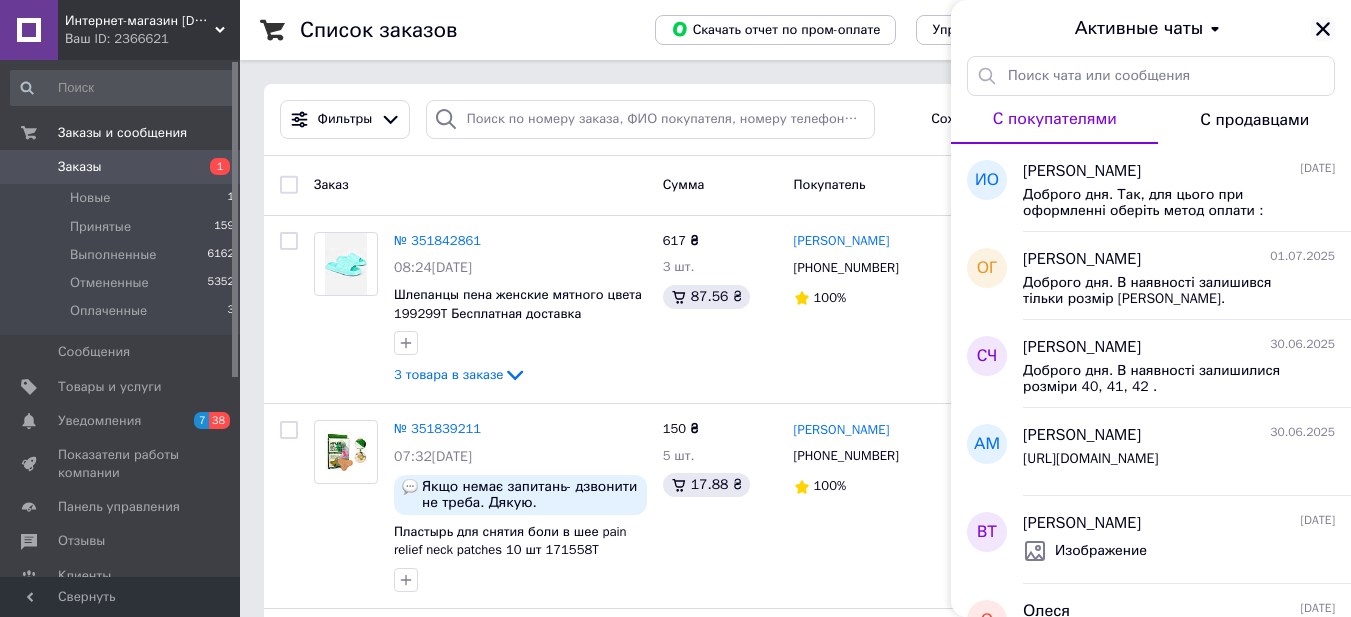 click 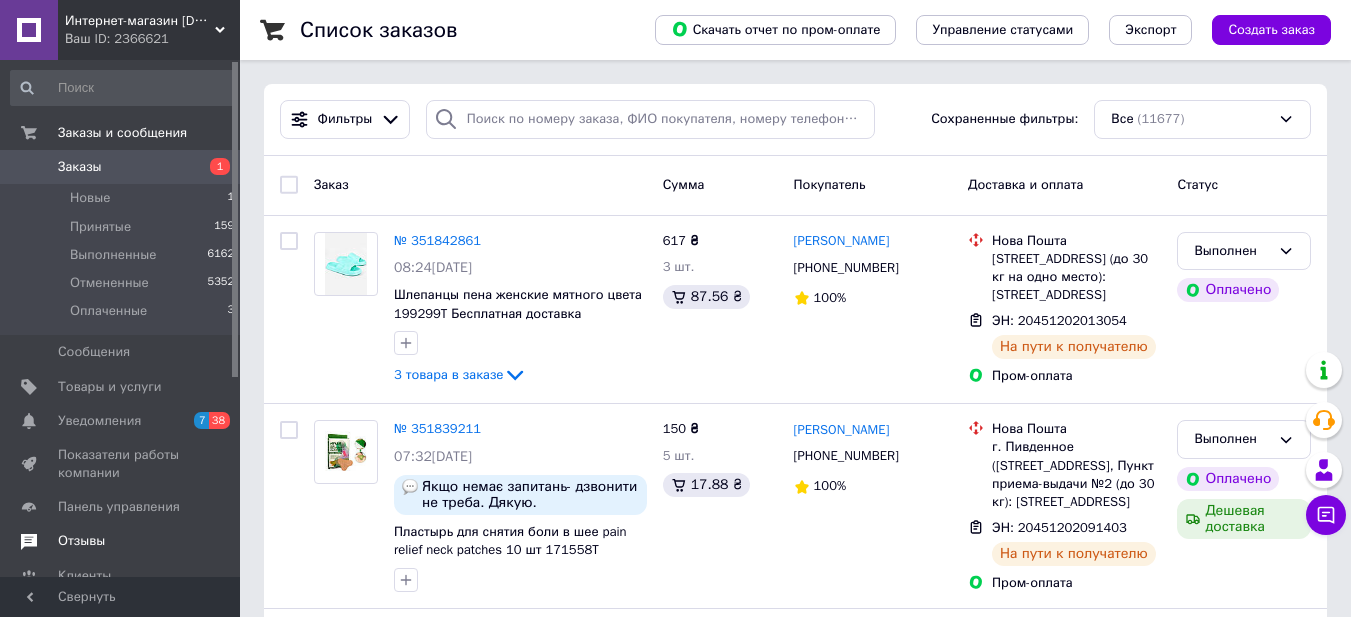 click on "Отзывы" at bounding box center [81, 541] 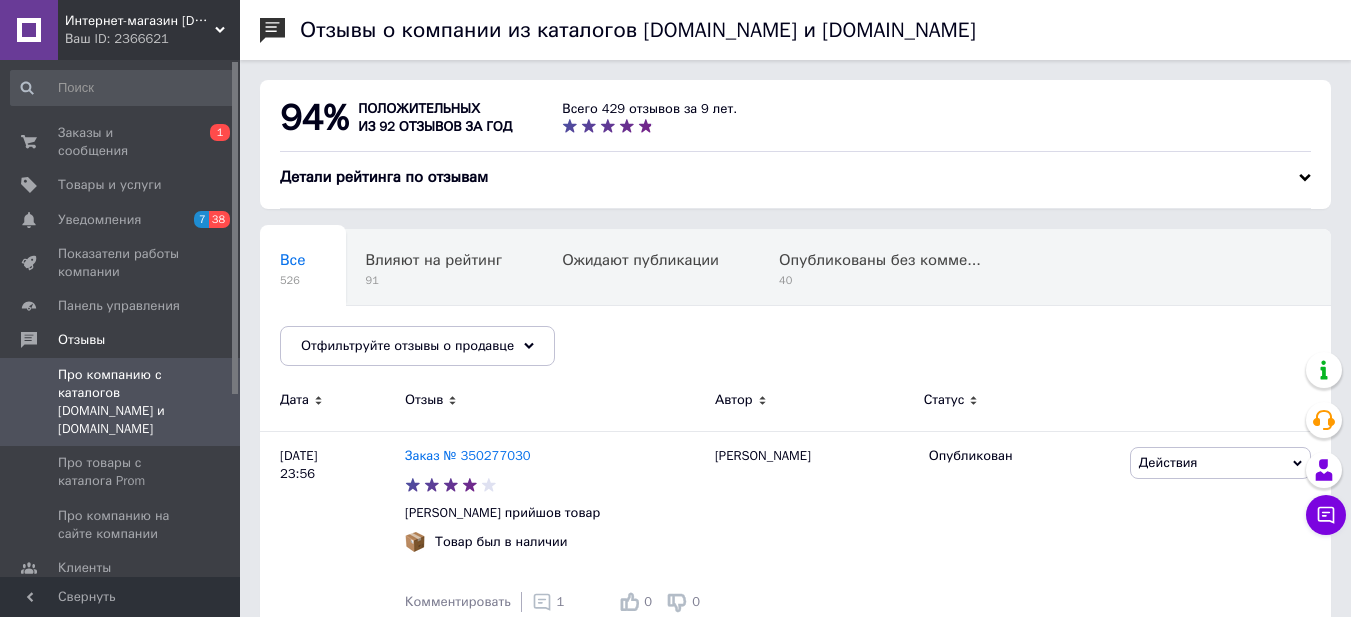 scroll, scrollTop: 167, scrollLeft: 0, axis: vertical 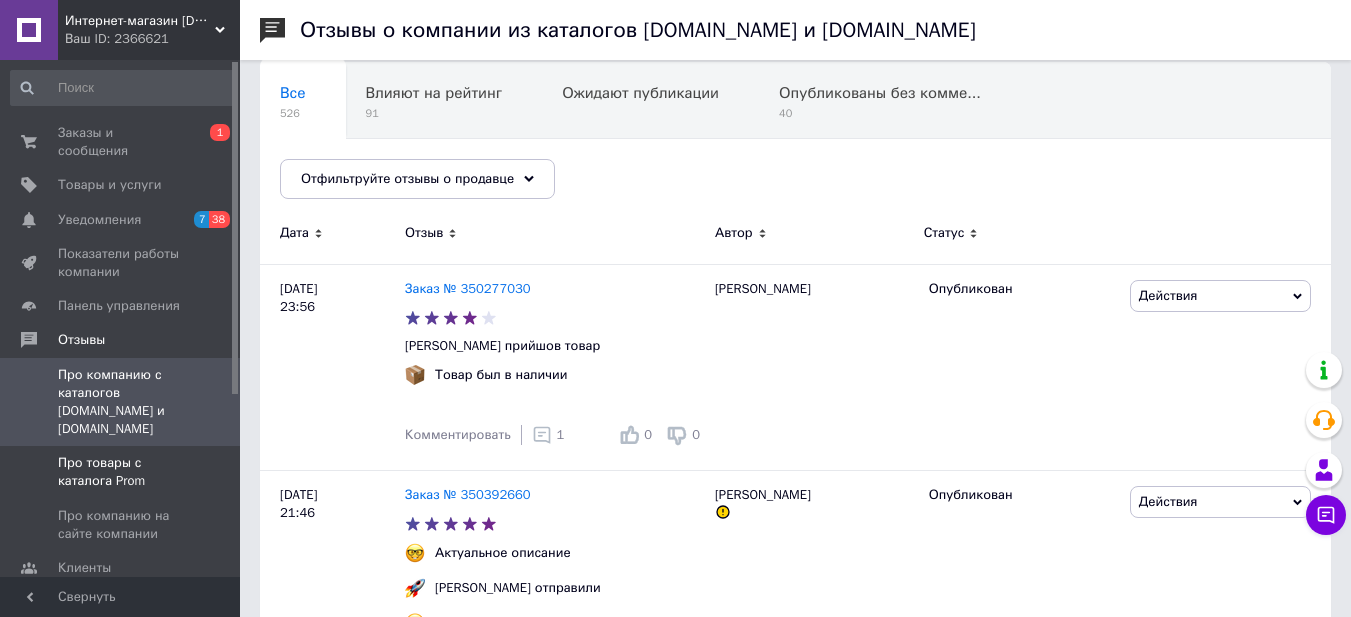 click on "Про товары с каталога Prom" at bounding box center (121, 472) 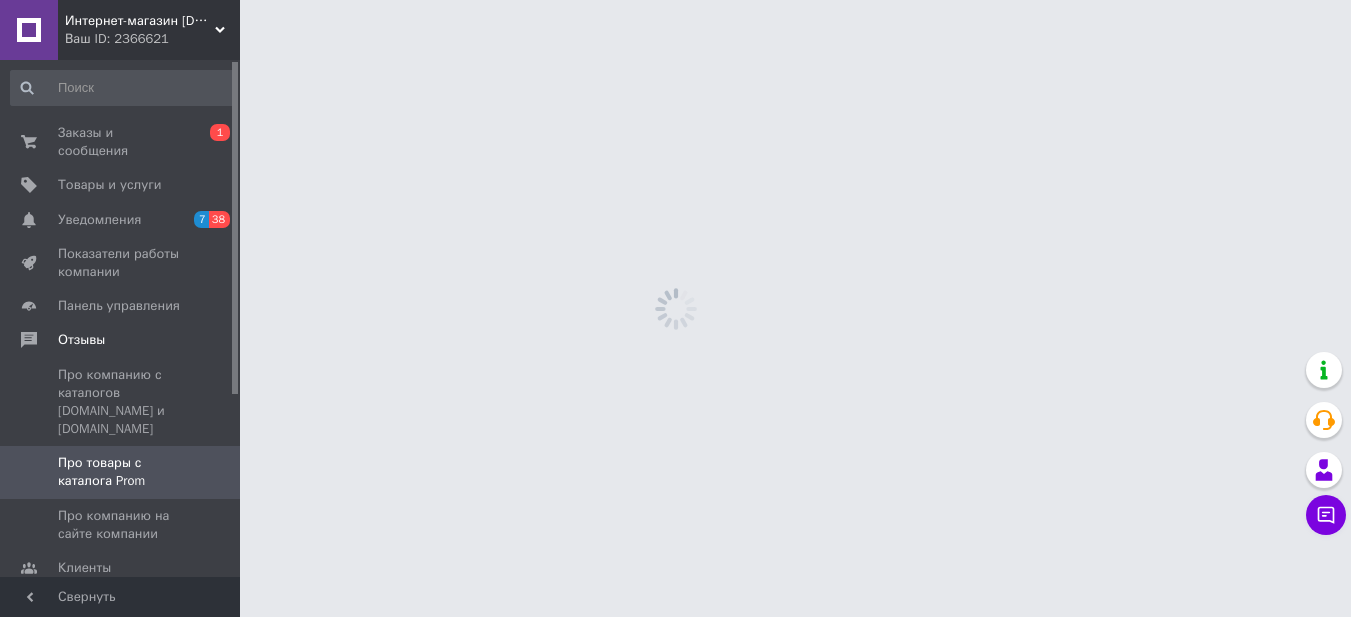 scroll, scrollTop: 0, scrollLeft: 0, axis: both 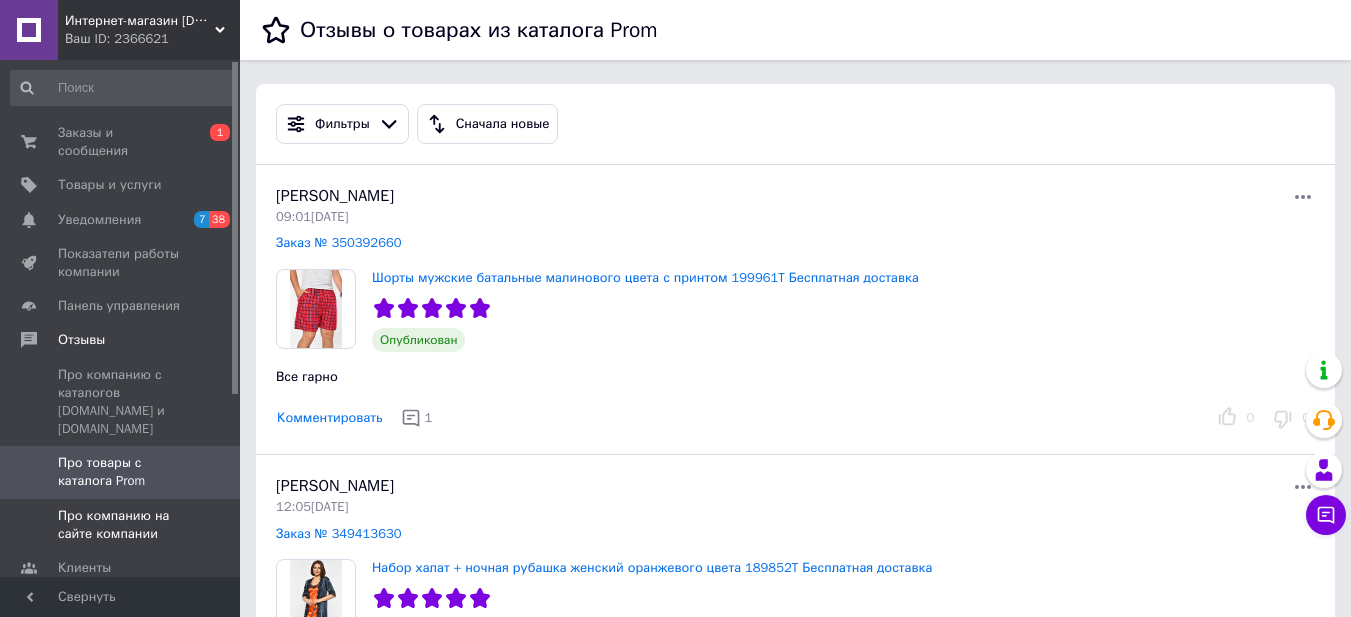 click on "Про компанию на сайте компании" at bounding box center [121, 525] 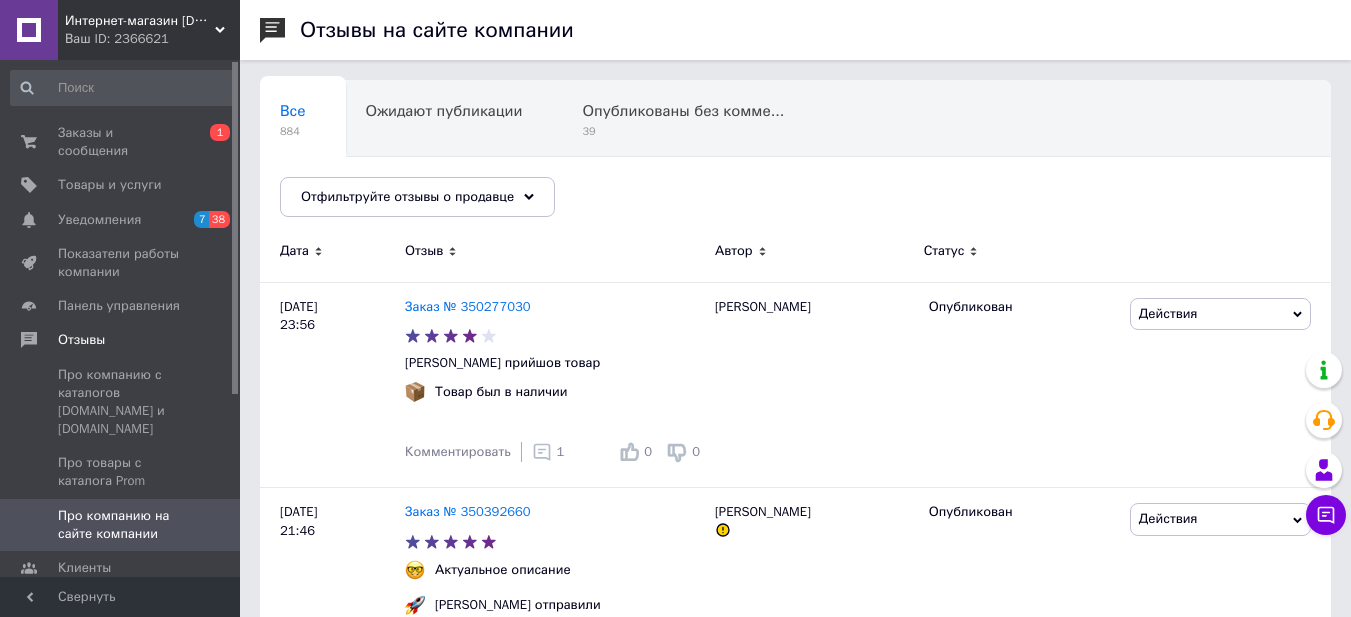 click on "Ваш ID: 2366621" at bounding box center [152, 39] 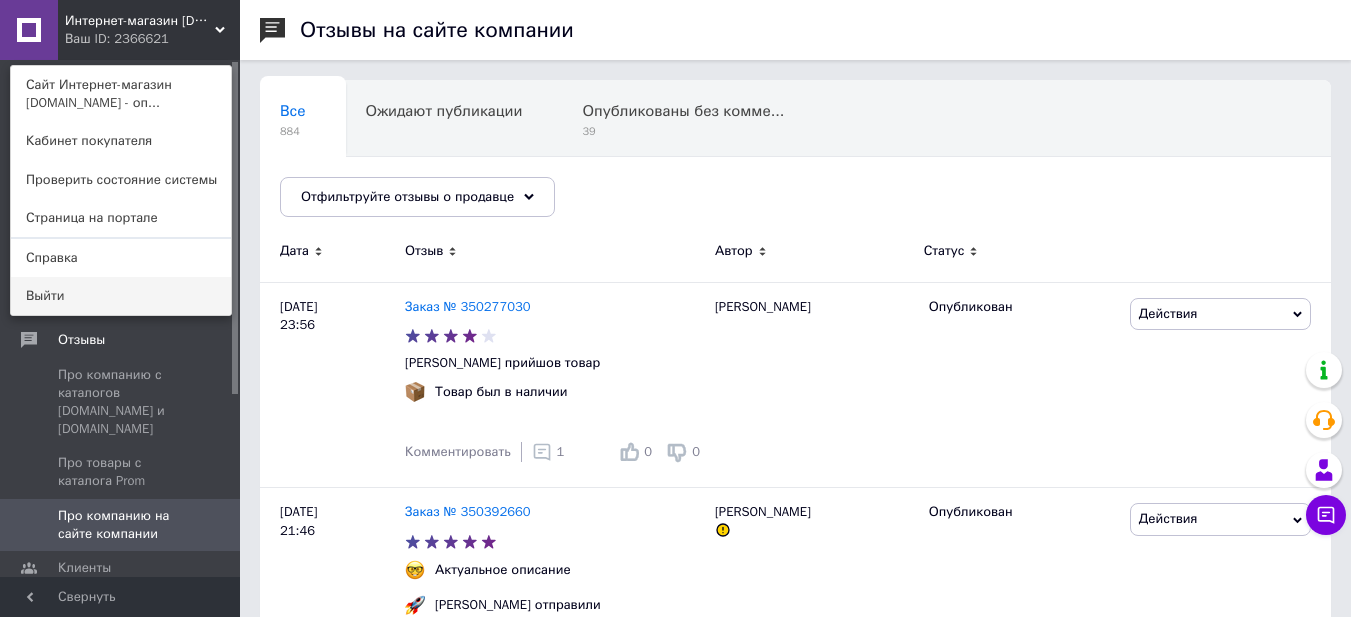 click on "Выйти" at bounding box center (121, 296) 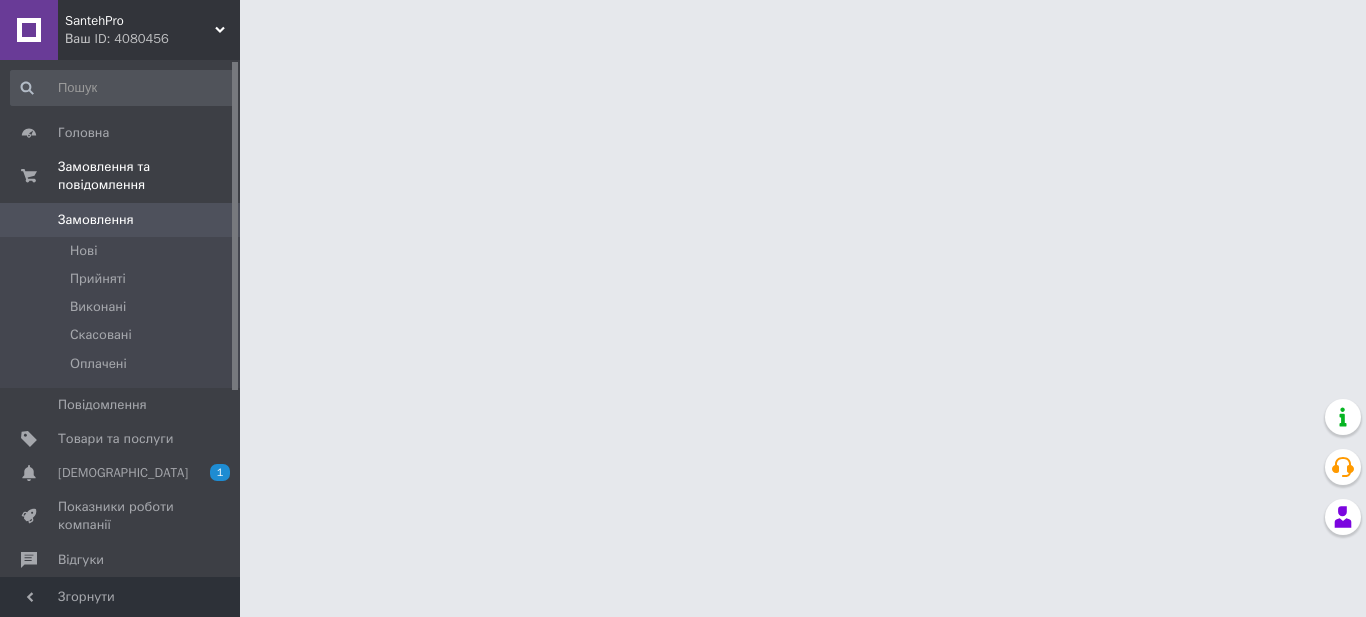 scroll, scrollTop: 0, scrollLeft: 0, axis: both 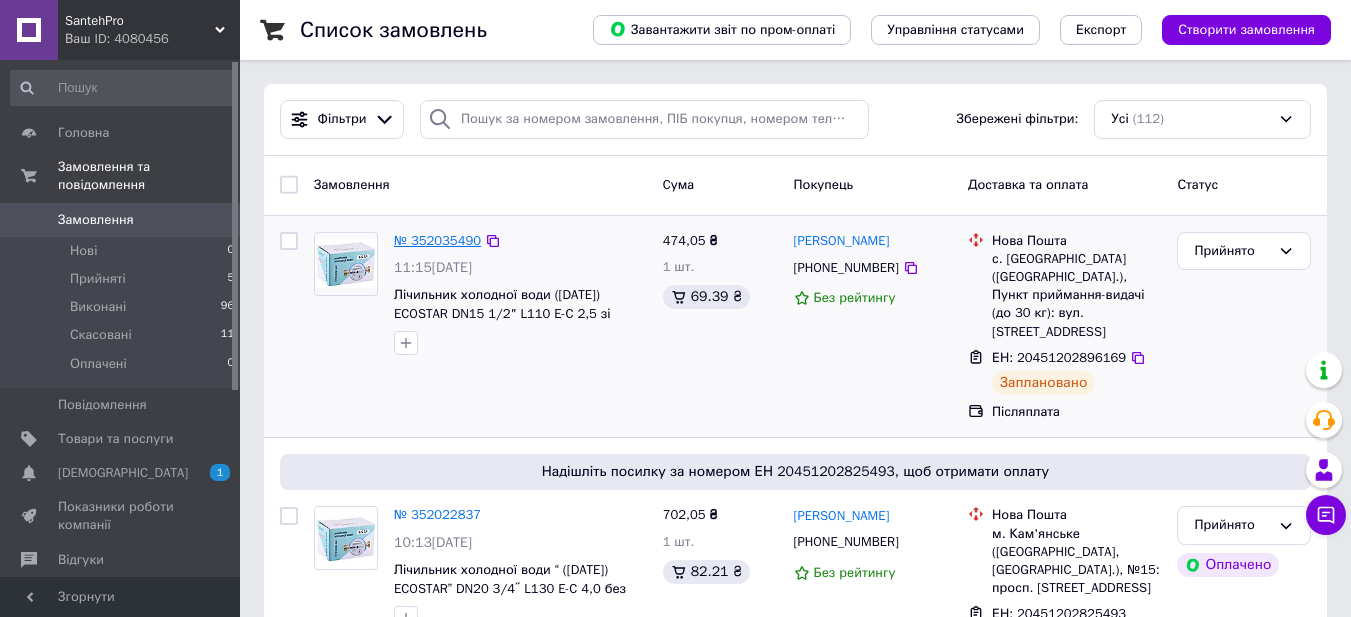 click on "№ 352035490" at bounding box center [437, 240] 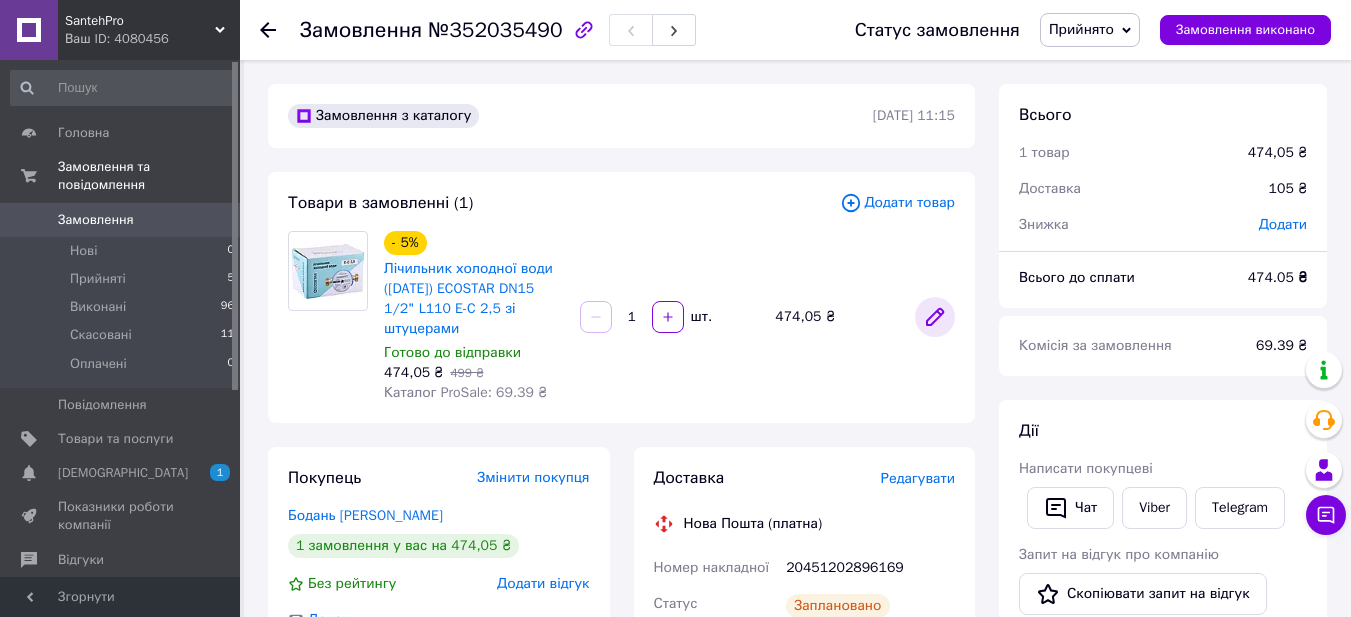 click 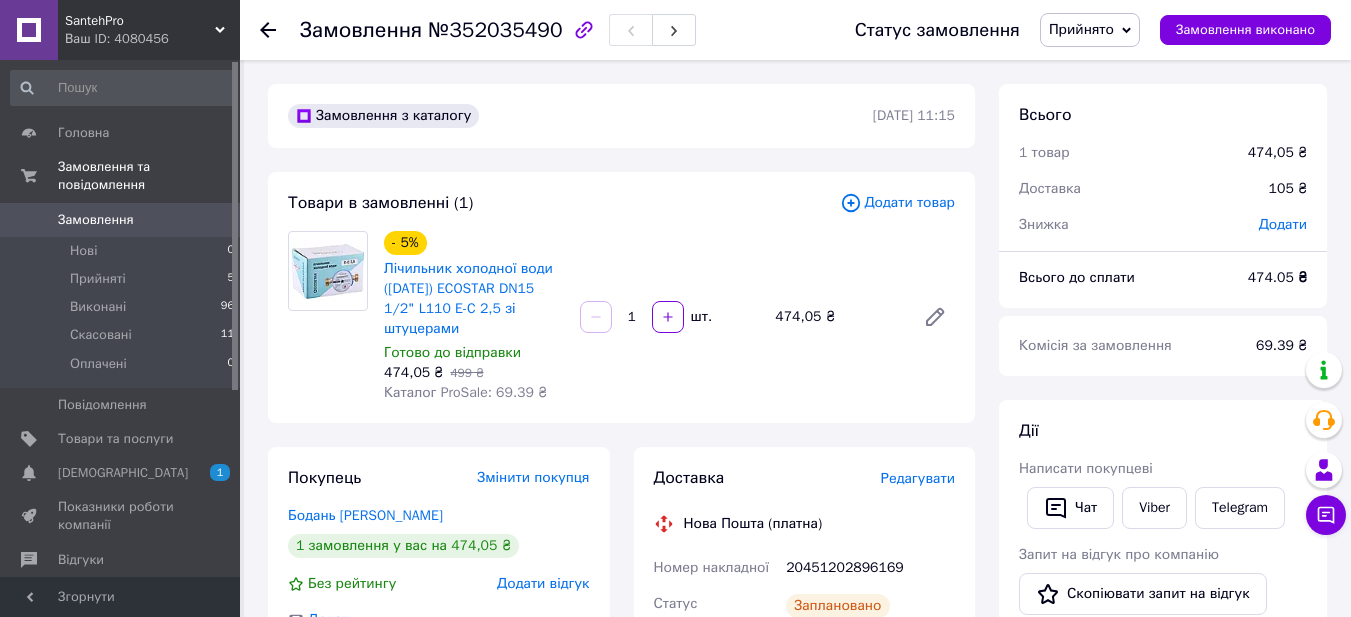 click on "Додати товар" at bounding box center [897, 203] 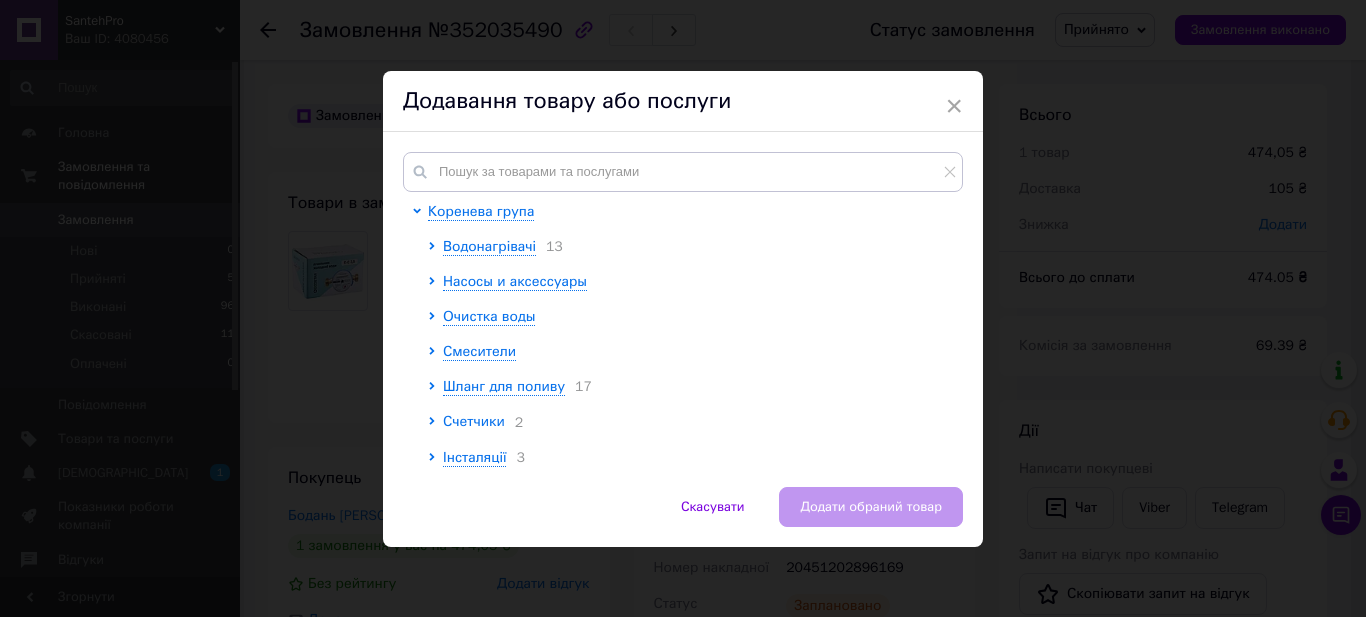 click on "Счетчики" at bounding box center (474, 421) 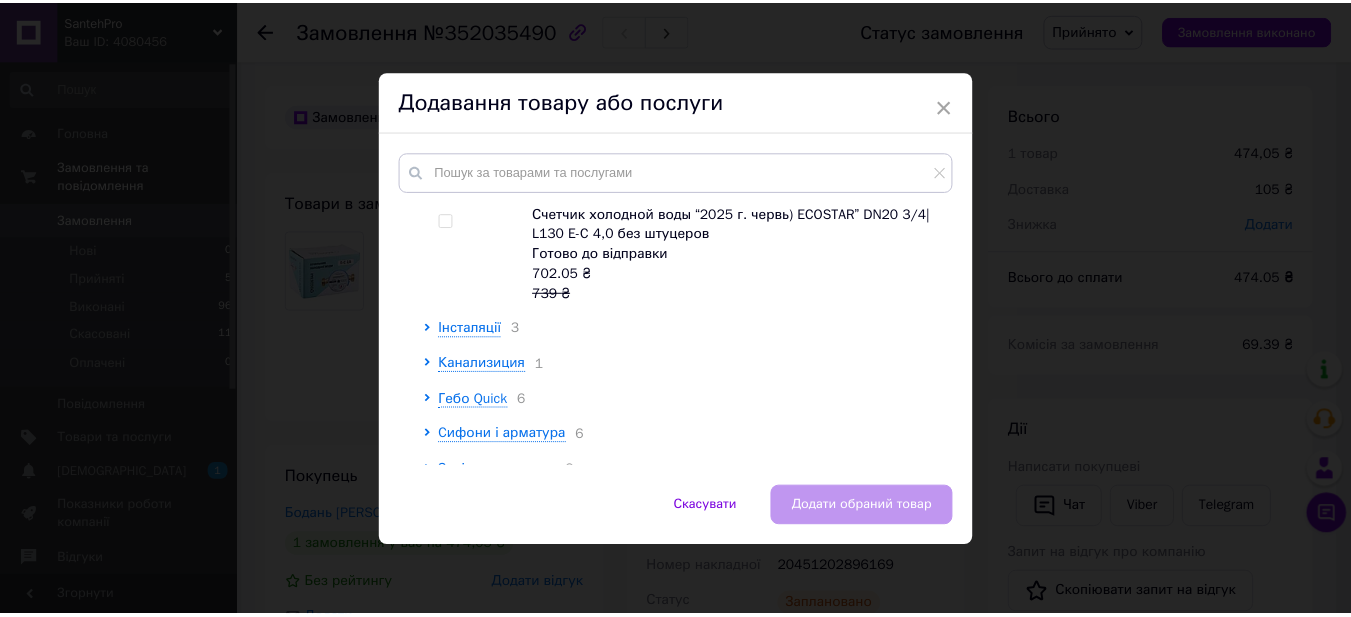 scroll, scrollTop: 247, scrollLeft: 0, axis: vertical 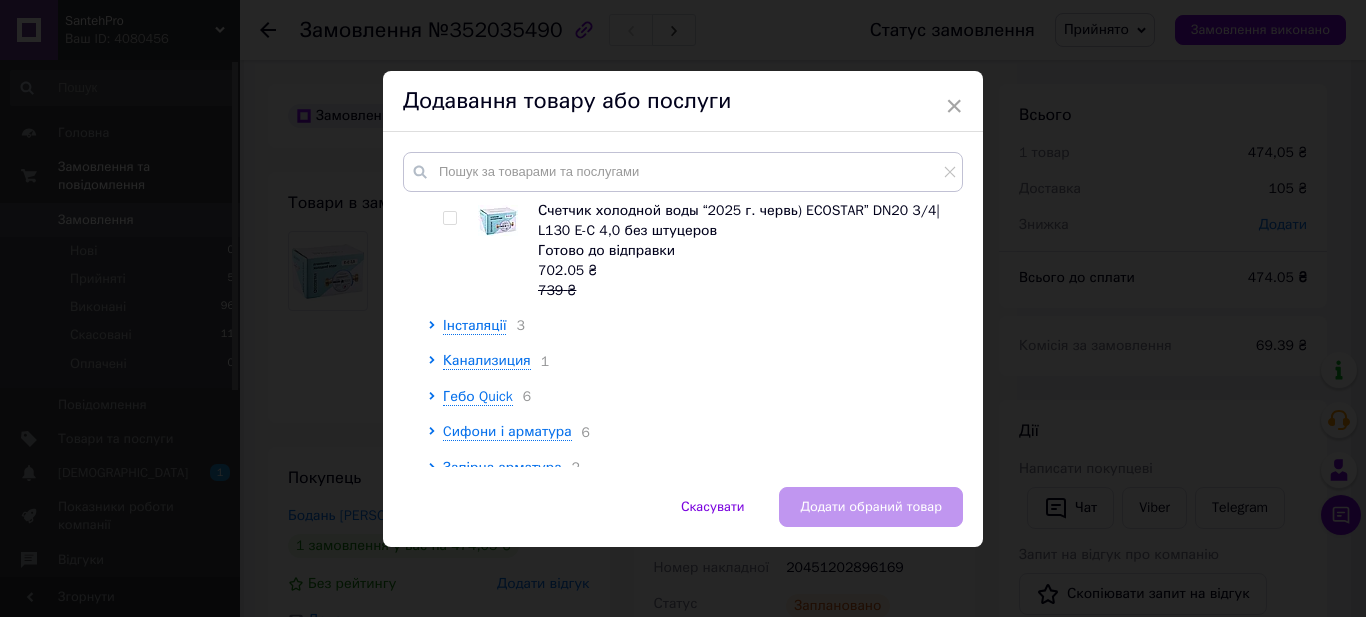 click at bounding box center (449, 218) 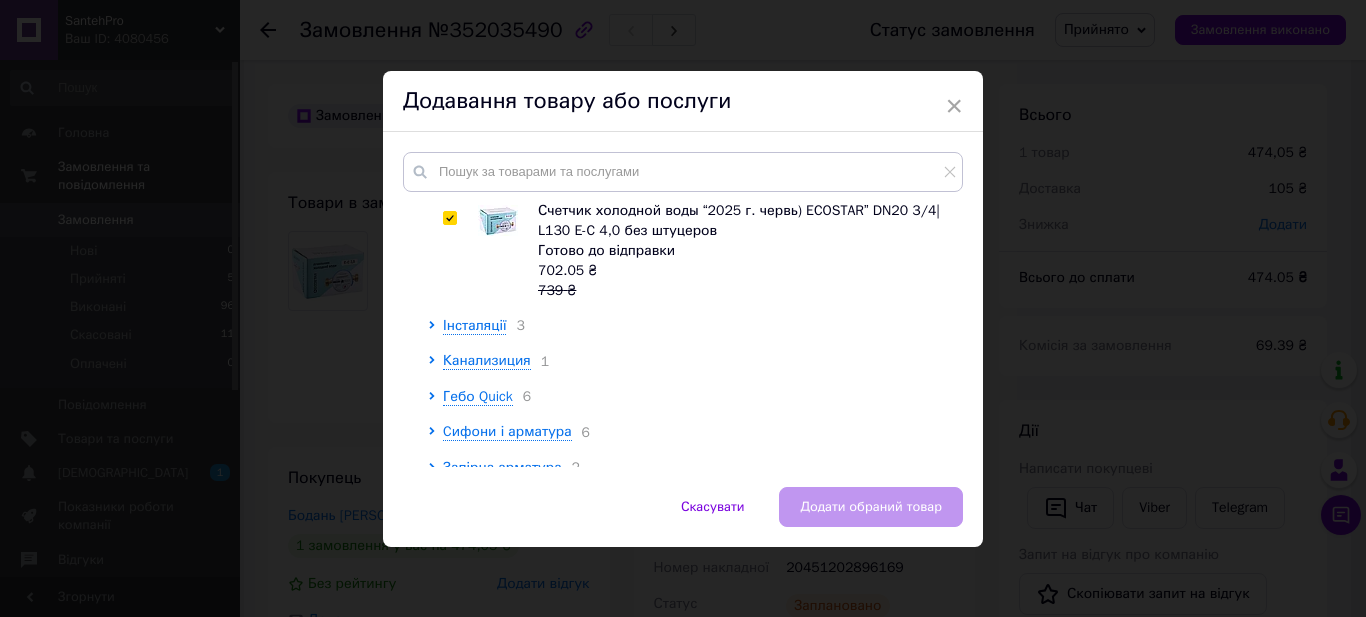 checkbox on "true" 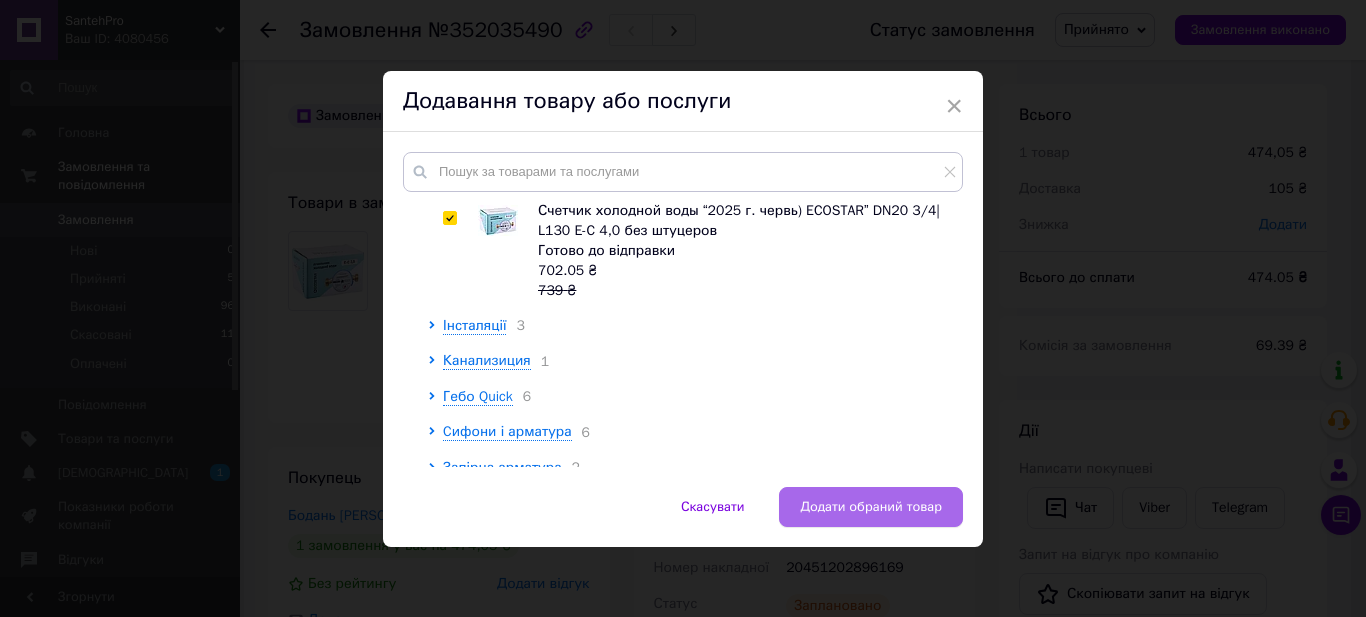 click on "Додати обраний товар" at bounding box center [871, 507] 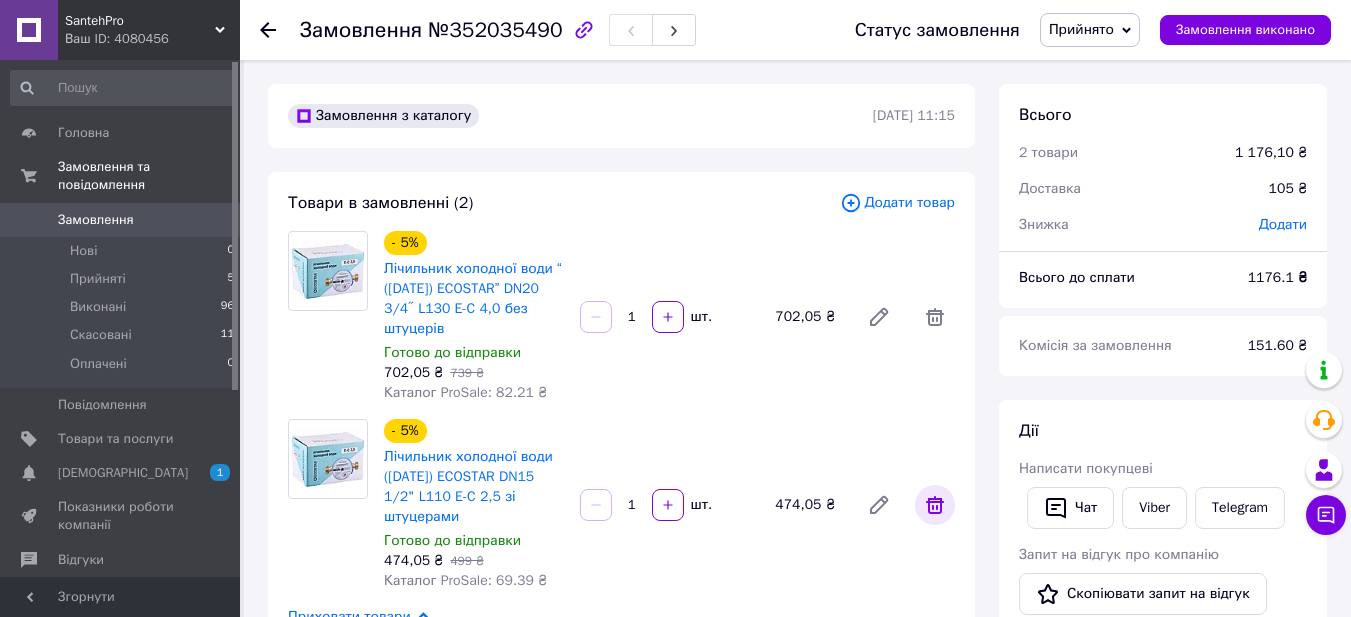 click 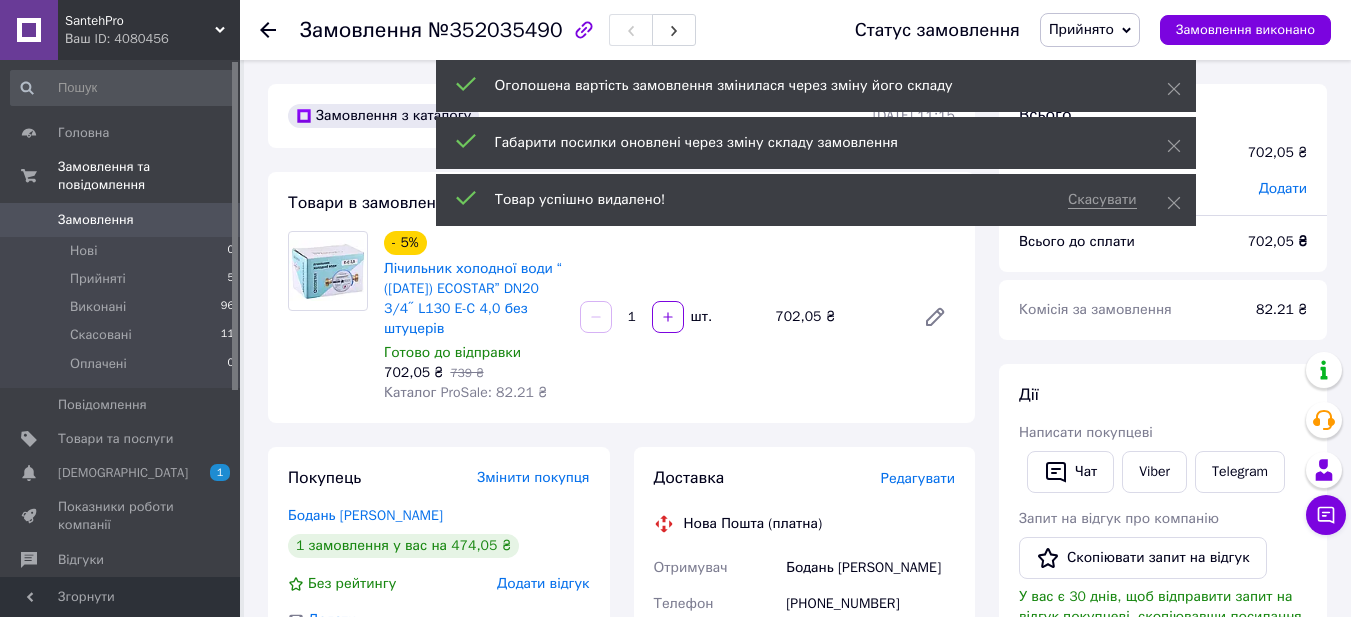 scroll, scrollTop: 52, scrollLeft: 0, axis: vertical 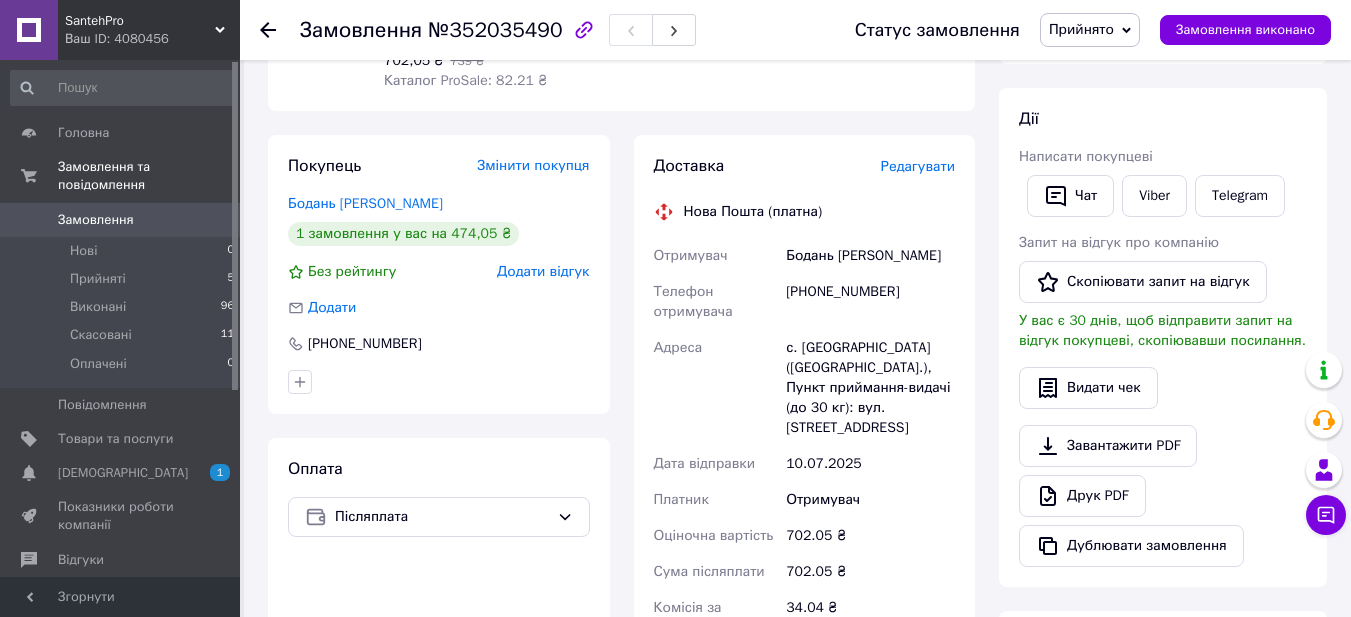click on "Редагувати" at bounding box center [918, 166] 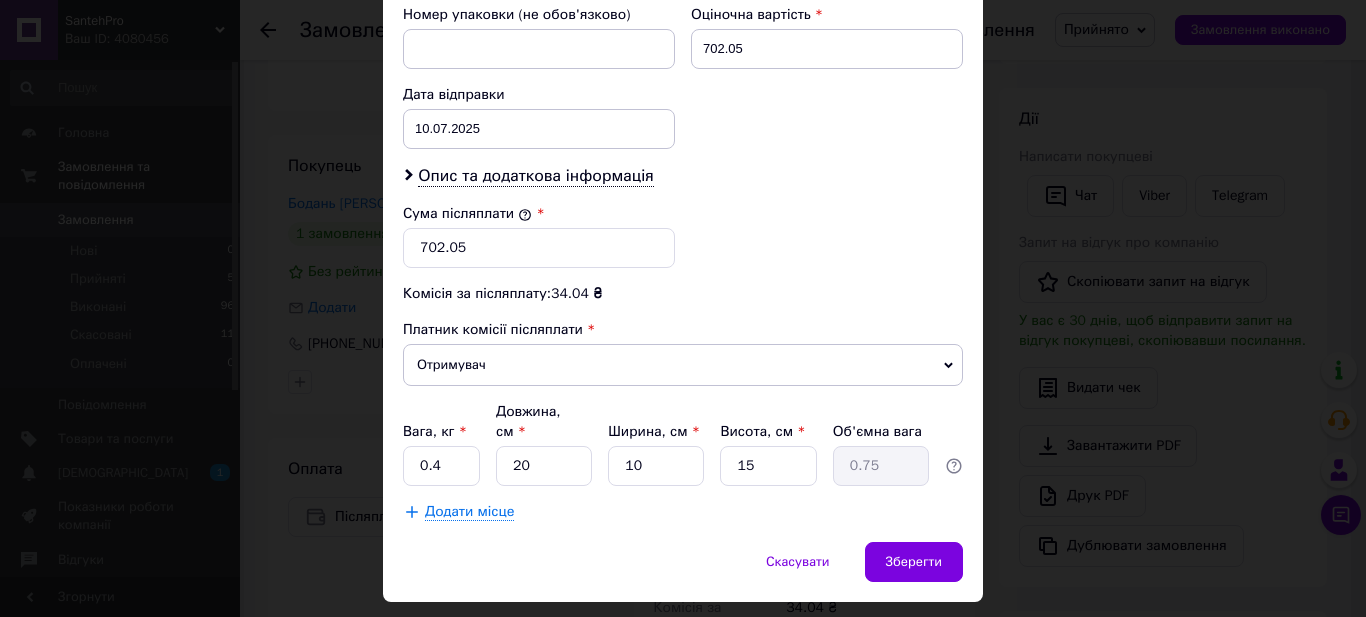 scroll, scrollTop: 929, scrollLeft: 0, axis: vertical 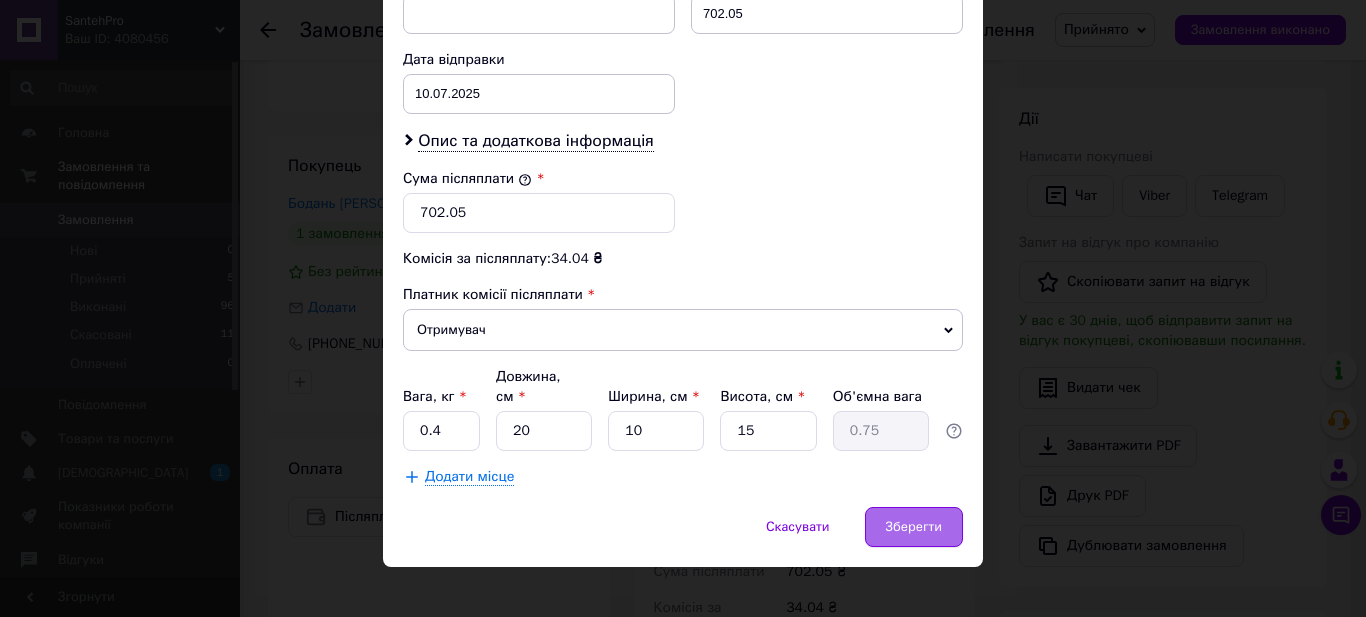click on "Зберегти" at bounding box center [914, 527] 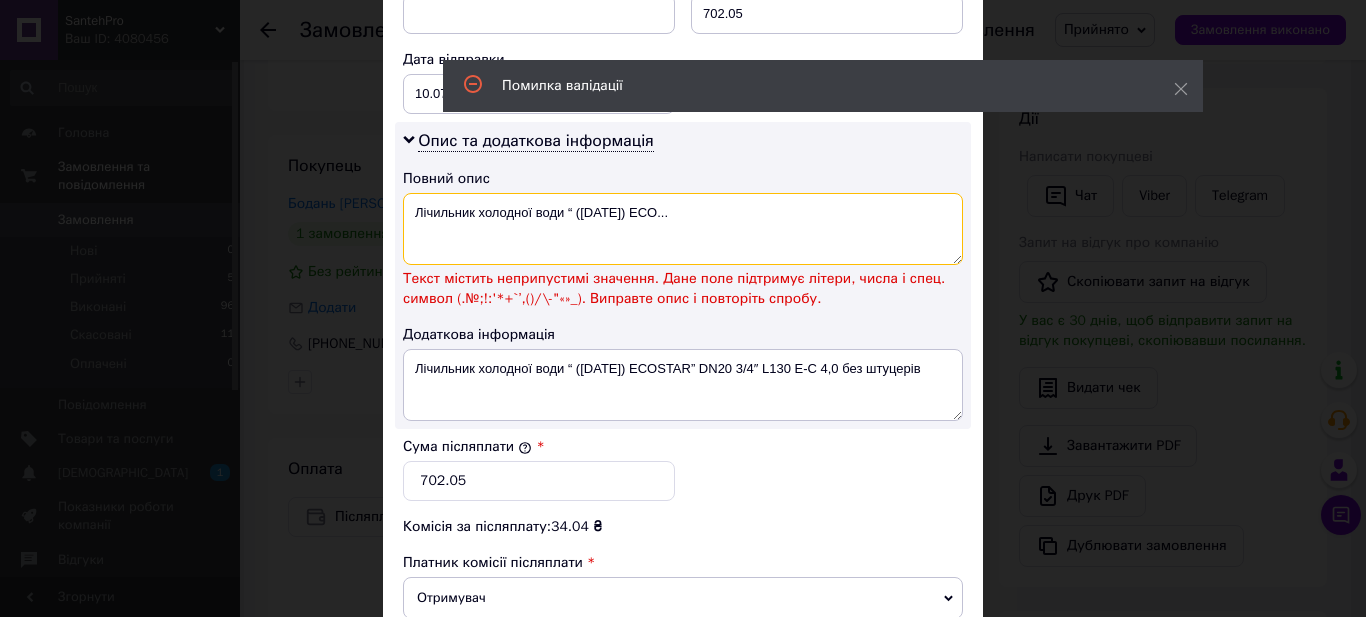 click on "Лічильник холодної води “ (2025 р. червень) ECO..." at bounding box center (683, 229) 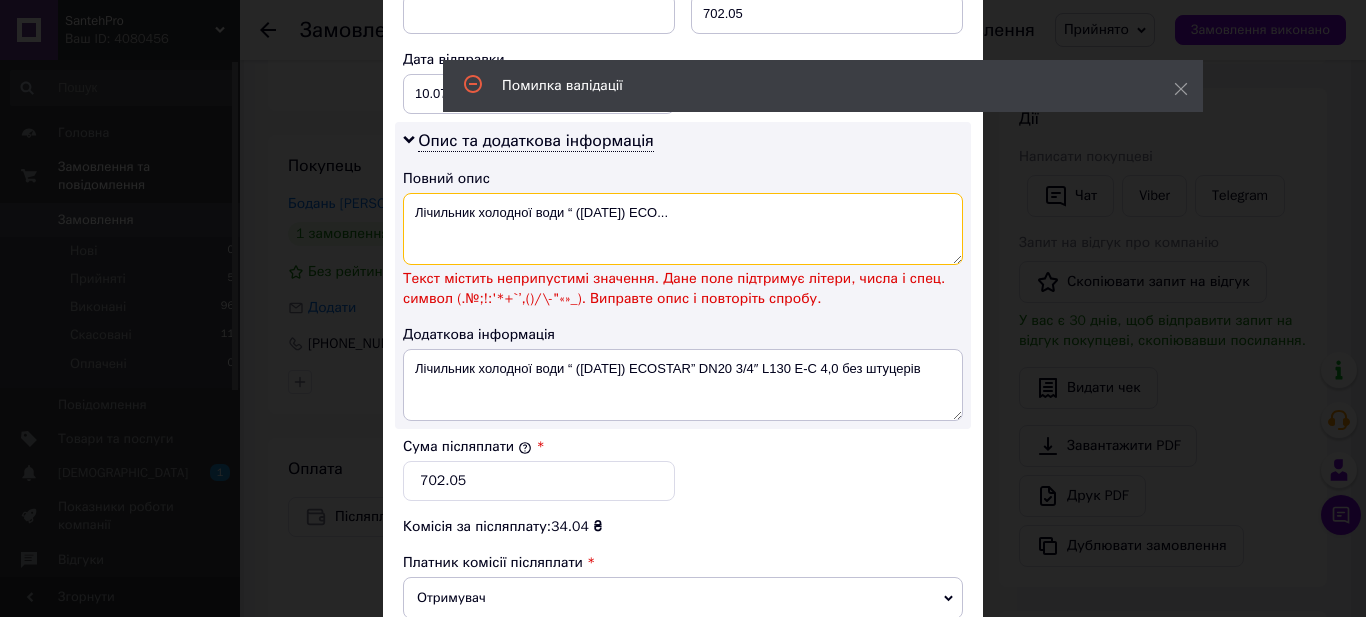 click on "Лічильник холодної води “ (2025 р. червень) ECO..." at bounding box center [683, 229] 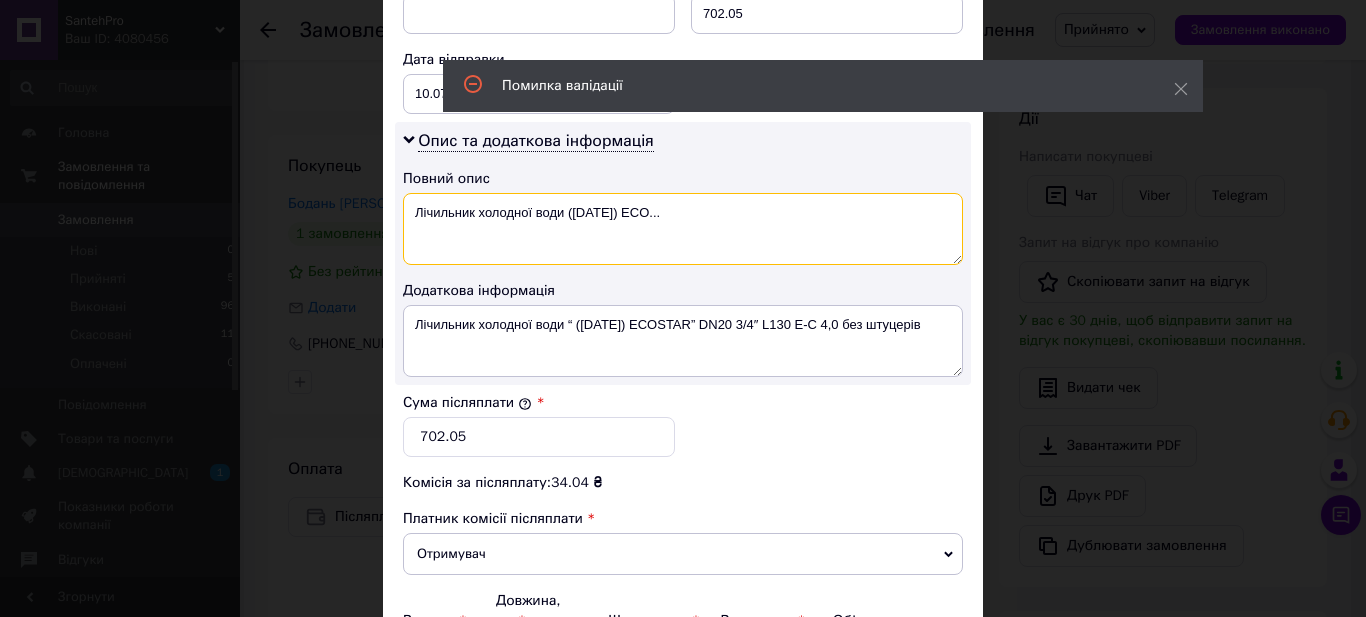 drag, startPoint x: 673, startPoint y: 210, endPoint x: 762, endPoint y: 220, distance: 89.560036 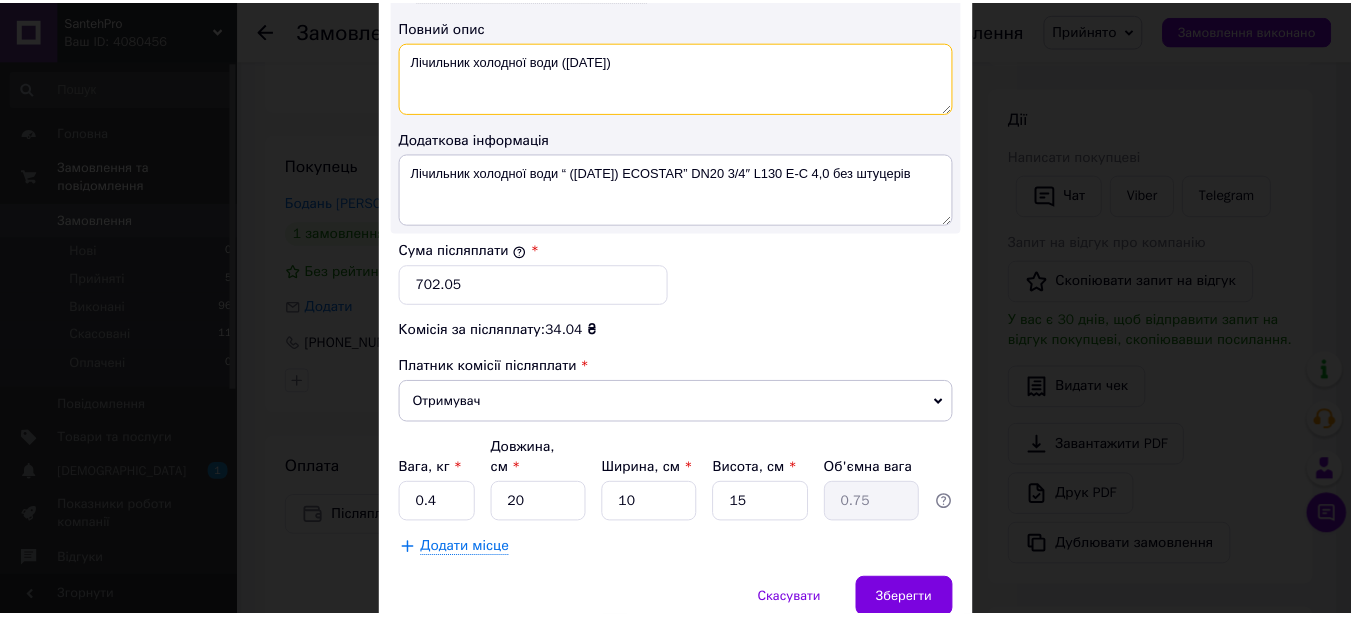 scroll, scrollTop: 1153, scrollLeft: 0, axis: vertical 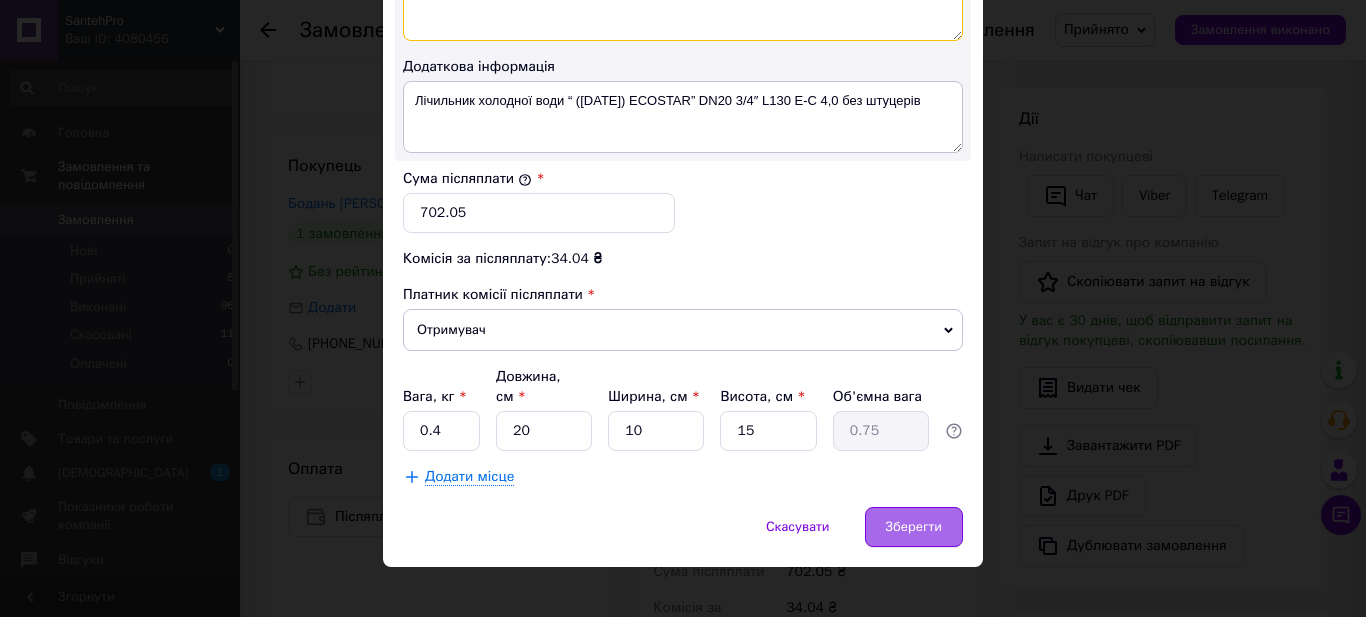 type on "Лічильник холодної води (2025 р. червень)" 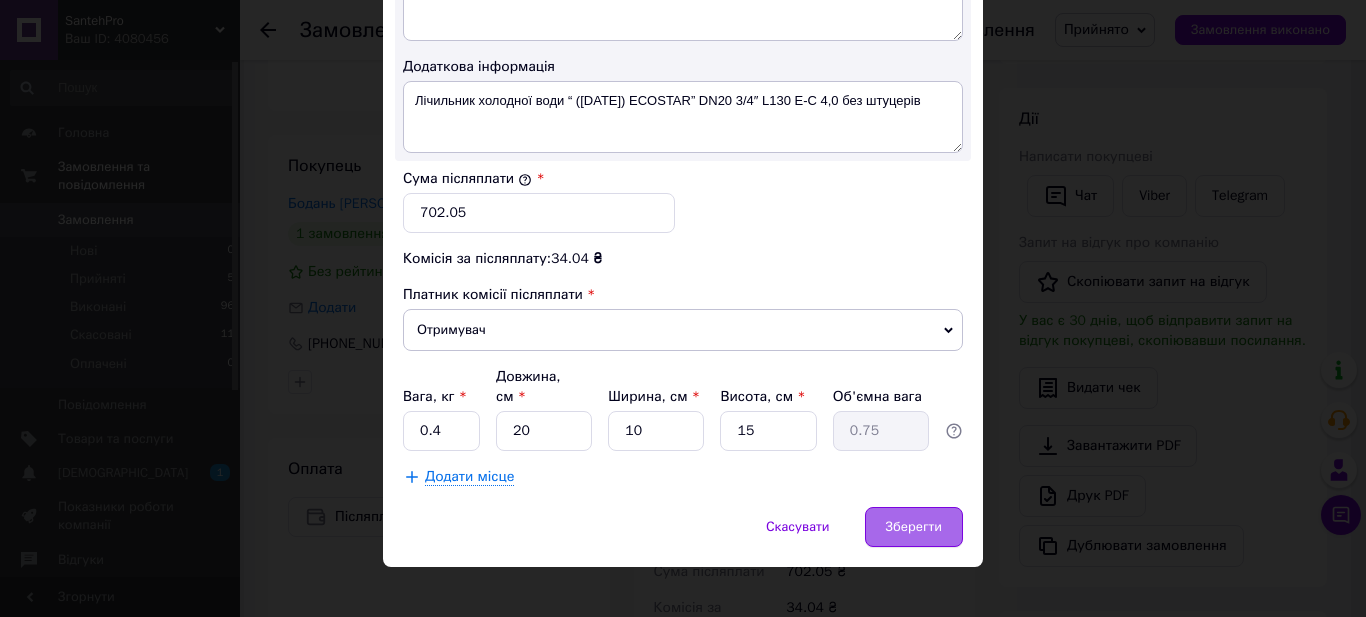 click on "Зберегти" at bounding box center [914, 527] 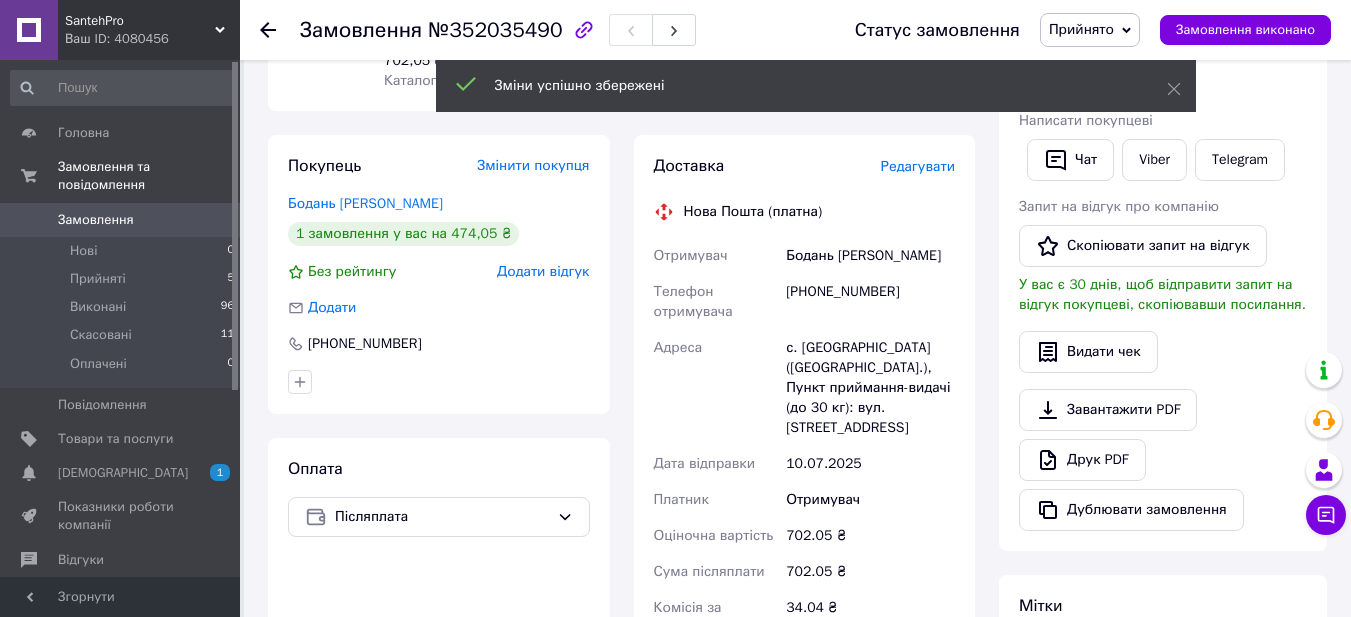 scroll, scrollTop: 160, scrollLeft: 0, axis: vertical 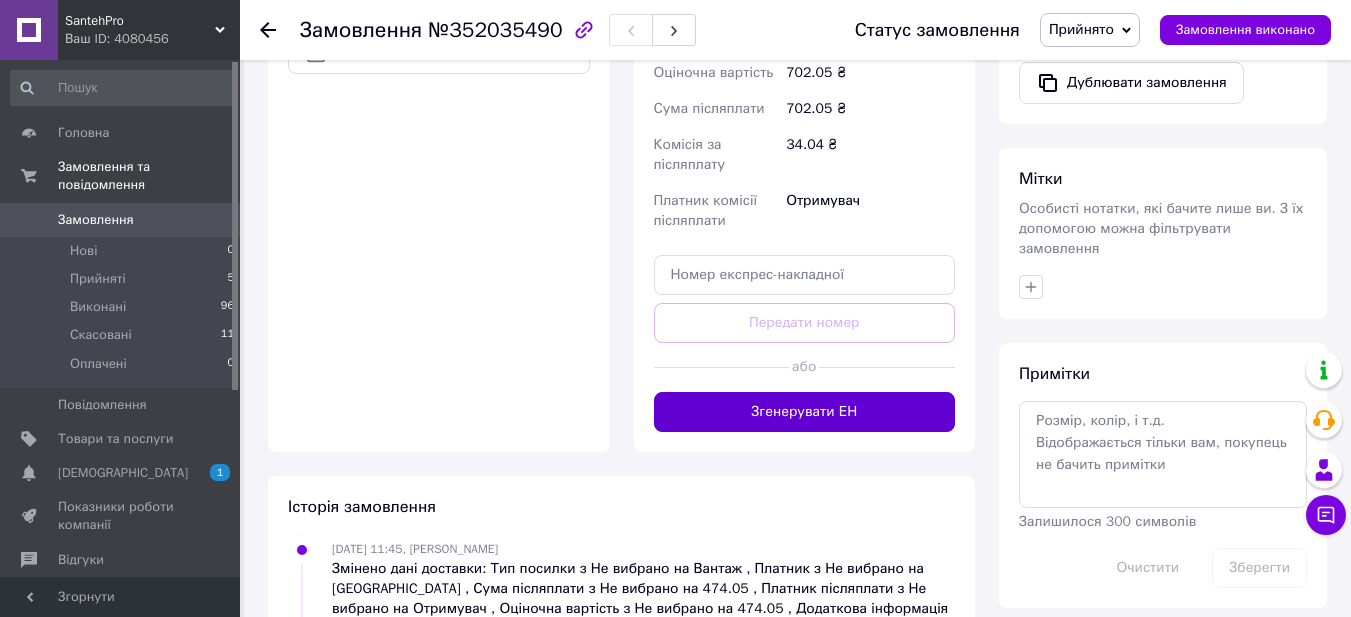 click on "Згенерувати ЕН" at bounding box center [805, 412] 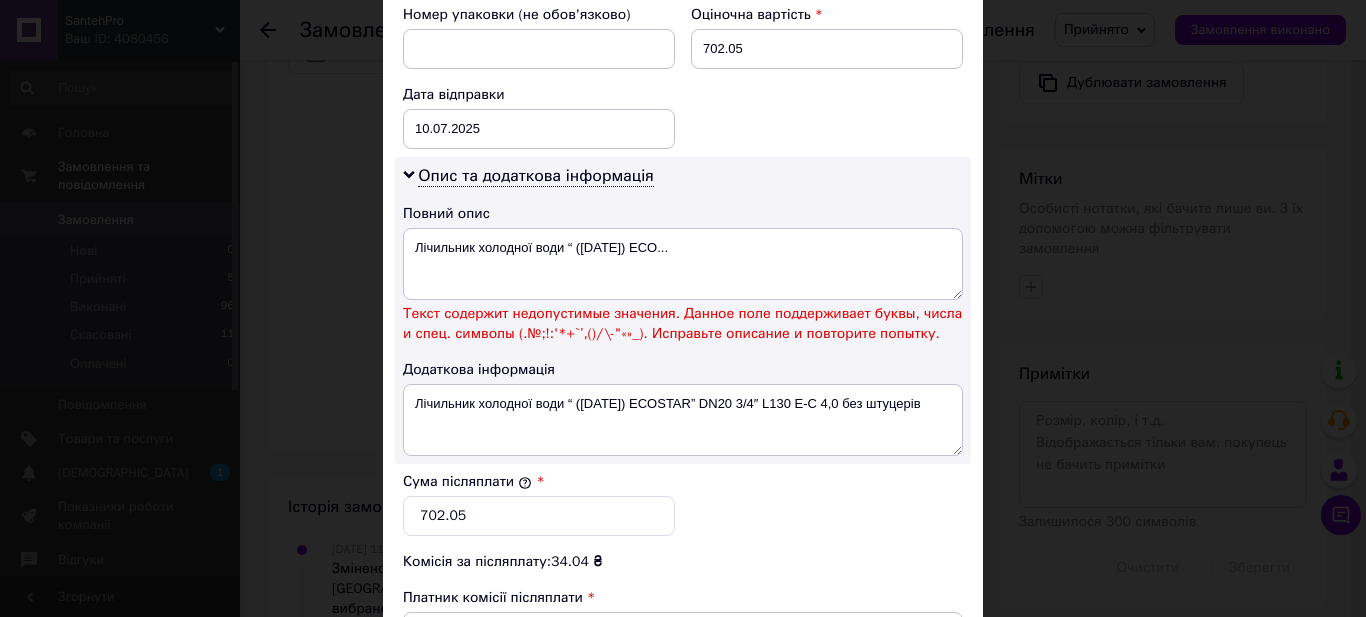 scroll, scrollTop: 914, scrollLeft: 0, axis: vertical 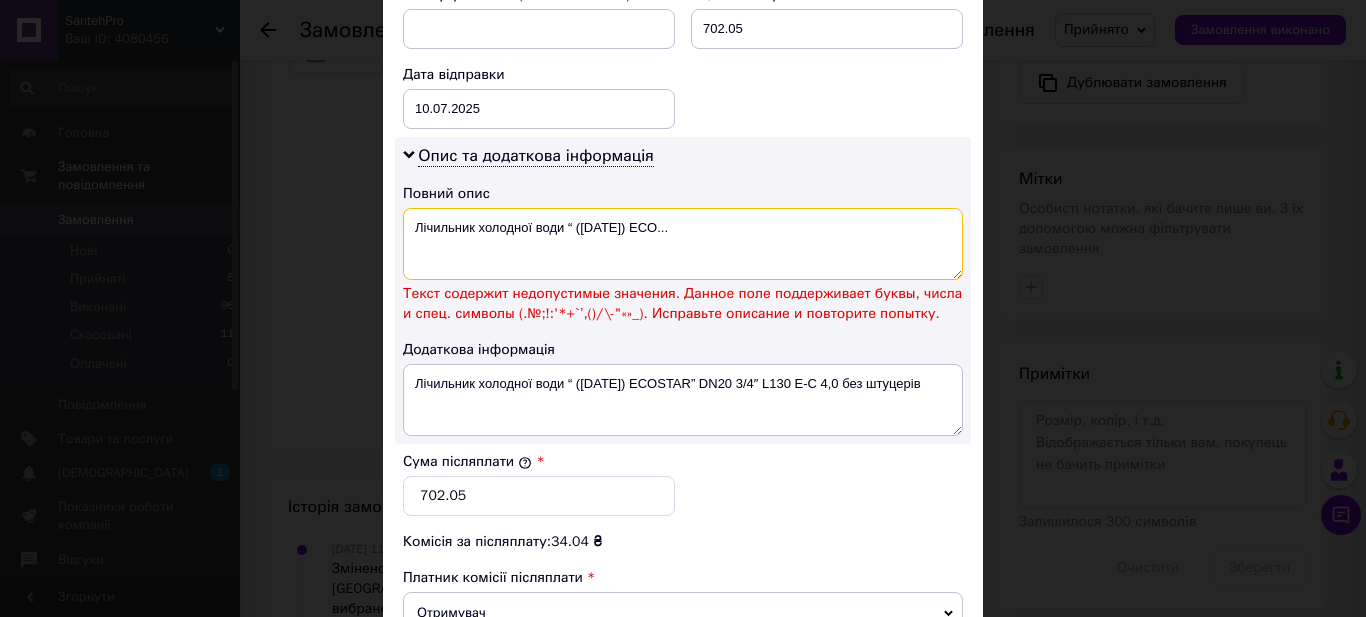 click on "Лічильник холодної води “ (2025 р. червень) ECO..." at bounding box center [683, 244] 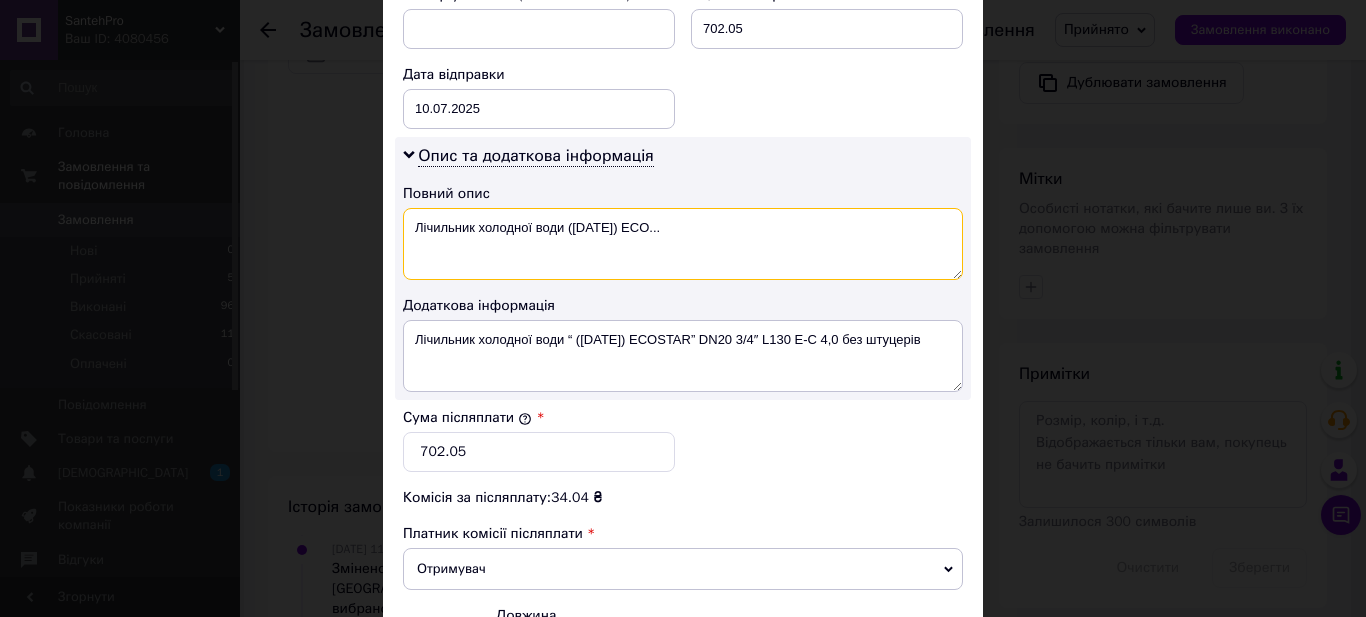 drag, startPoint x: 671, startPoint y: 223, endPoint x: 832, endPoint y: 238, distance: 161.69725 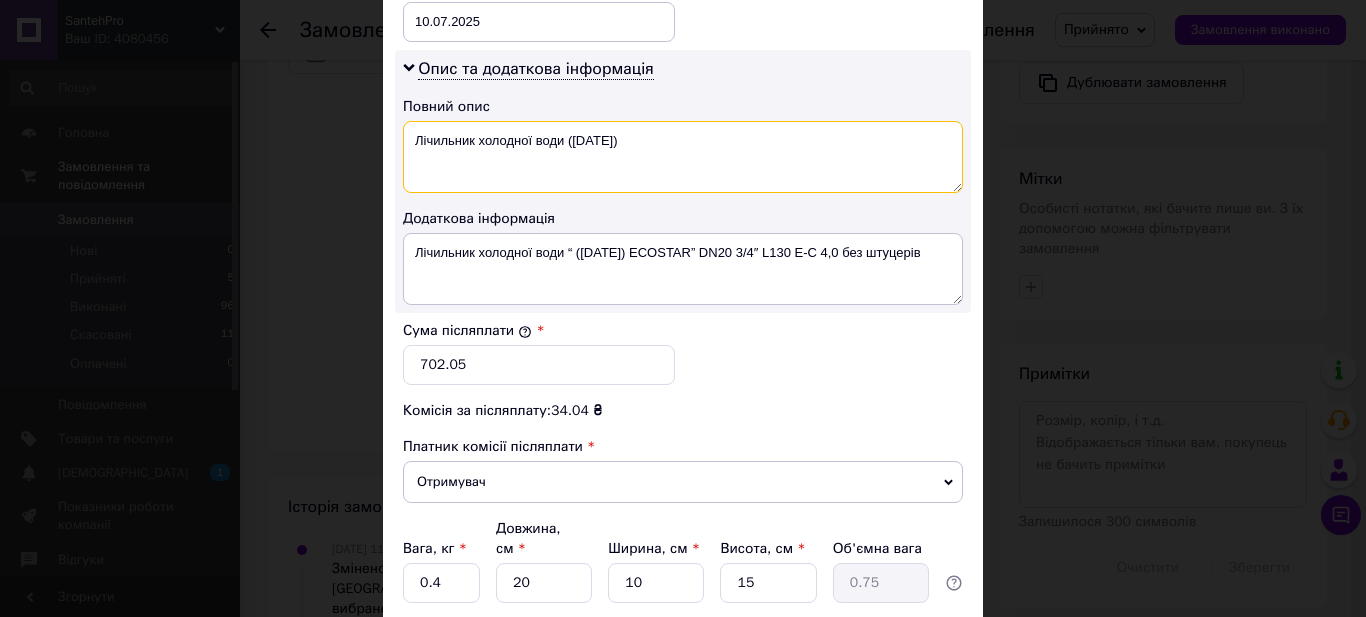 scroll, scrollTop: 1153, scrollLeft: 0, axis: vertical 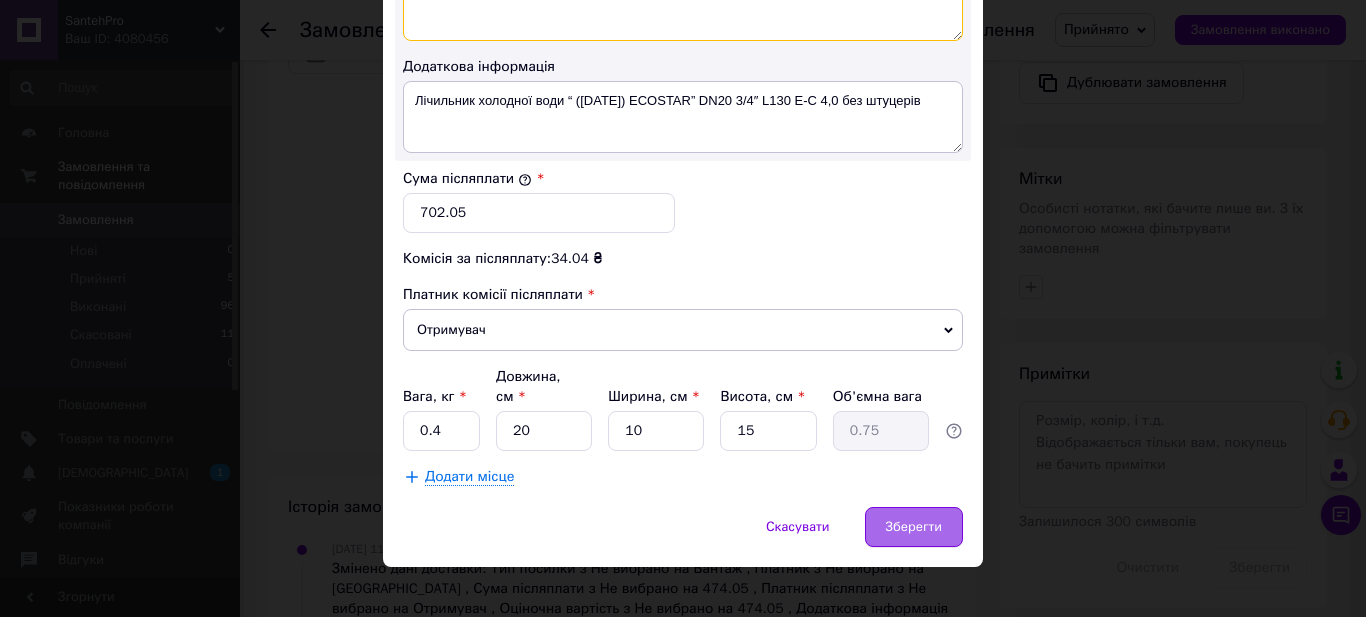 type on "Лічильник холодної води (2025 р. червень)" 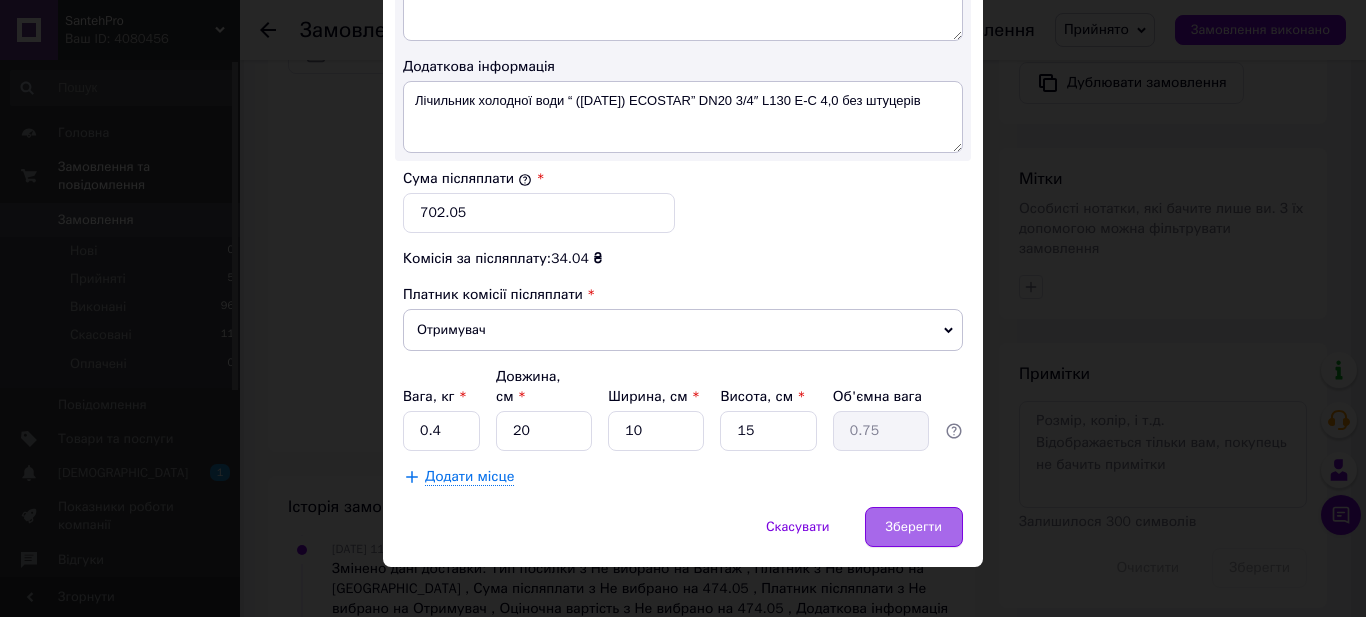 click on "Зберегти" at bounding box center [914, 527] 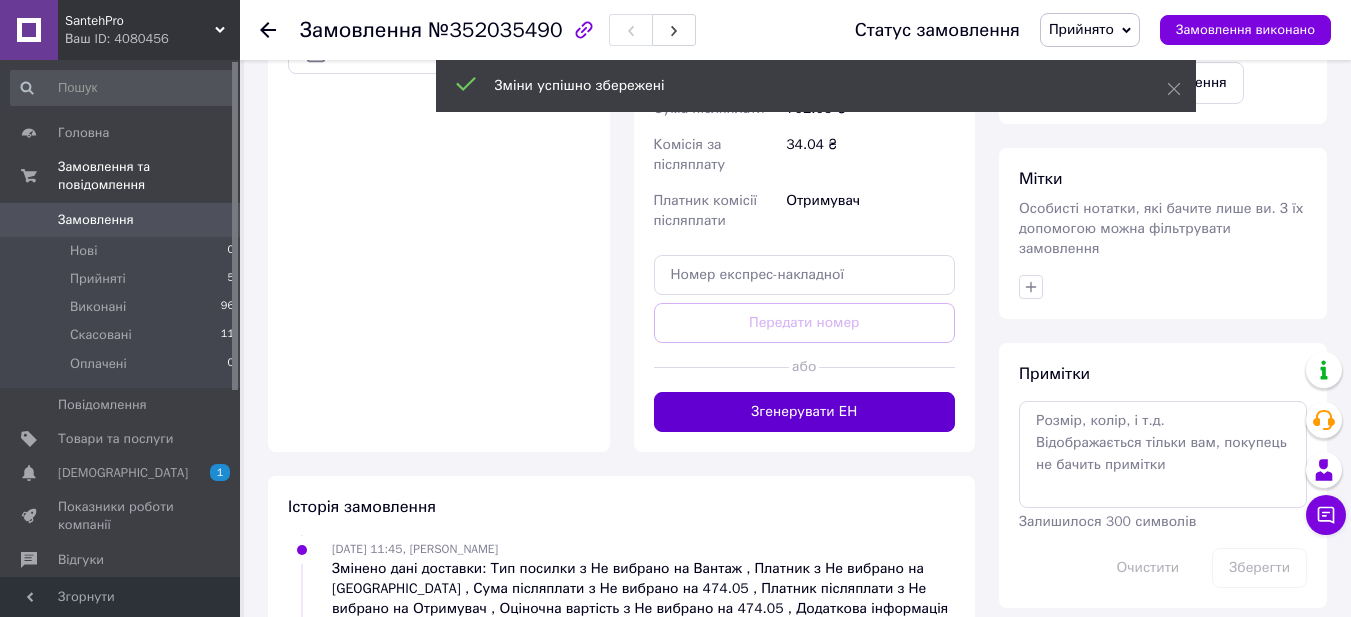 click on "Згенерувати ЕН" at bounding box center (805, 412) 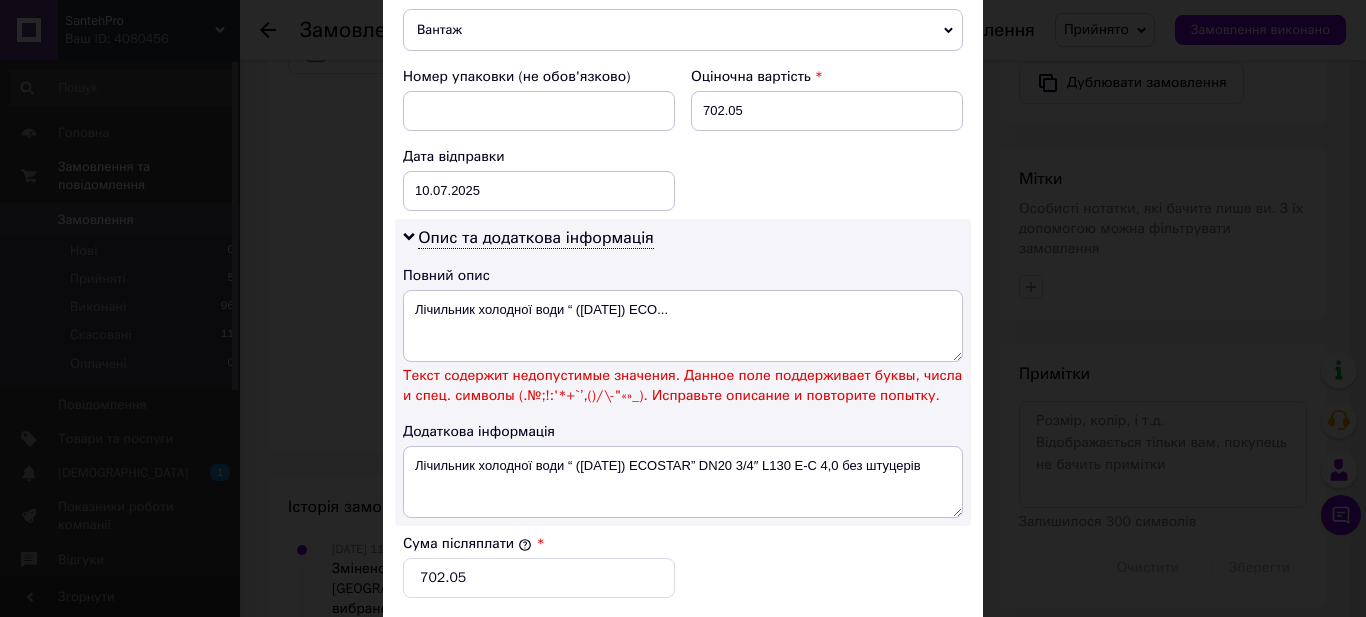 scroll, scrollTop: 859, scrollLeft: 0, axis: vertical 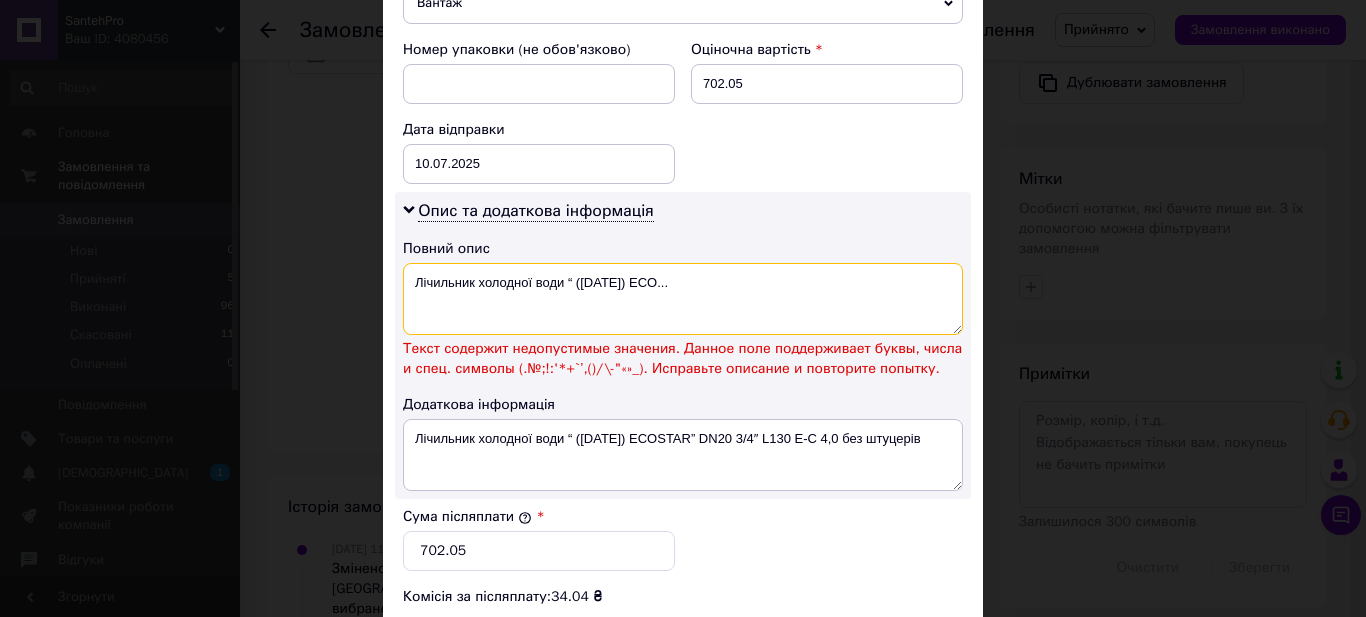click on "Лічильник холодної води “ (2025 р. червень) ECO..." at bounding box center [683, 299] 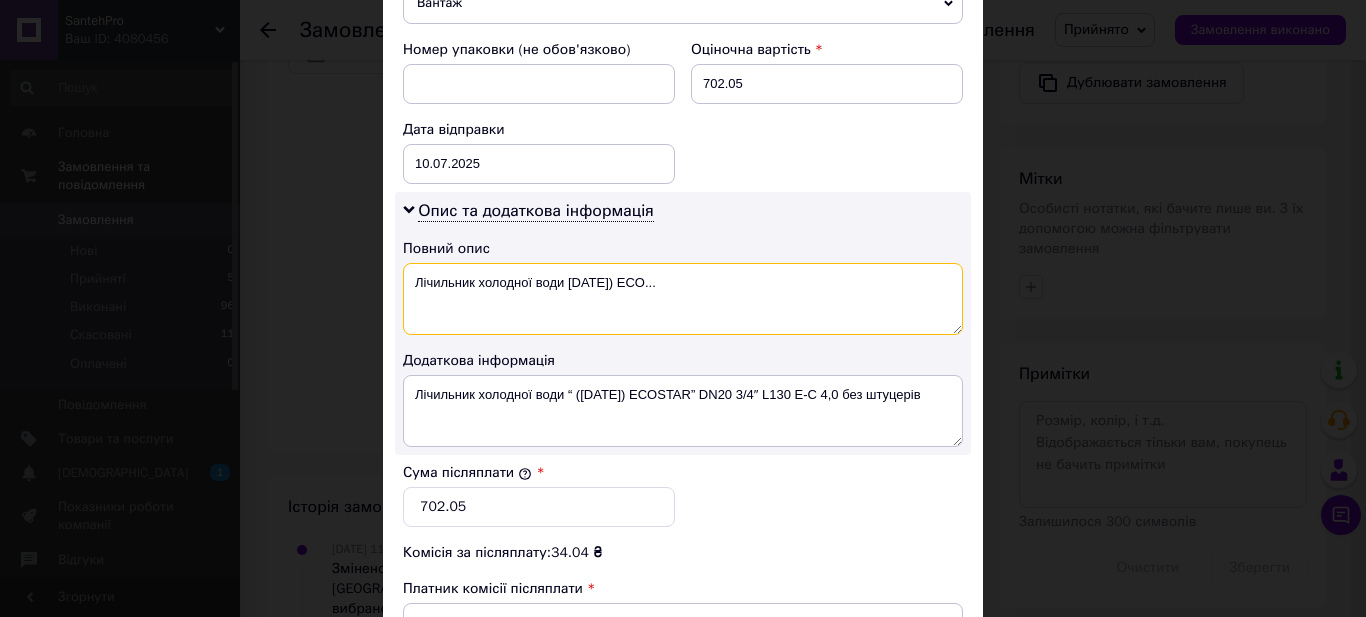 drag, startPoint x: 662, startPoint y: 282, endPoint x: 757, endPoint y: 282, distance: 95 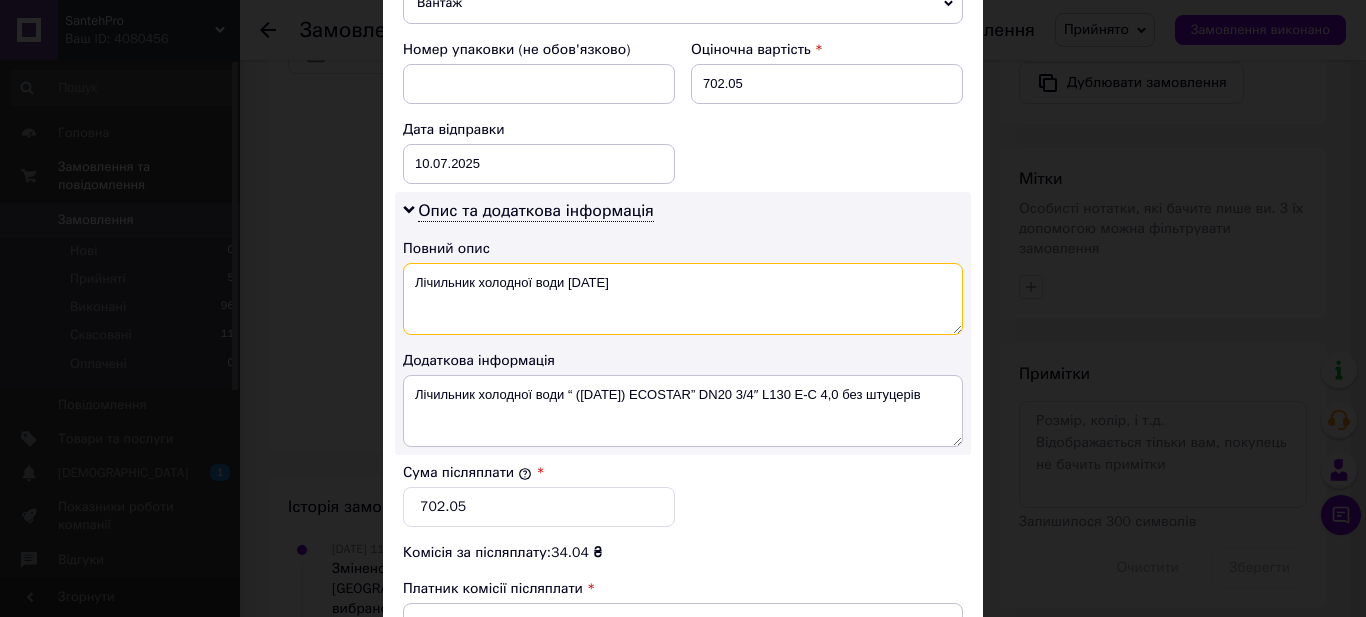 scroll, scrollTop: 1153, scrollLeft: 0, axis: vertical 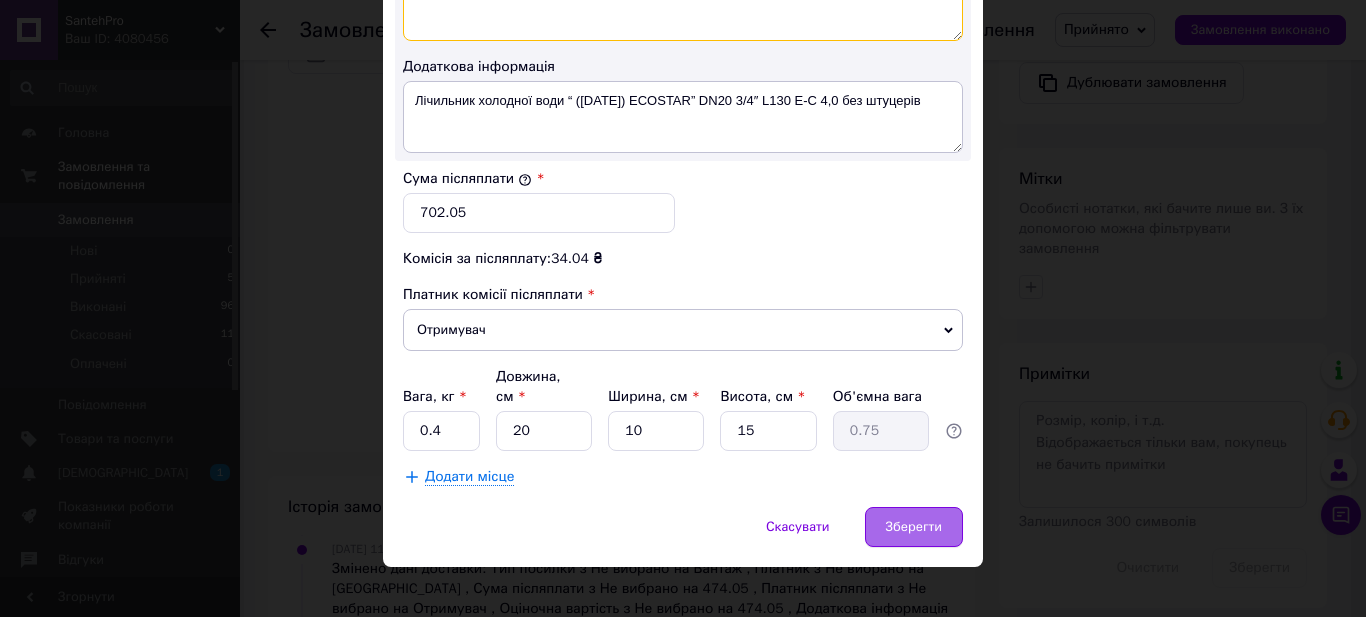 type on "Лічильник холодної води 2025 р. червень" 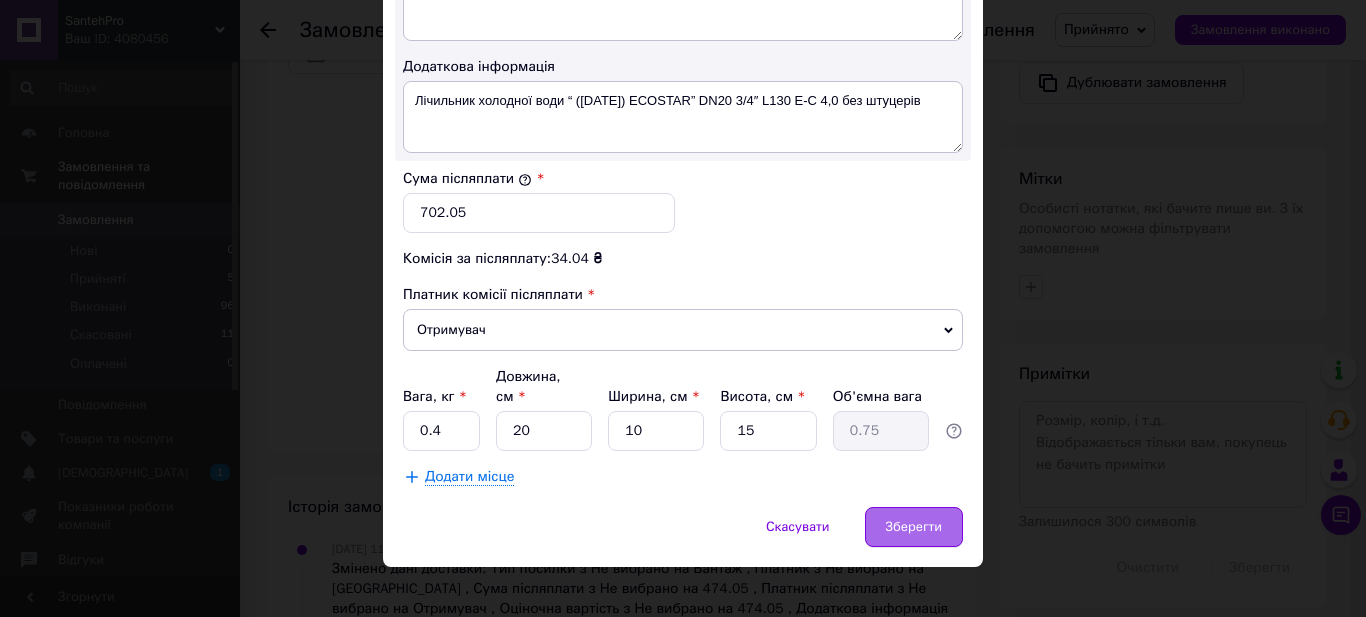 click on "Зберегти" at bounding box center (914, 527) 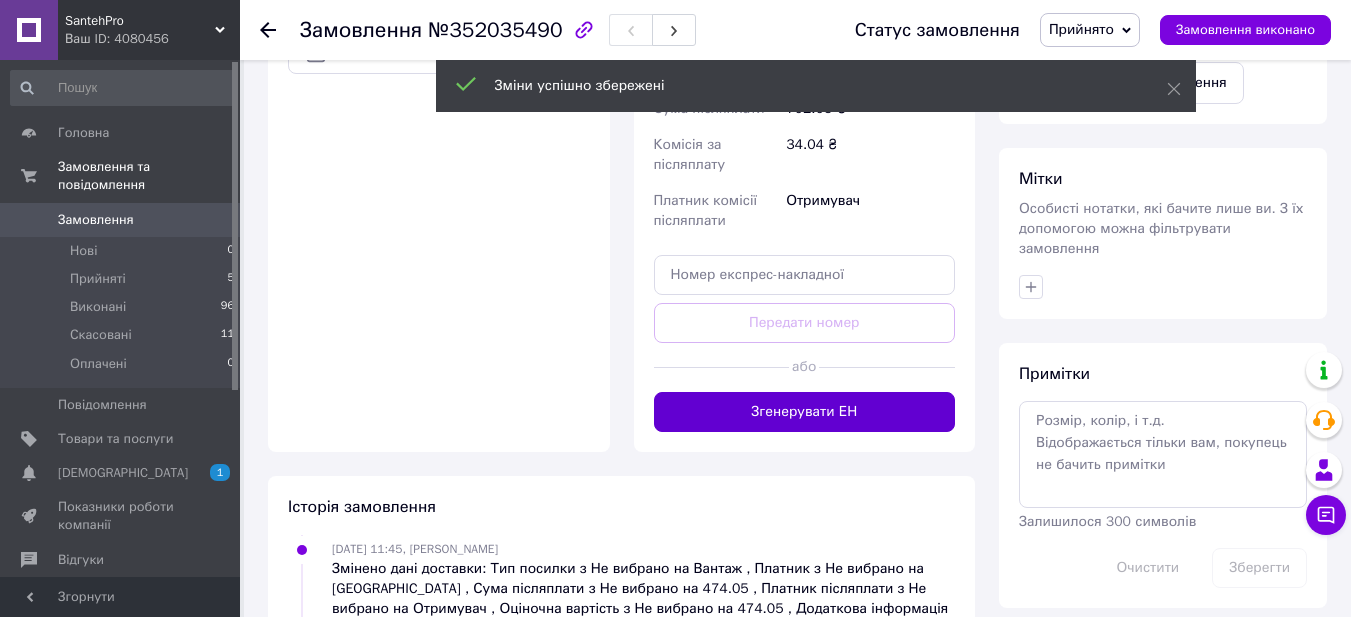 click on "Згенерувати ЕН" at bounding box center (805, 412) 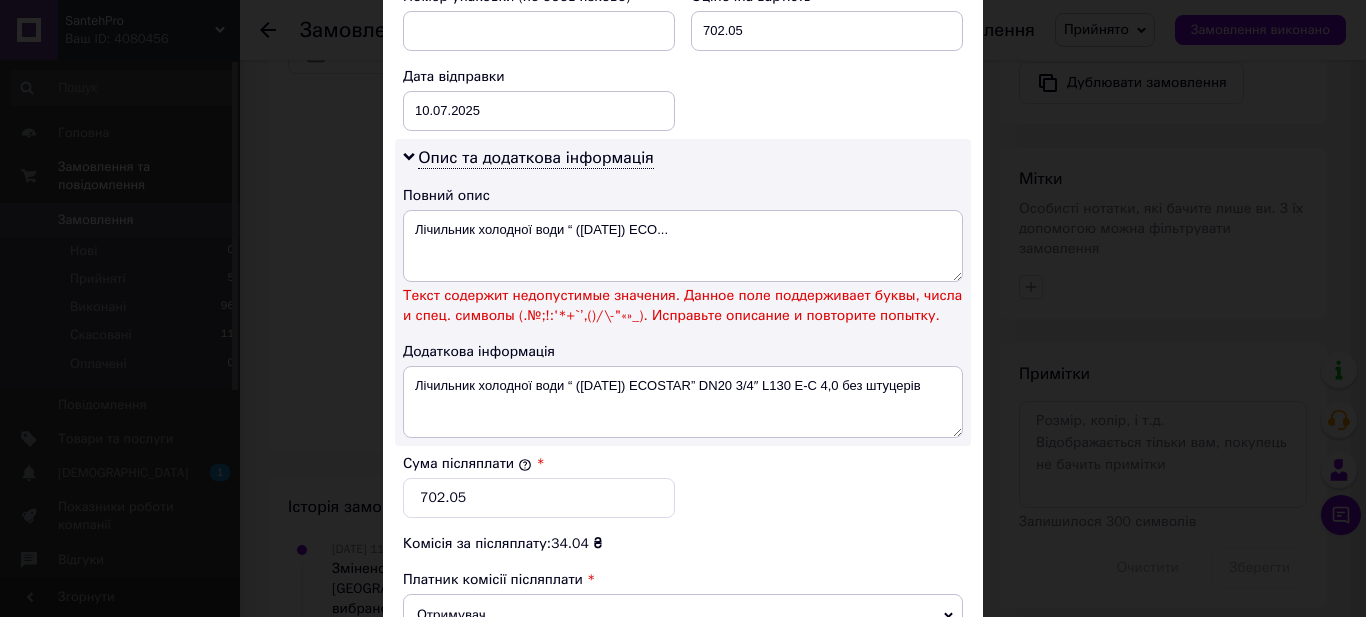 scroll, scrollTop: 917, scrollLeft: 0, axis: vertical 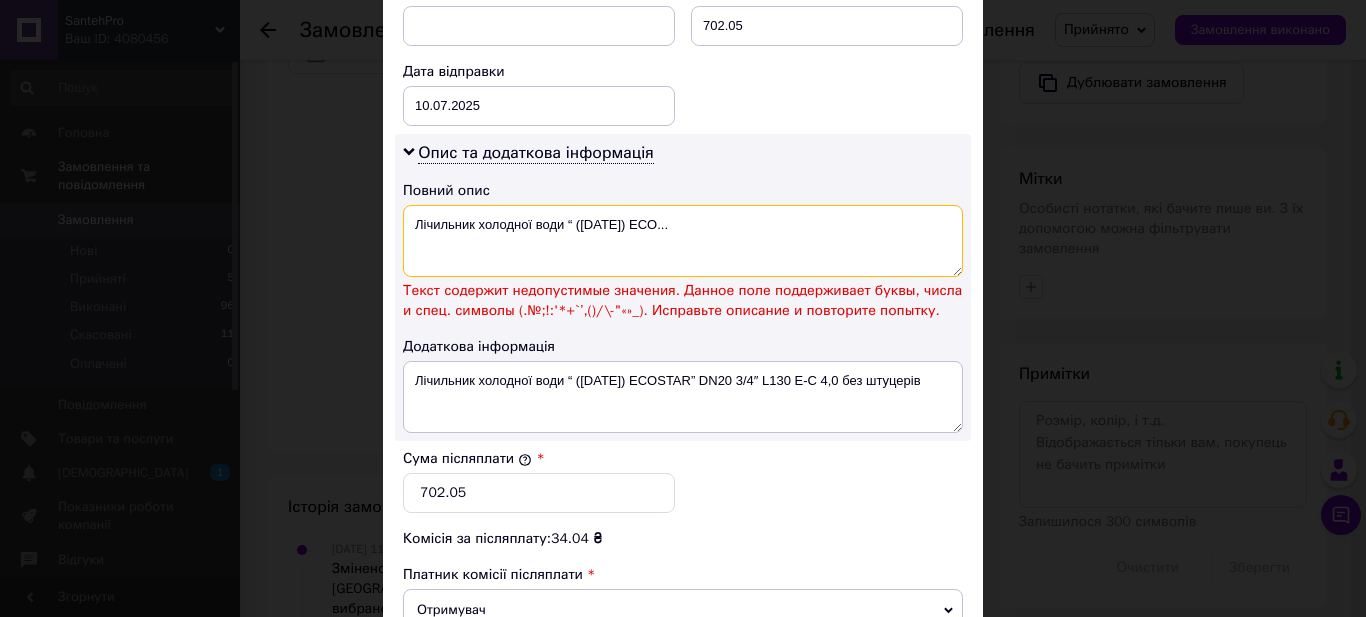 drag, startPoint x: 563, startPoint y: 225, endPoint x: 770, endPoint y: 233, distance: 207.15453 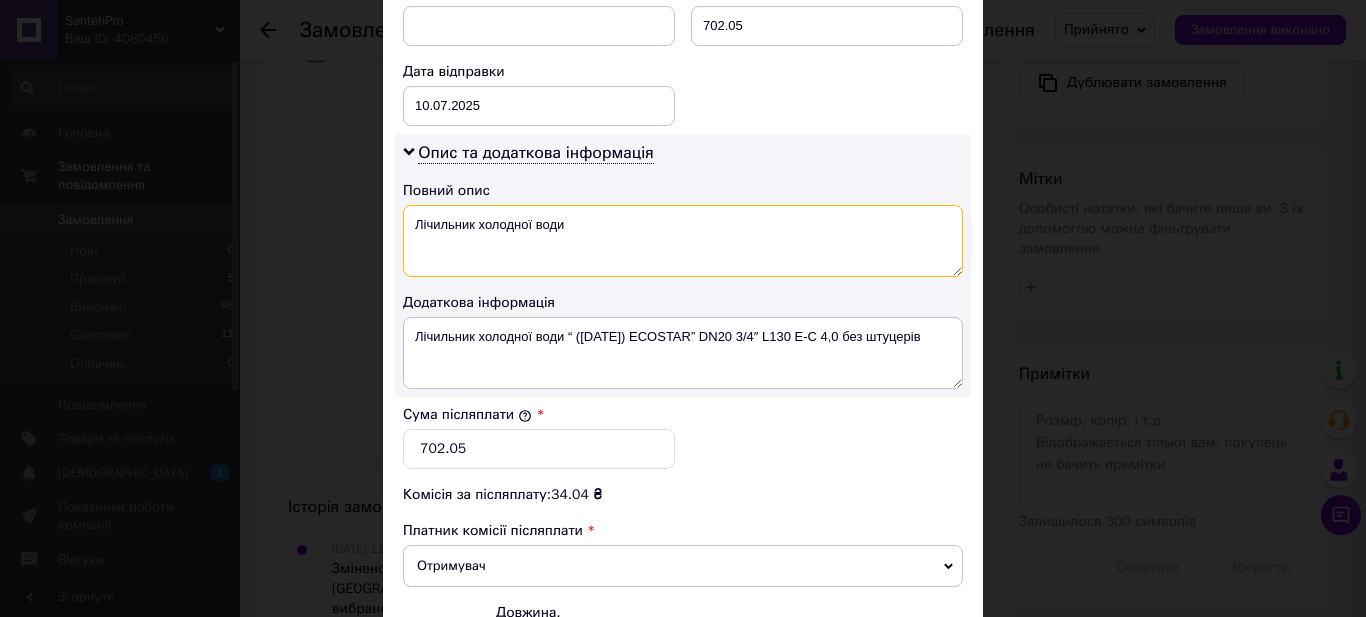 type on "Лічильник холодної води" 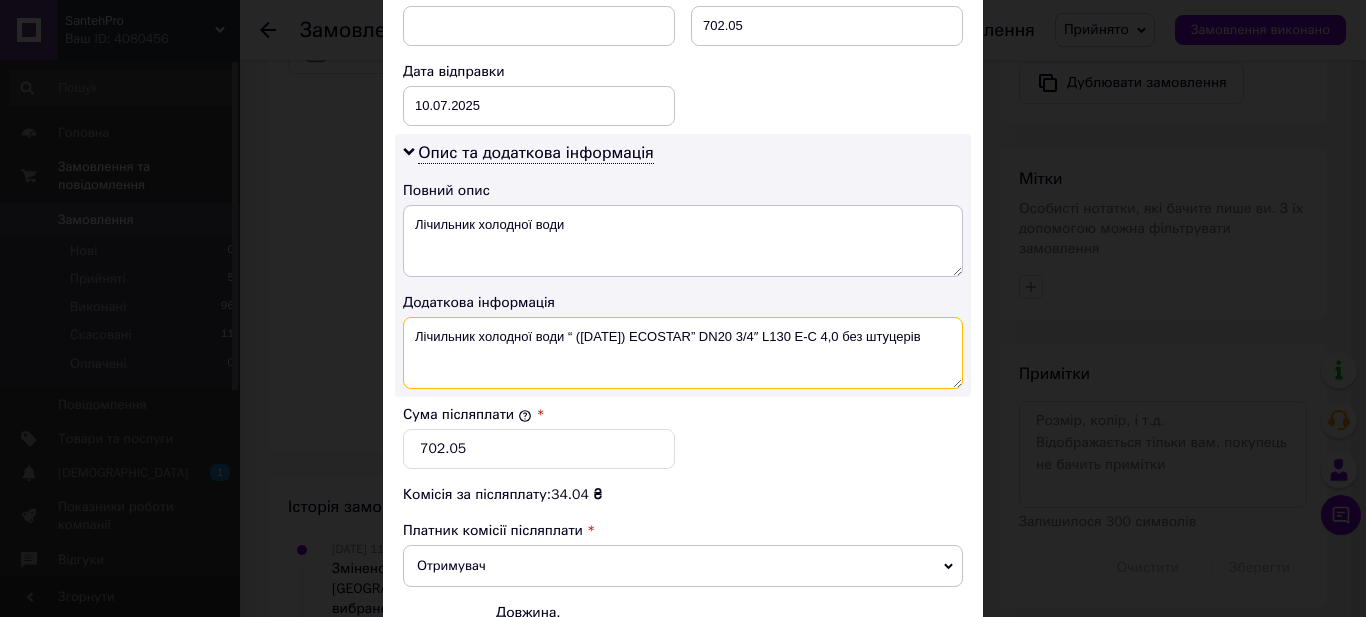 drag, startPoint x: 781, startPoint y: 334, endPoint x: 920, endPoint y: 350, distance: 139.91783 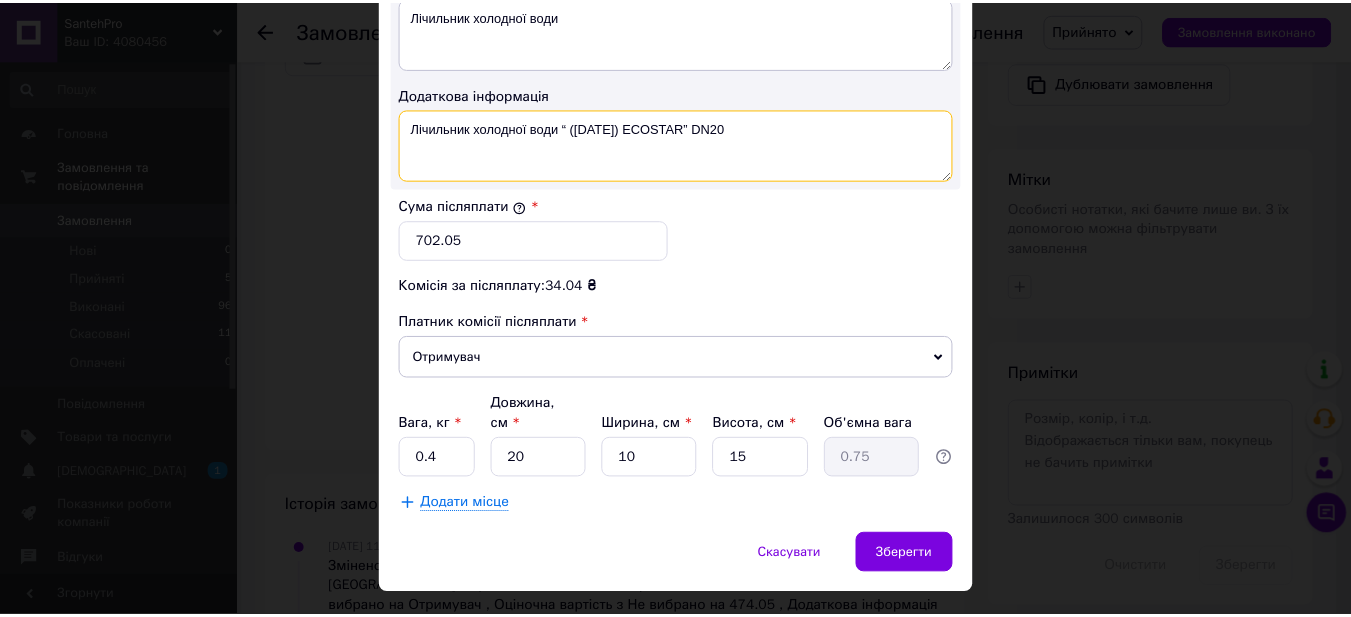 scroll, scrollTop: 1153, scrollLeft: 0, axis: vertical 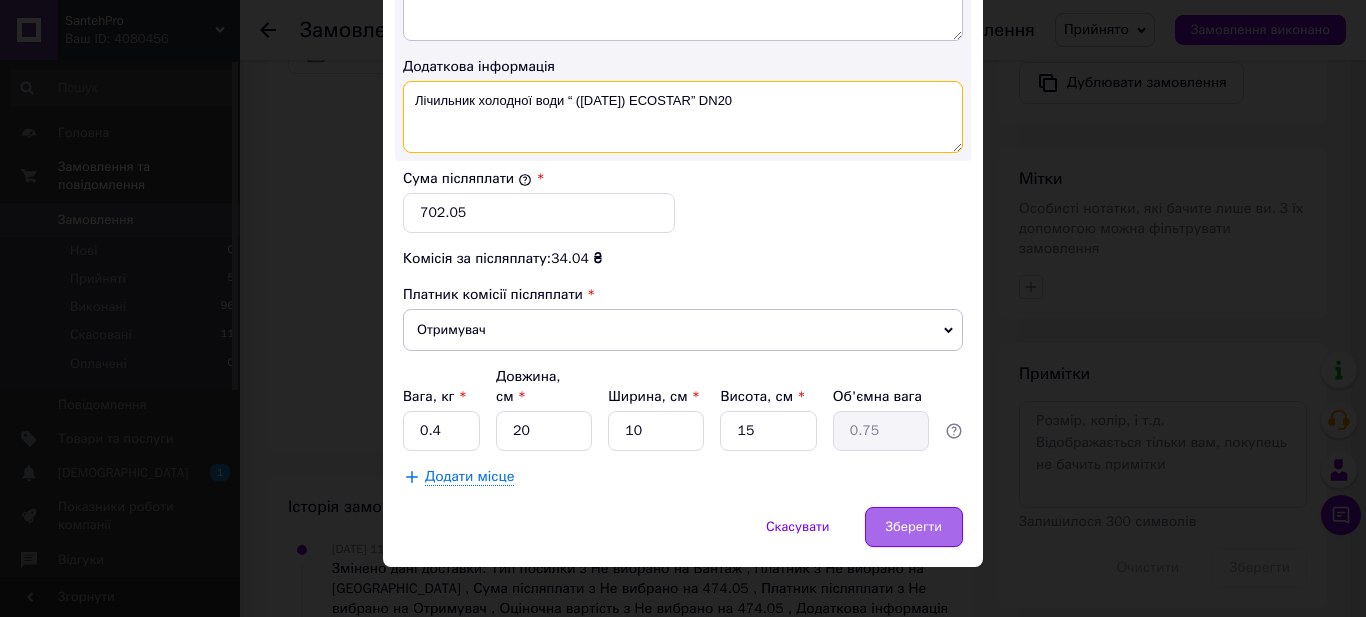 type on "Лічильник холодної води “ (2025 р. червень) ECOSTAR” DN20" 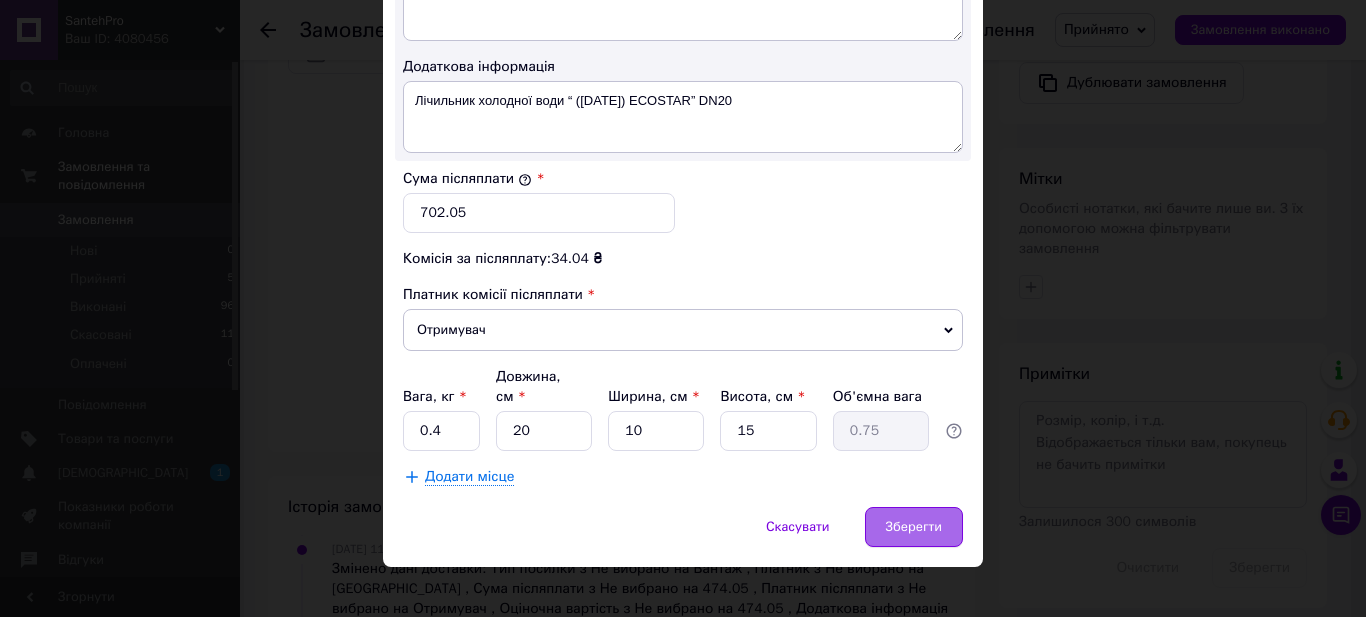 click on "Зберегти" at bounding box center [914, 527] 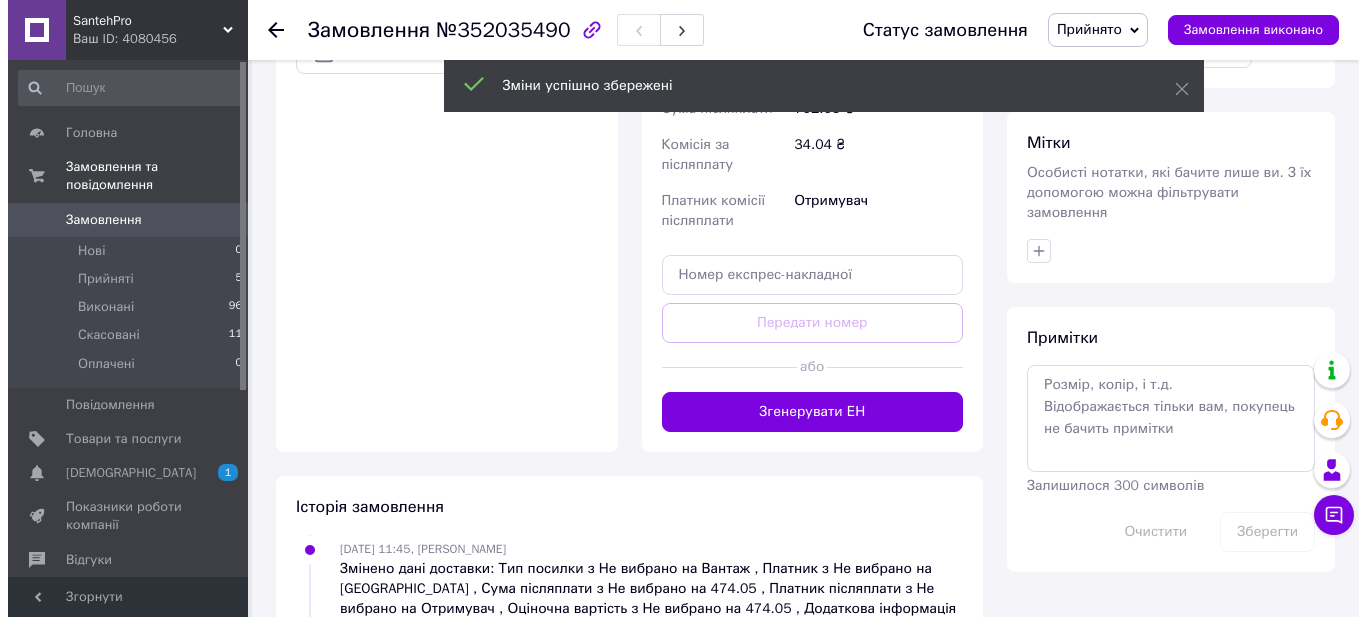 scroll, scrollTop: 248, scrollLeft: 0, axis: vertical 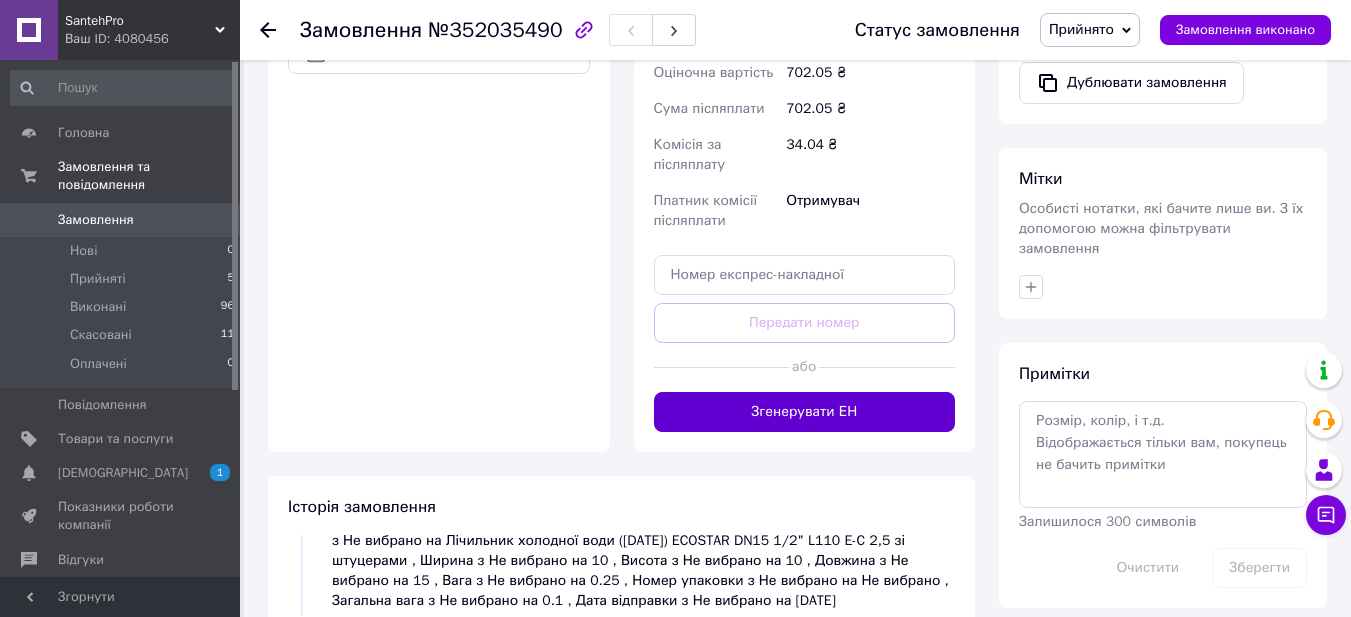 click on "Згенерувати ЕН" at bounding box center (805, 412) 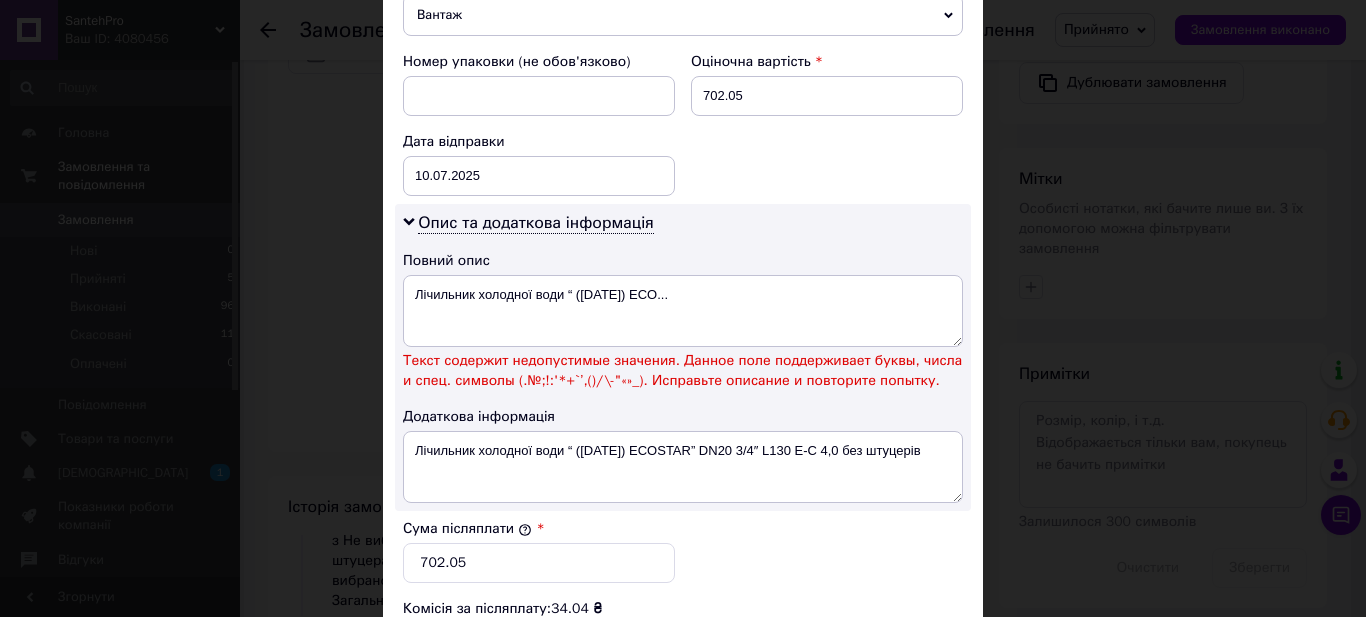 scroll, scrollTop: 882, scrollLeft: 0, axis: vertical 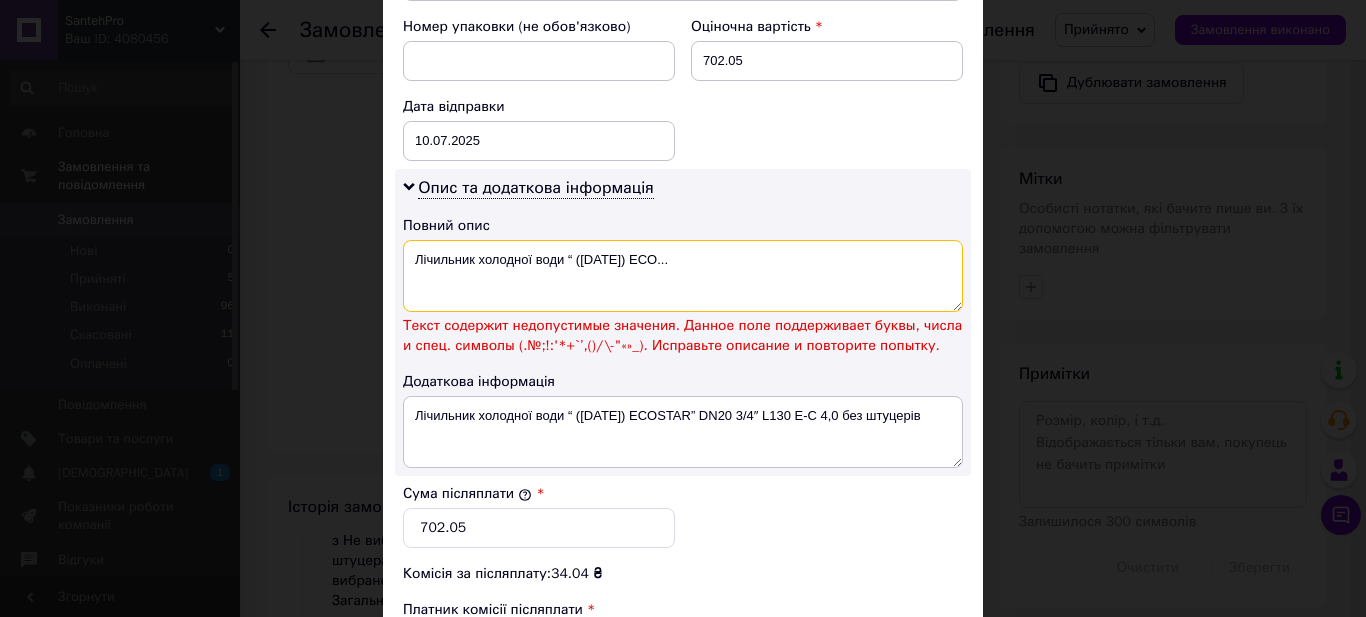 click on "Лічильник холодної води “ (2025 р. червень) ECO..." at bounding box center (683, 276) 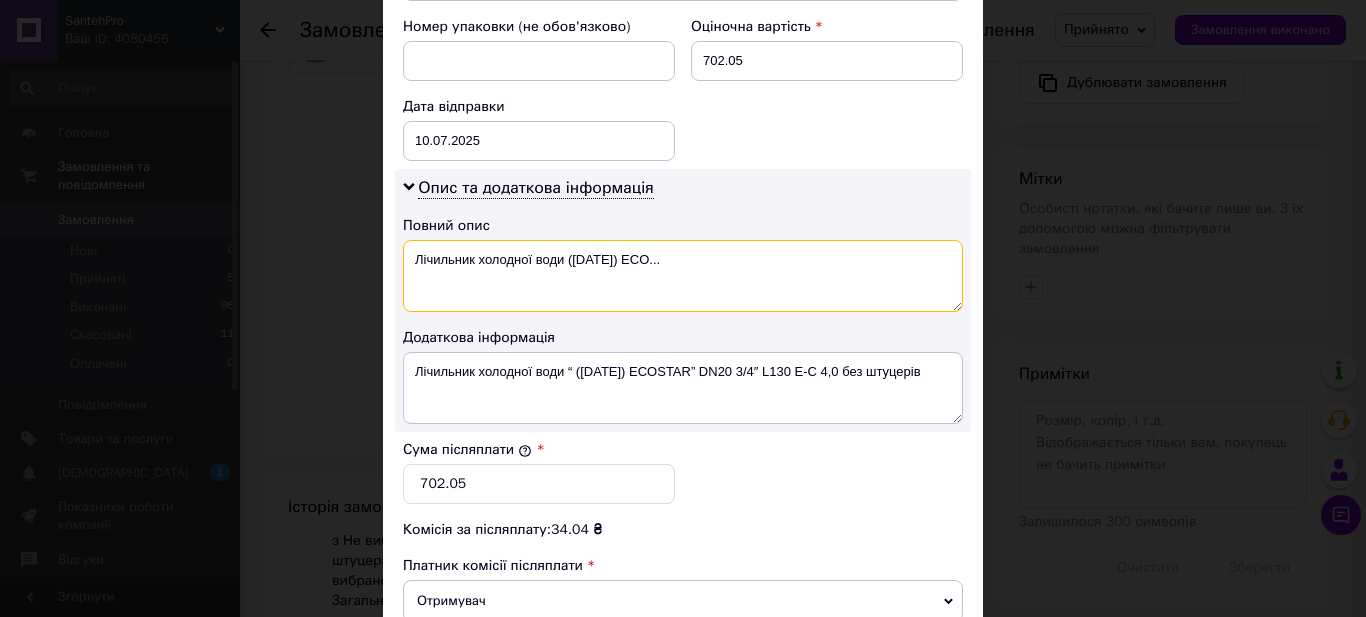 drag, startPoint x: 671, startPoint y: 258, endPoint x: 776, endPoint y: 271, distance: 105.801704 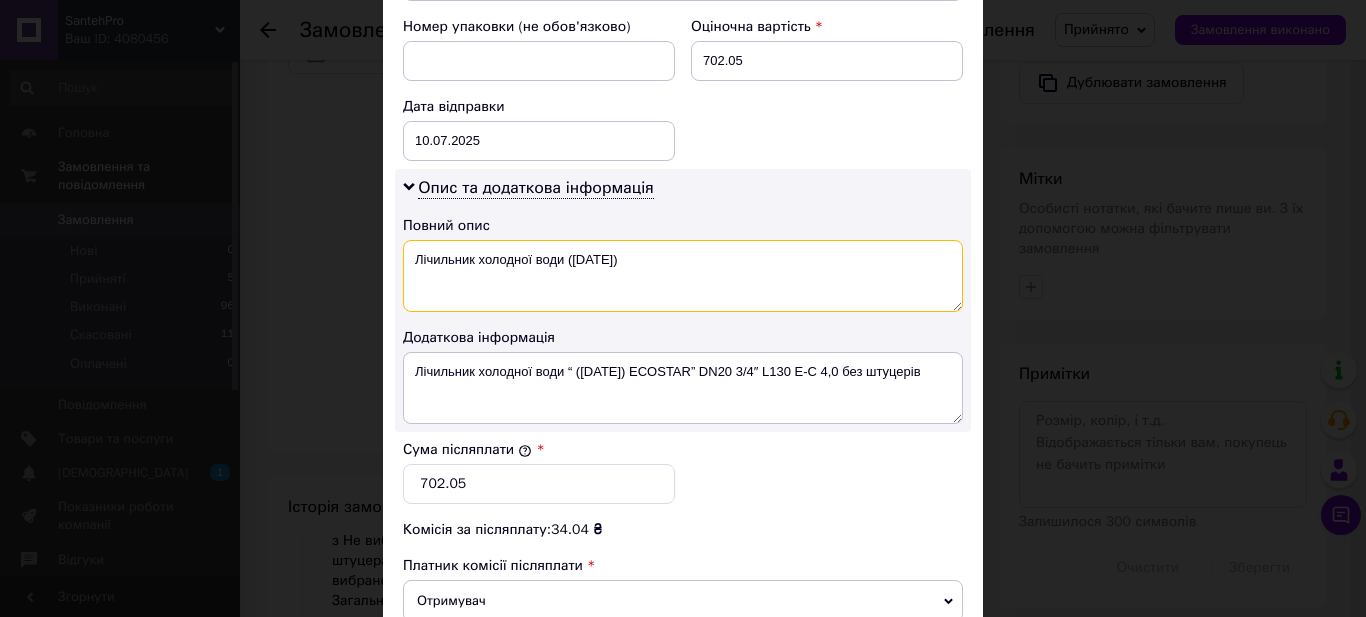 type on "Лічильник холодної води (2025 р. червень)" 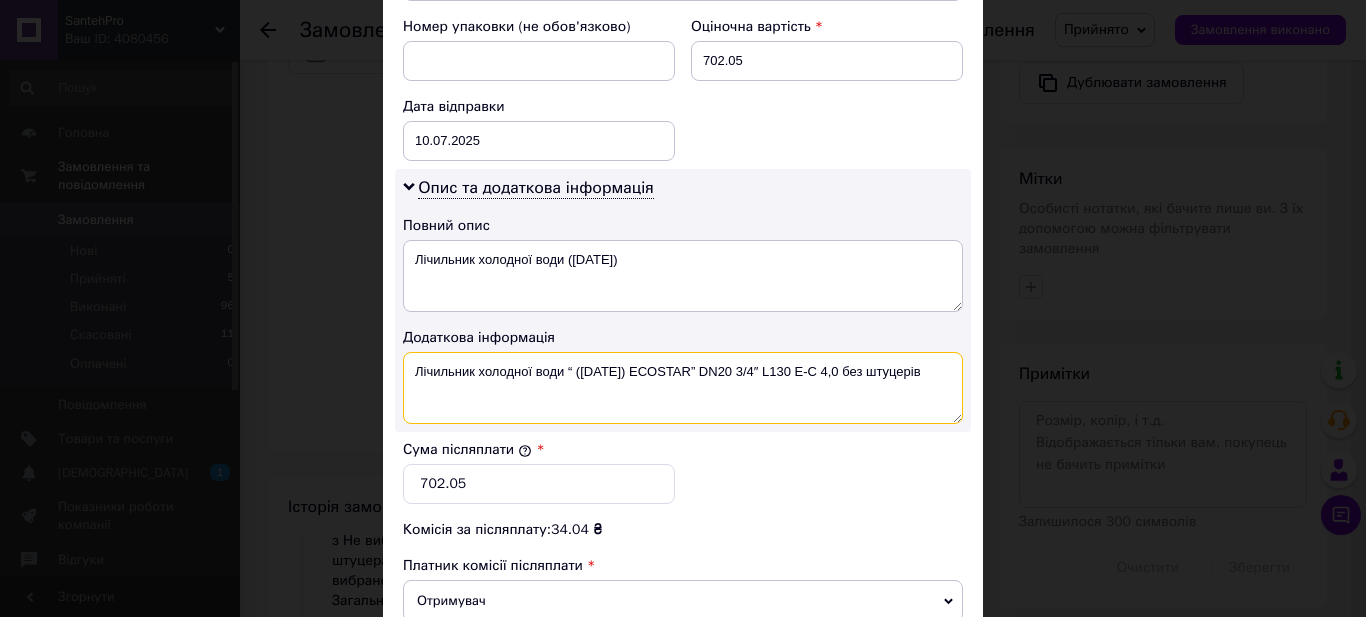 drag, startPoint x: 573, startPoint y: 369, endPoint x: 595, endPoint y: 386, distance: 27.802877 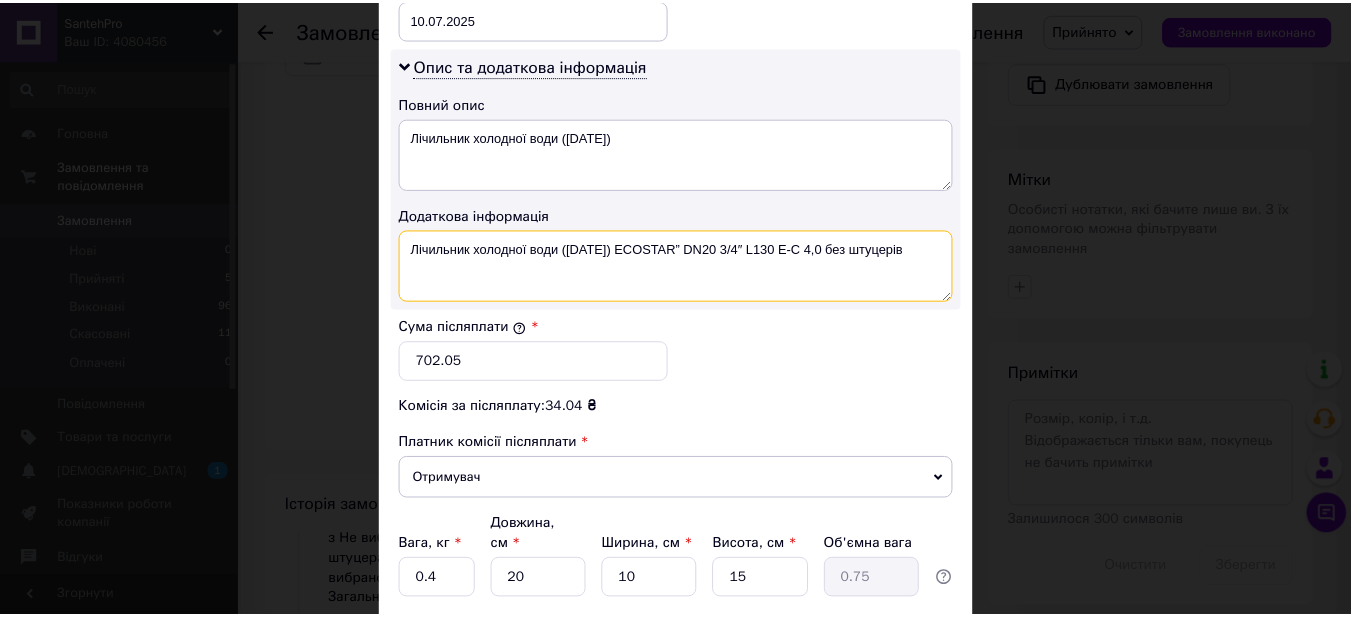scroll, scrollTop: 1153, scrollLeft: 0, axis: vertical 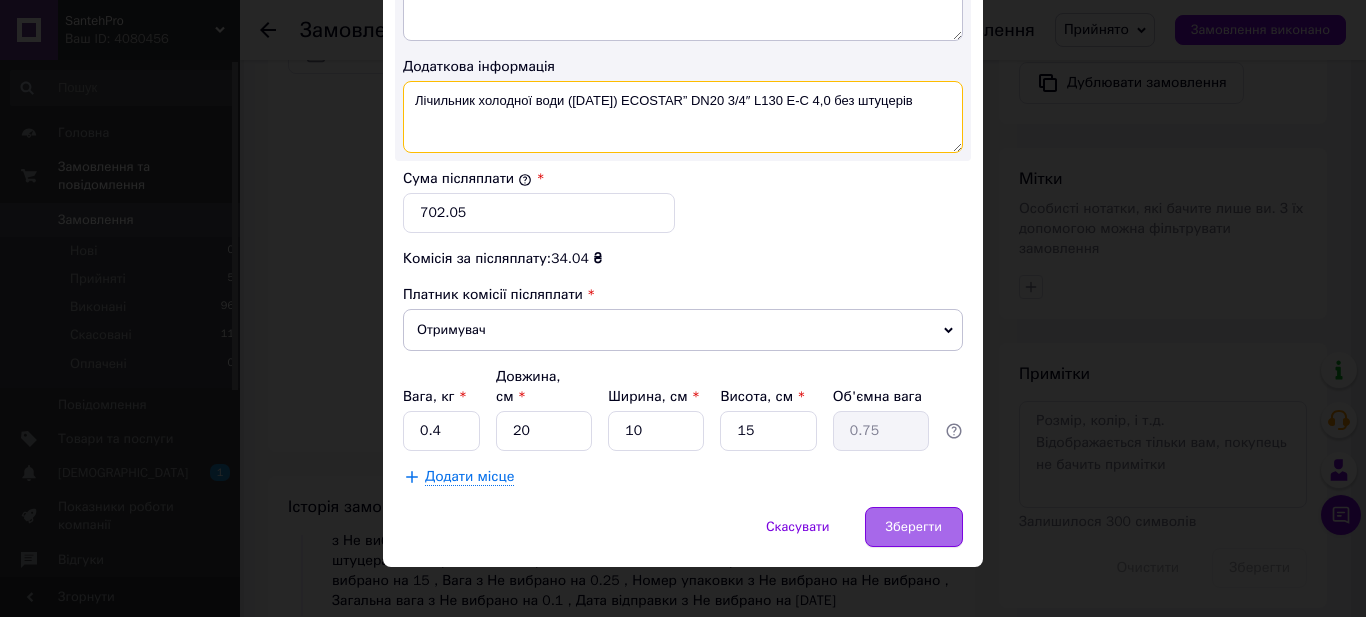 type on "Лічильник холодної води (2025 р. червень) ECOSTAR” DN20 3/4″ L130 E-C 4,0 без штуцерів" 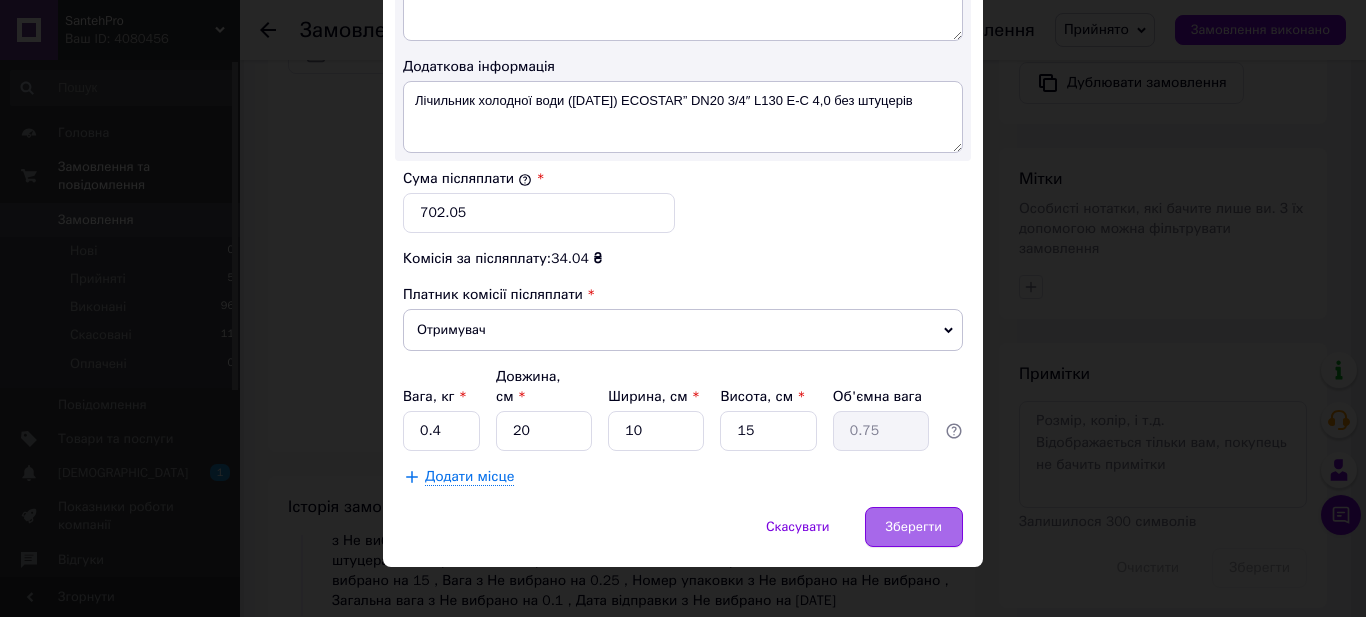 click on "Зберегти" at bounding box center (914, 527) 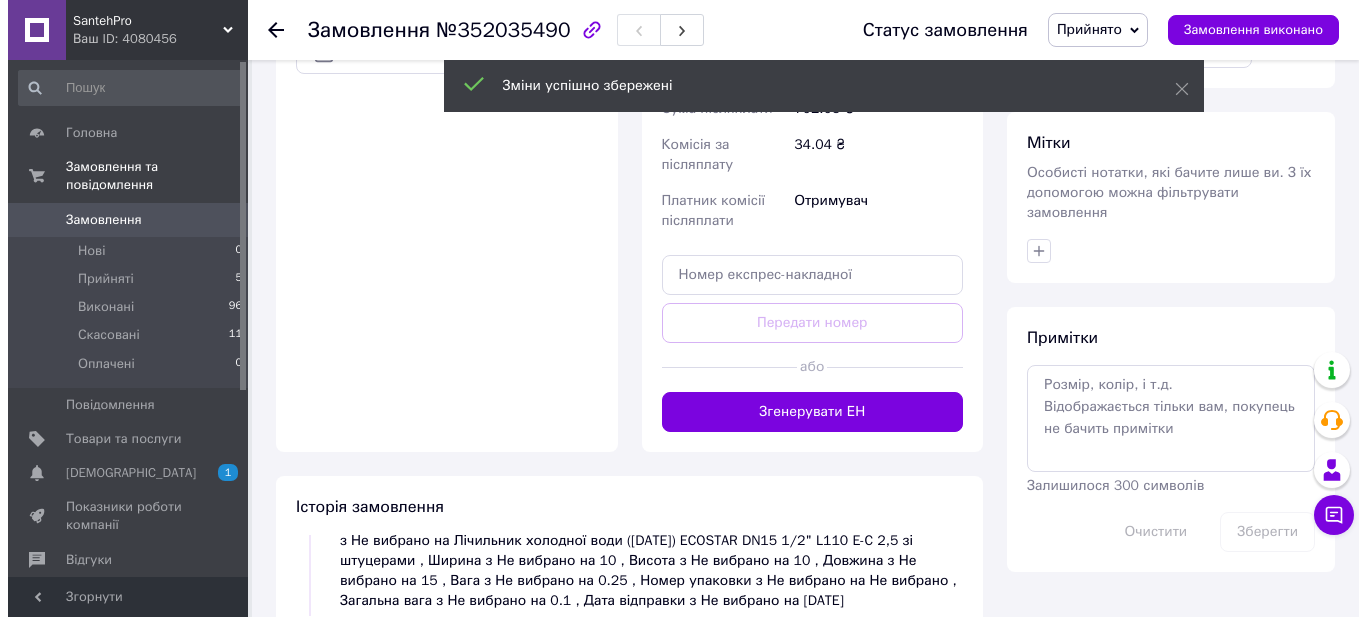 scroll, scrollTop: 336, scrollLeft: 0, axis: vertical 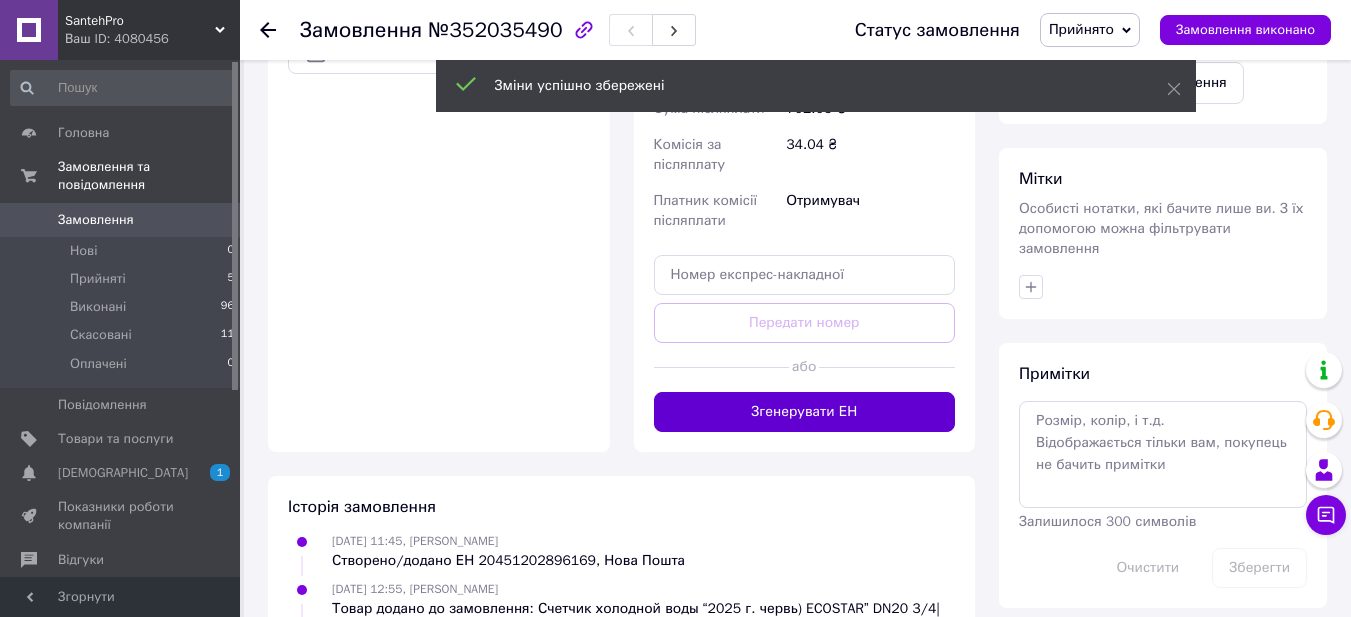 click on "Згенерувати ЕН" at bounding box center [805, 412] 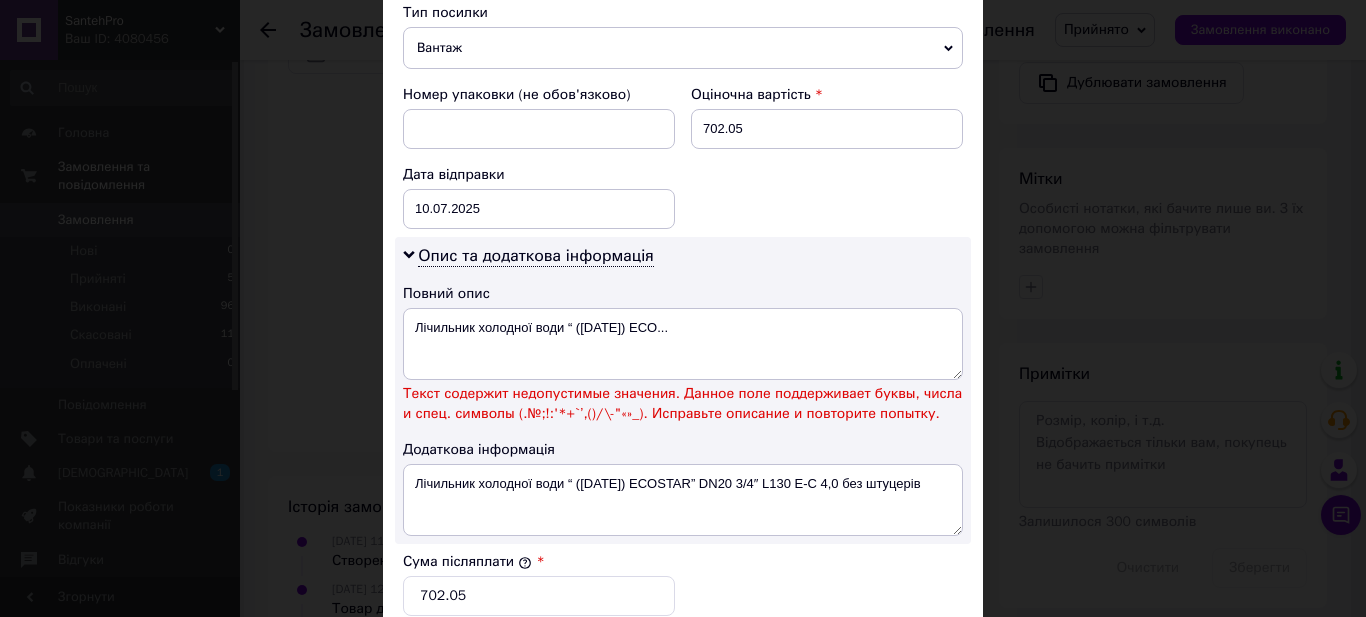 scroll, scrollTop: 876, scrollLeft: 0, axis: vertical 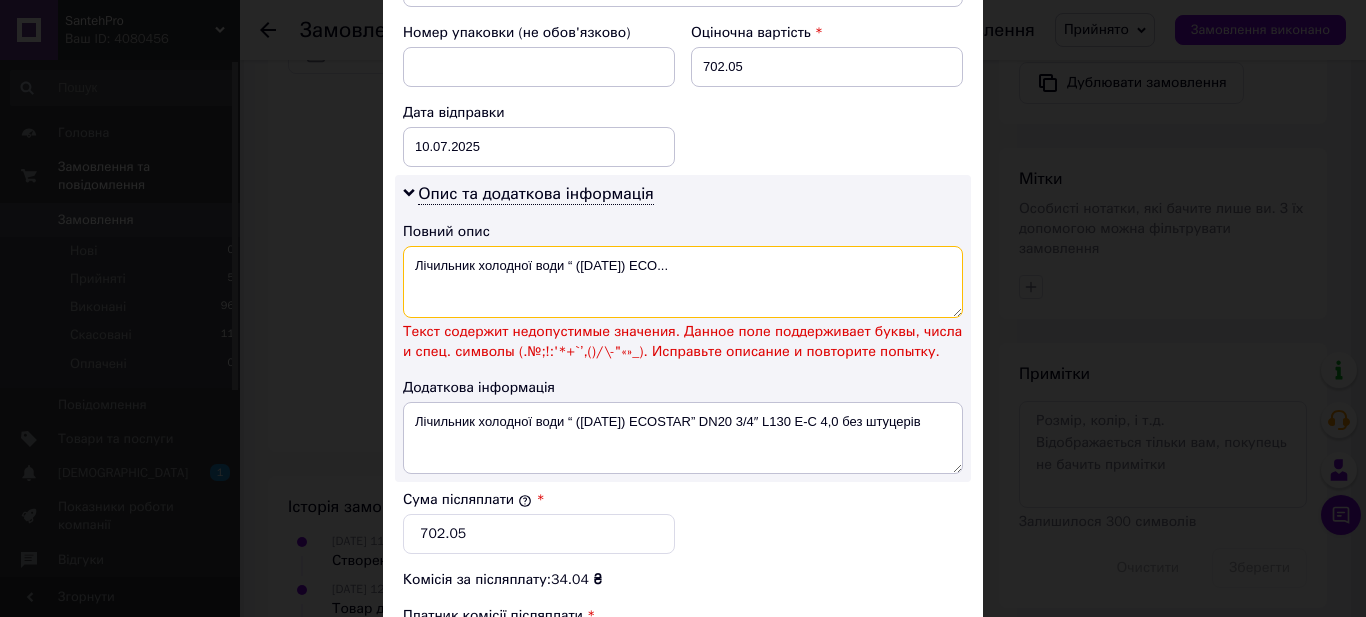 drag, startPoint x: 559, startPoint y: 272, endPoint x: 826, endPoint y: 273, distance: 267.00186 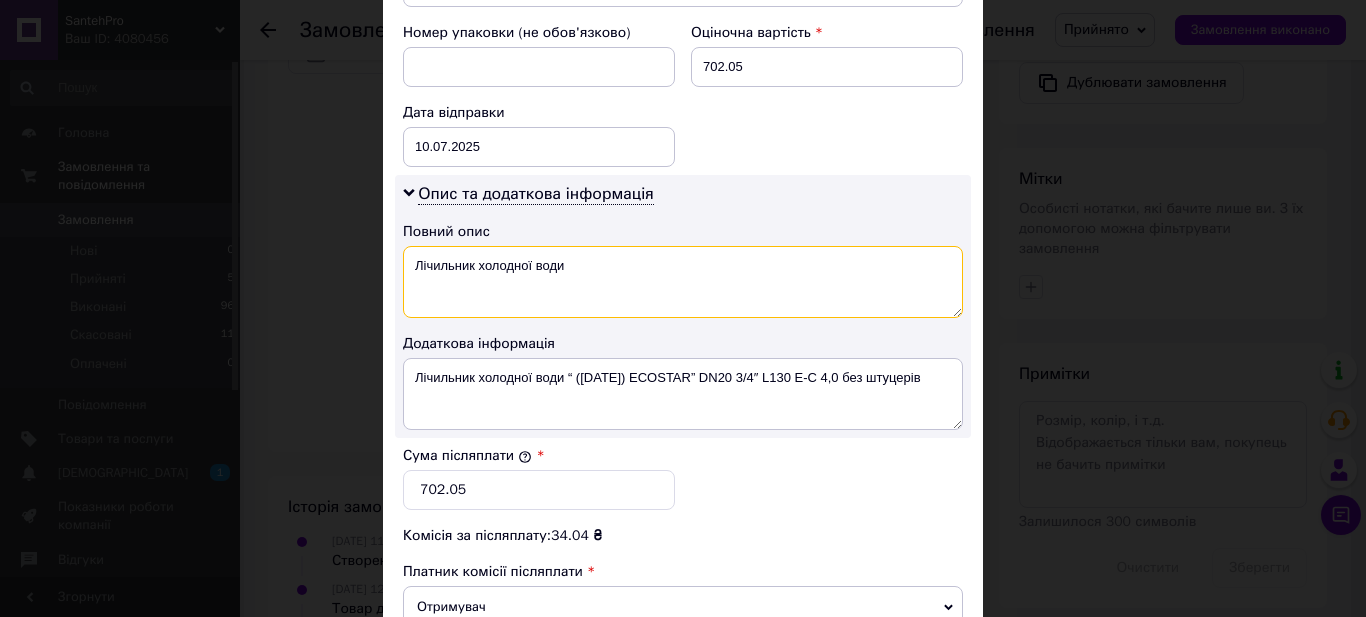 type on "Лічильник холодної води" 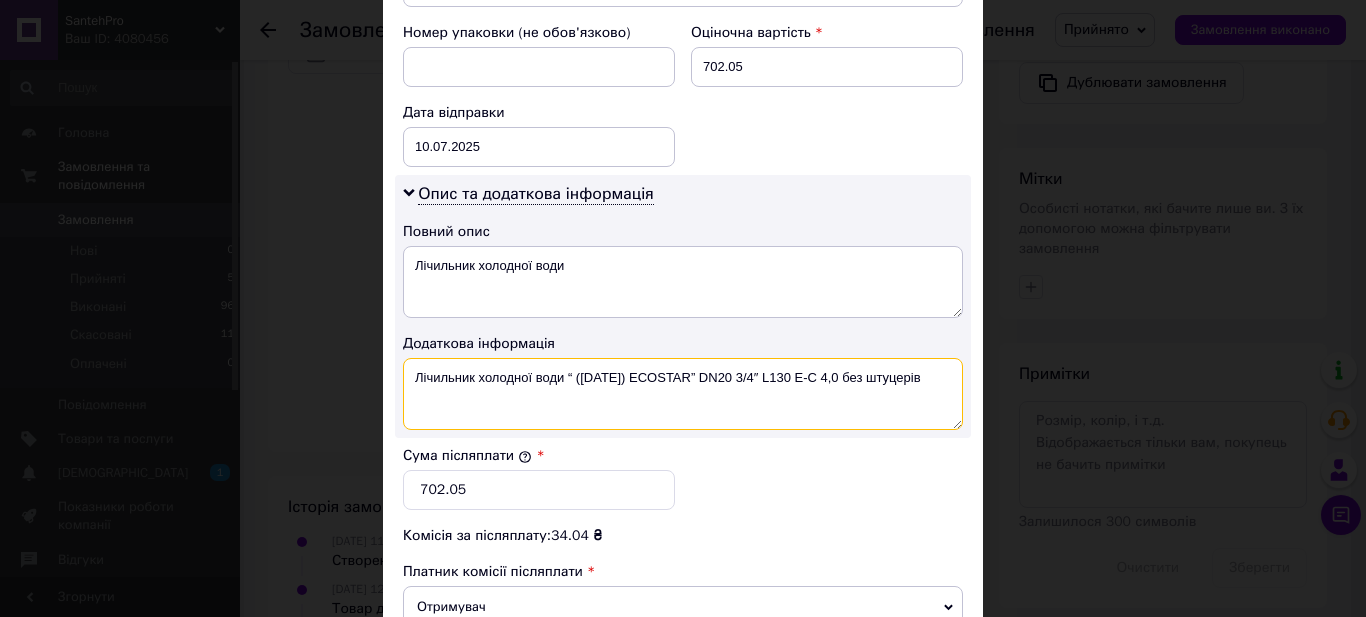 drag, startPoint x: 561, startPoint y: 377, endPoint x: 681, endPoint y: 376, distance: 120.004166 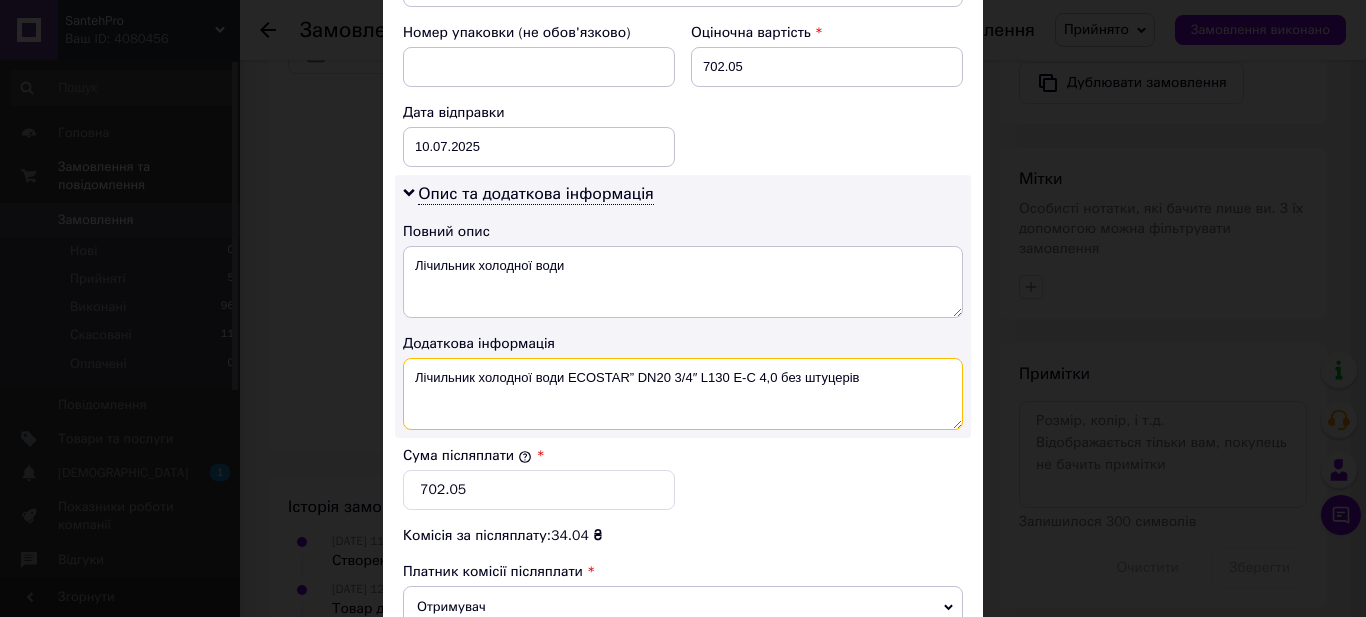 click on "Лічильник холодної води ECOSTAR” DN20 3/4″ L130 E-C 4,0 без штуцерів" at bounding box center [683, 394] 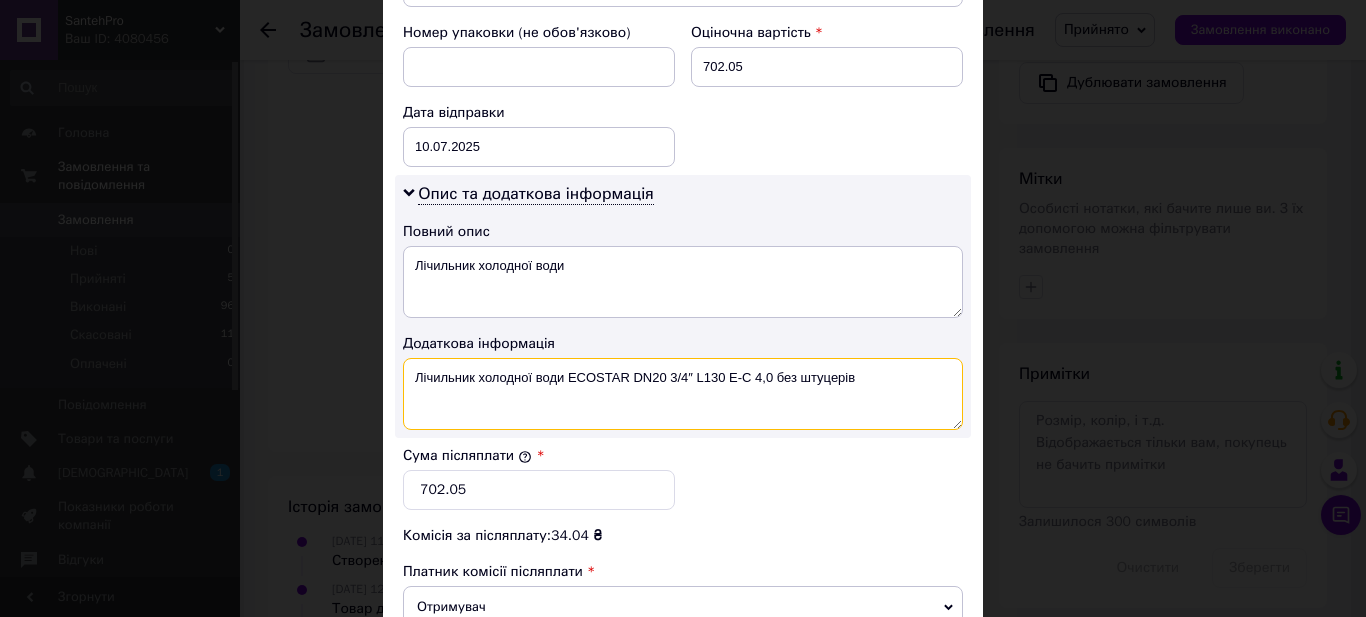 drag, startPoint x: 664, startPoint y: 379, endPoint x: 912, endPoint y: 381, distance: 248.00807 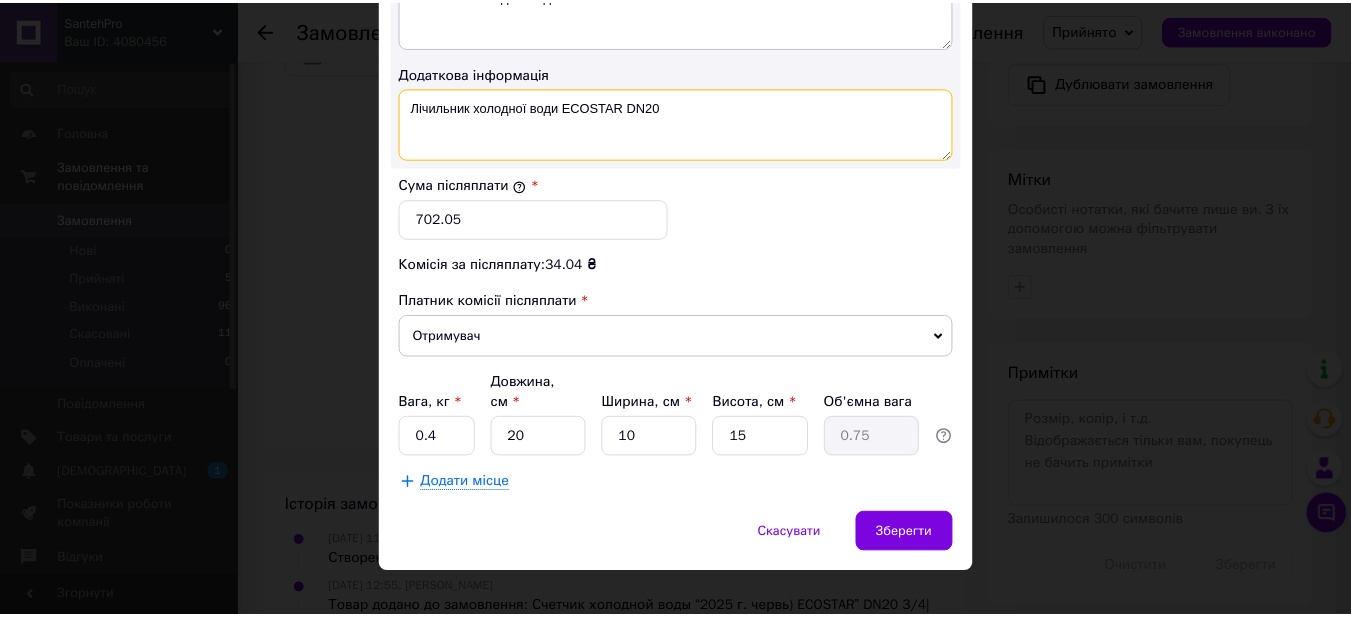 scroll, scrollTop: 1153, scrollLeft: 0, axis: vertical 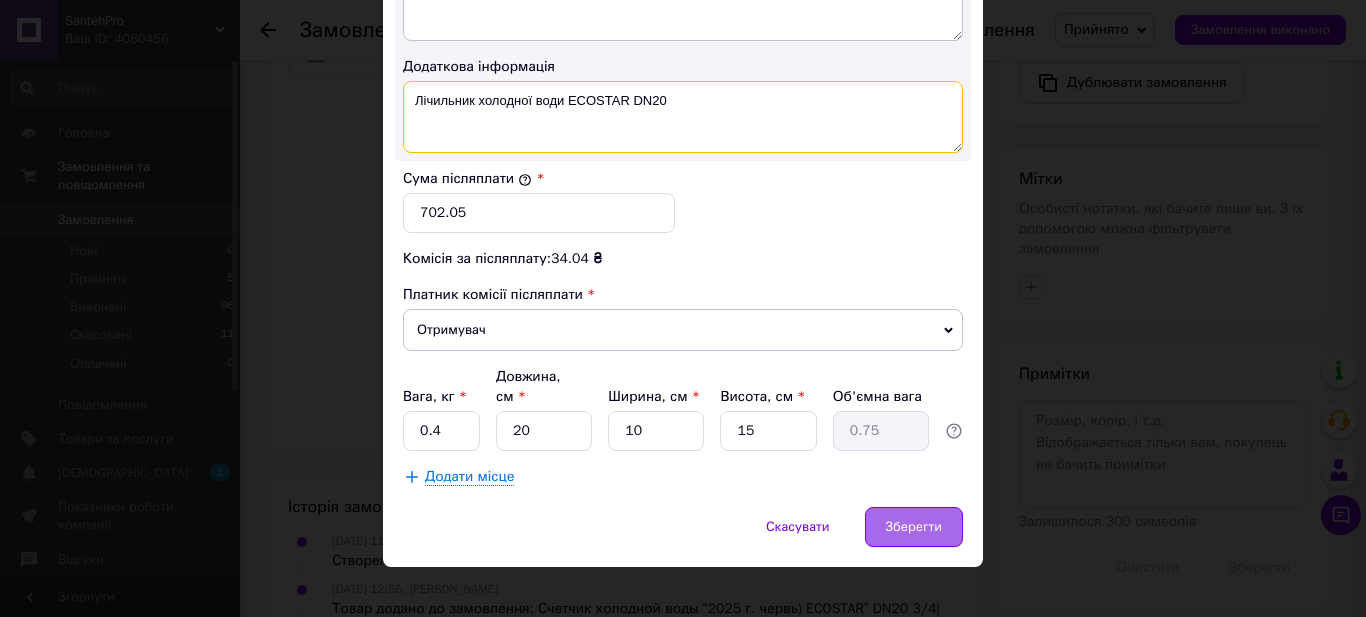 type on "Лічильник холодної води ECOSTAR DN20" 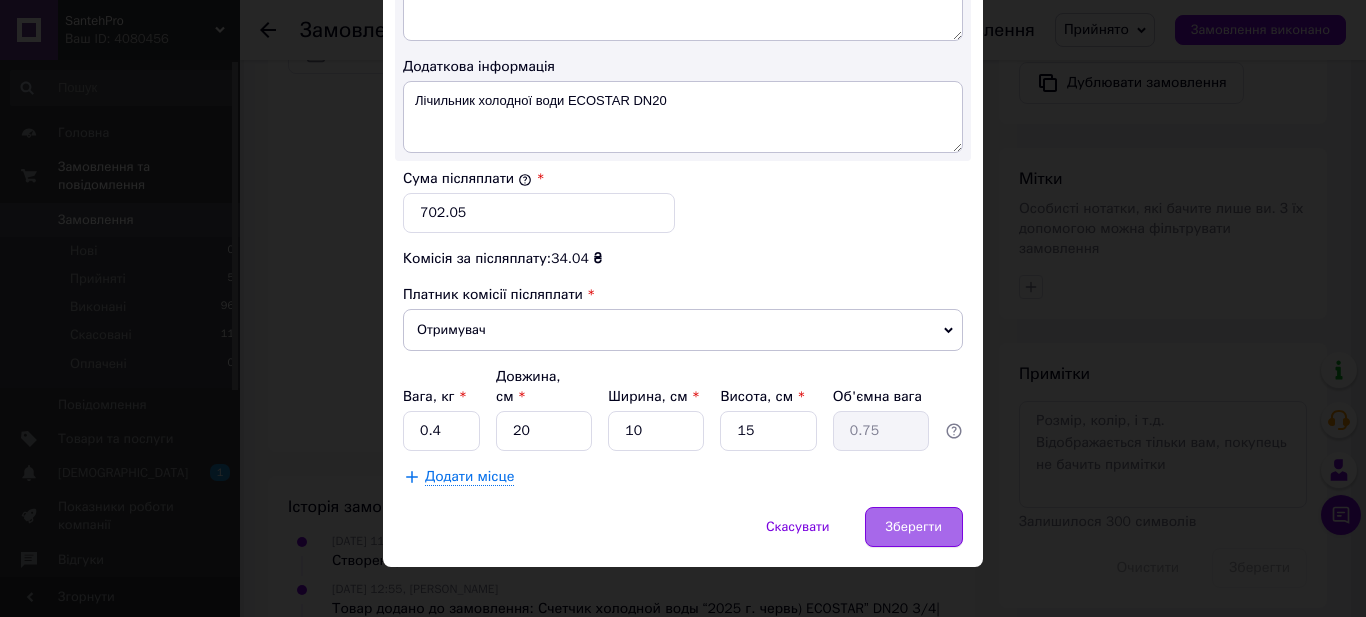 click on "Зберегти" at bounding box center (914, 527) 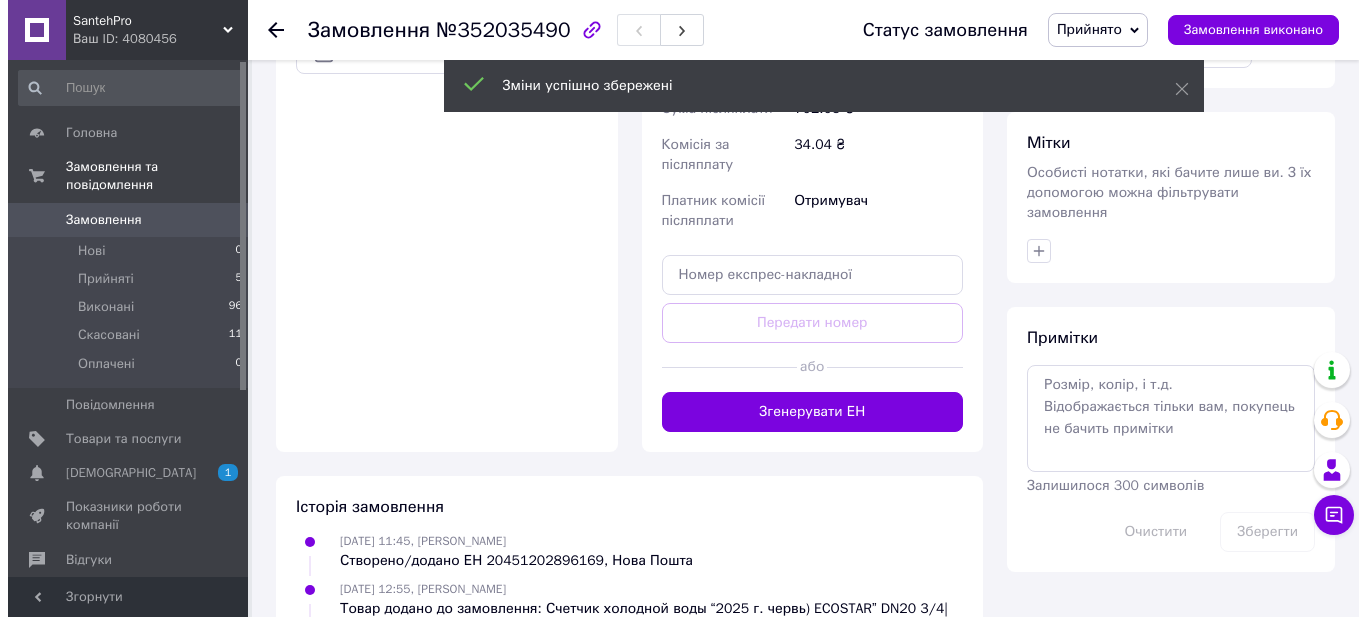 scroll, scrollTop: 404, scrollLeft: 0, axis: vertical 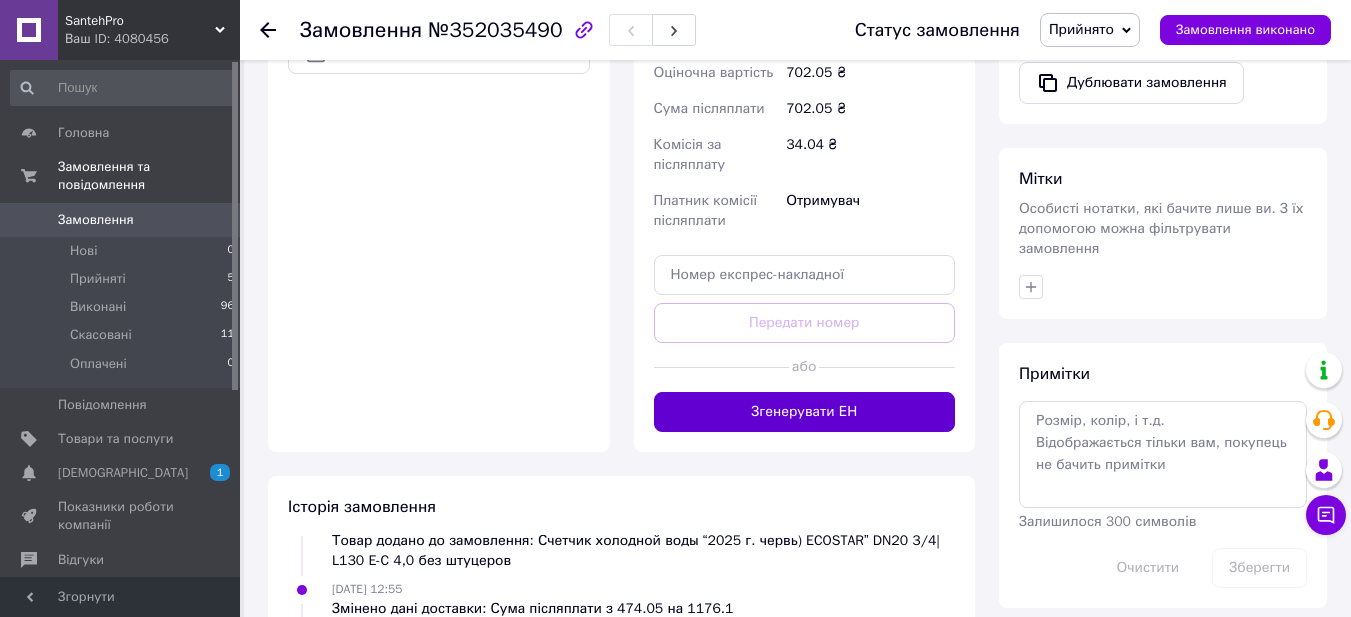 click on "Згенерувати ЕН" at bounding box center (805, 412) 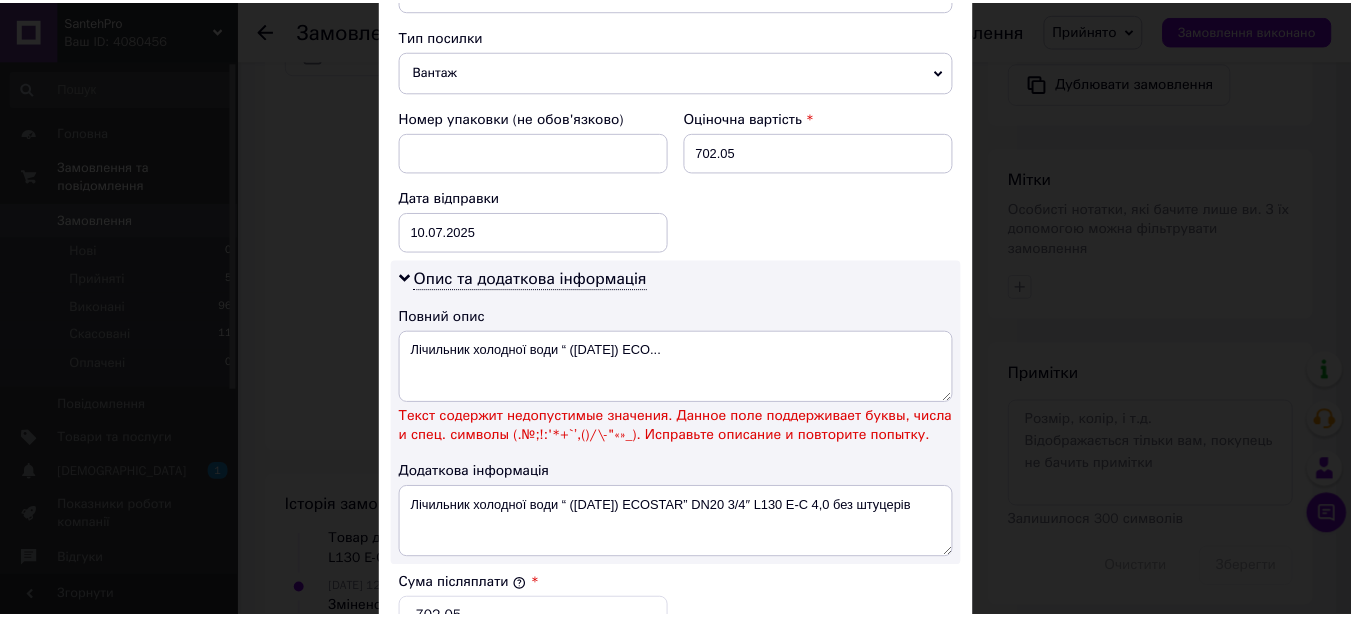 scroll, scrollTop: 818, scrollLeft: 0, axis: vertical 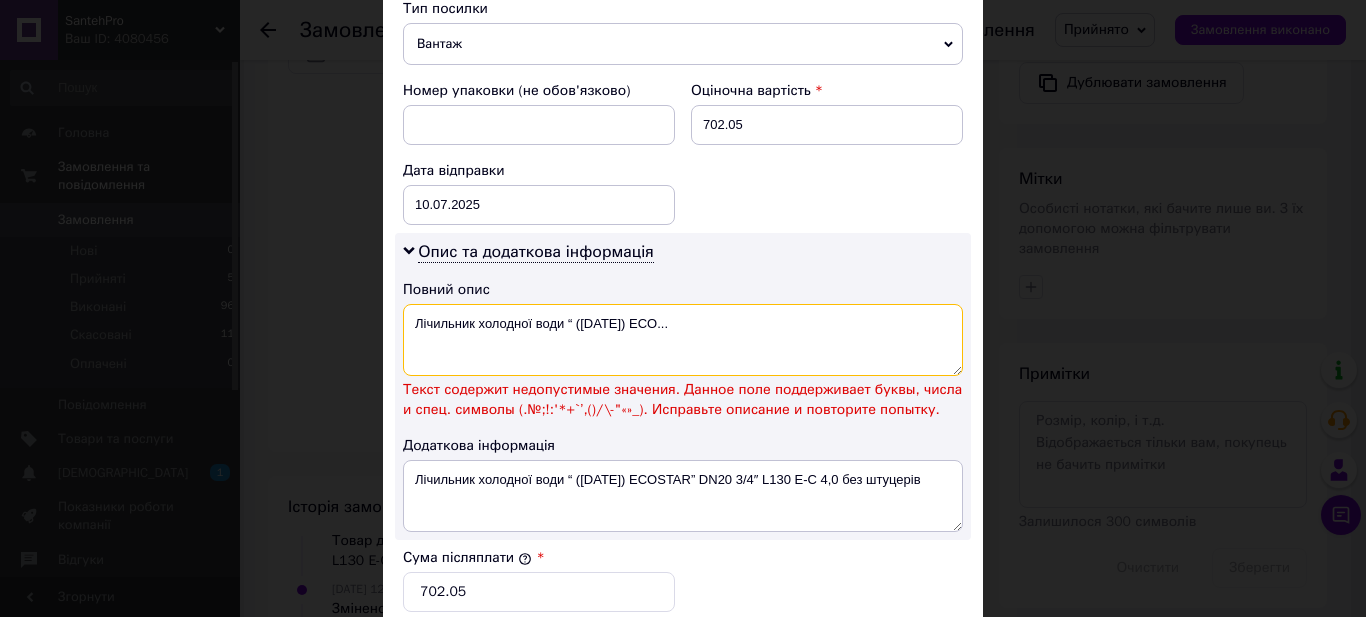 drag, startPoint x: 560, startPoint y: 319, endPoint x: 732, endPoint y: 324, distance: 172.07266 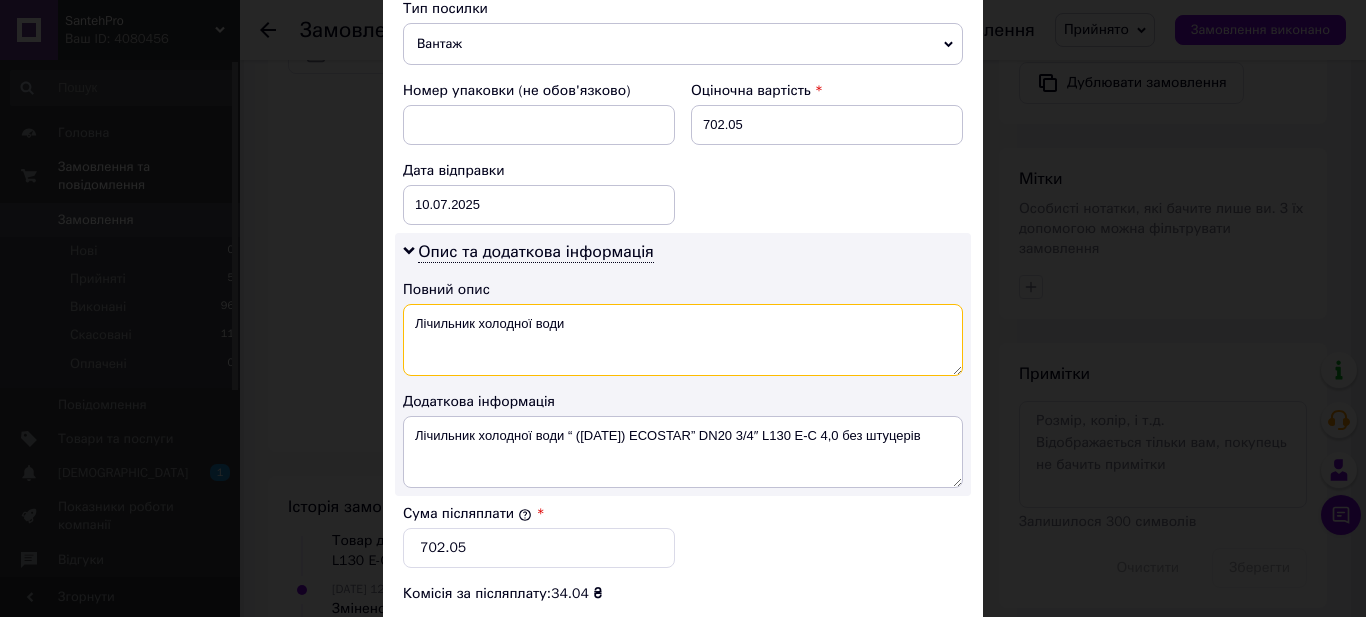 type on "Лічильник холодної води" 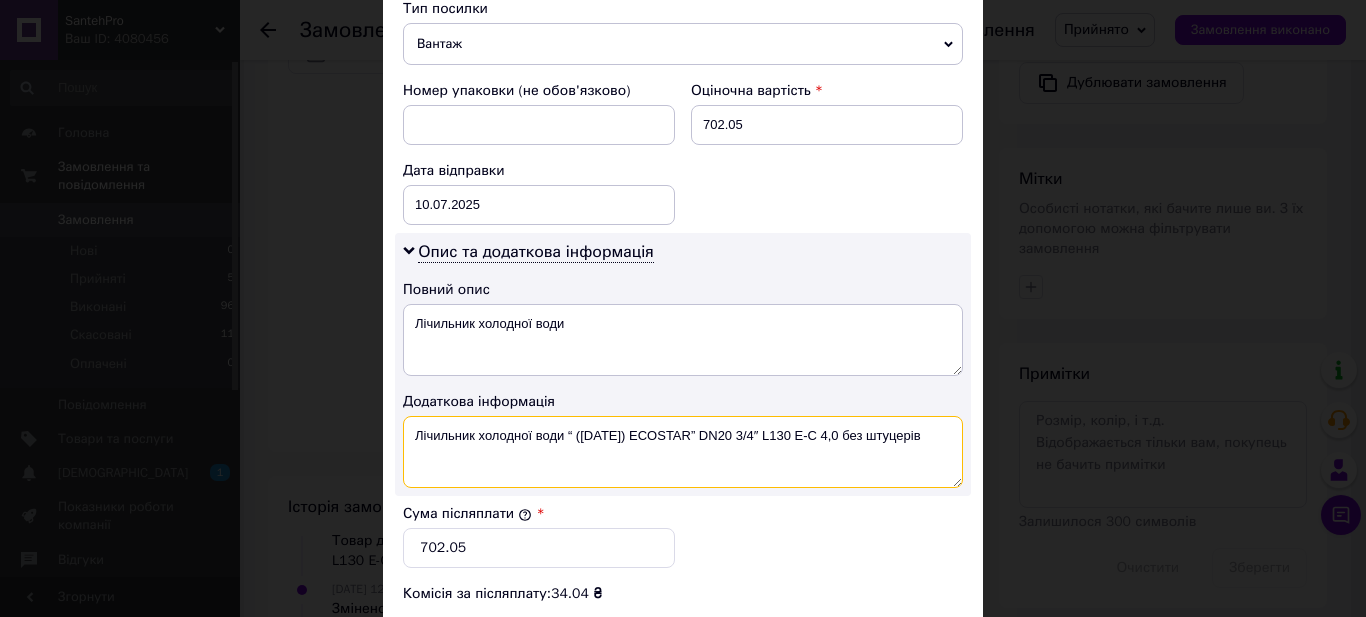 drag, startPoint x: 558, startPoint y: 435, endPoint x: 680, endPoint y: 442, distance: 122.20065 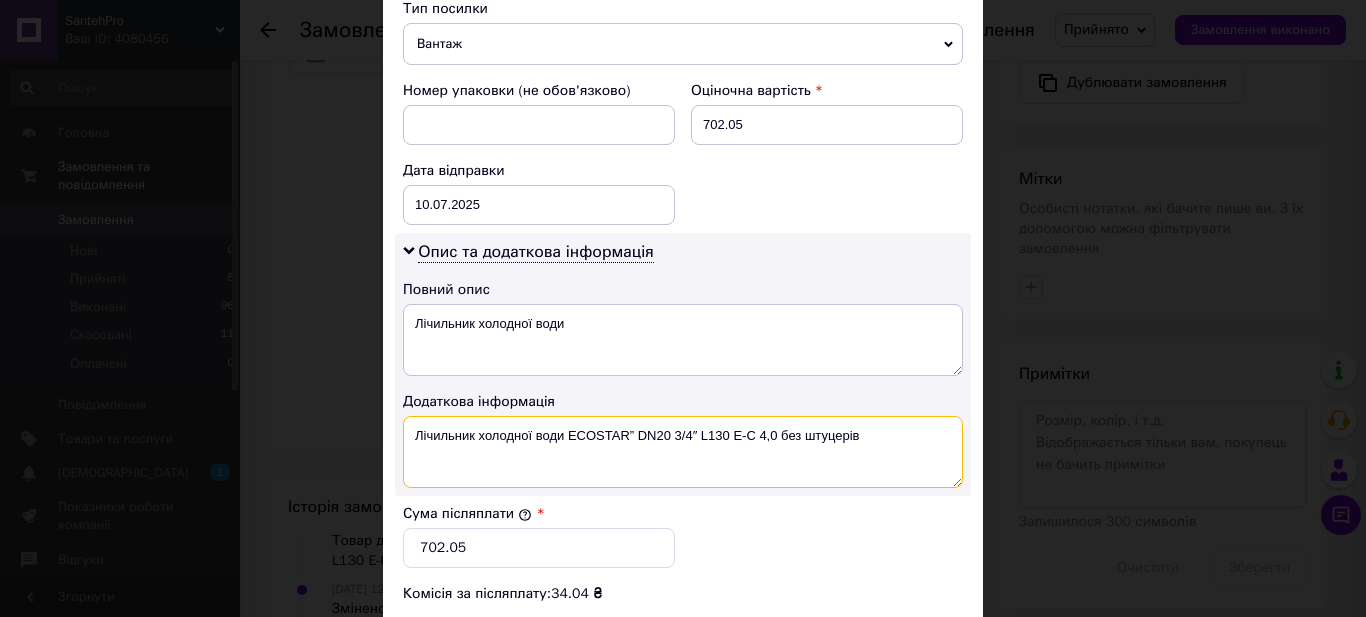 drag, startPoint x: 625, startPoint y: 432, endPoint x: 949, endPoint y: 456, distance: 324.88766 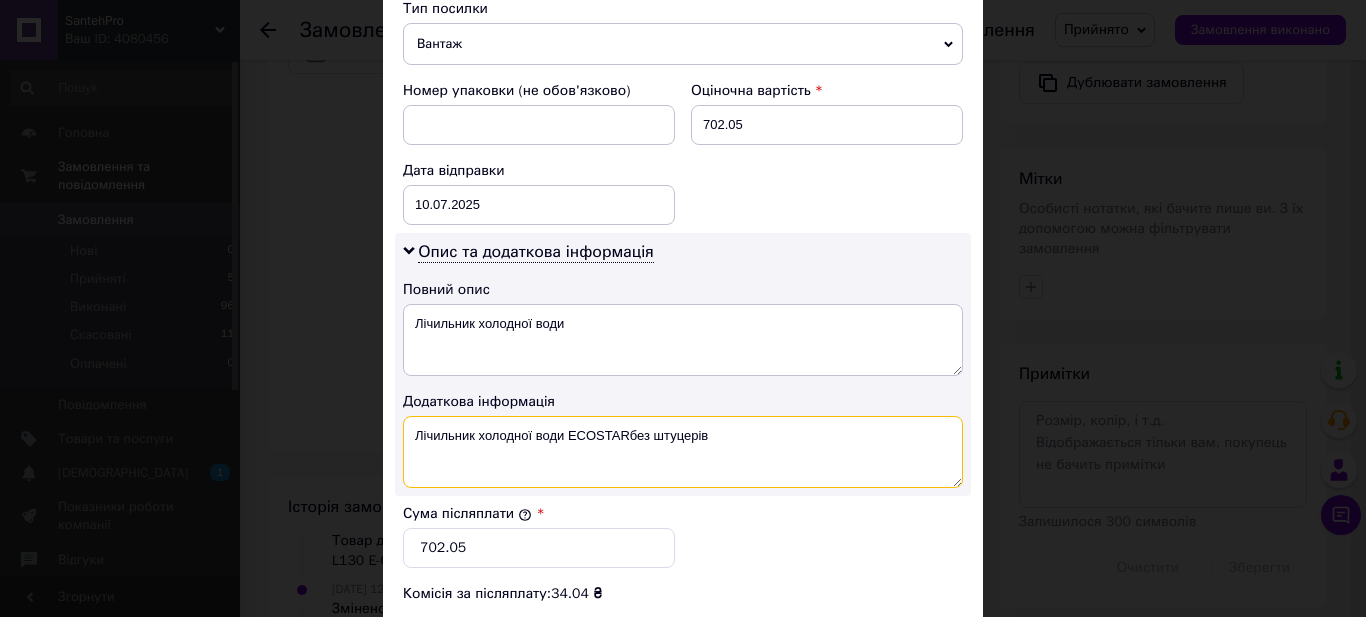 type on "Лічильник холодної води ECOSTAR без штуцерів" 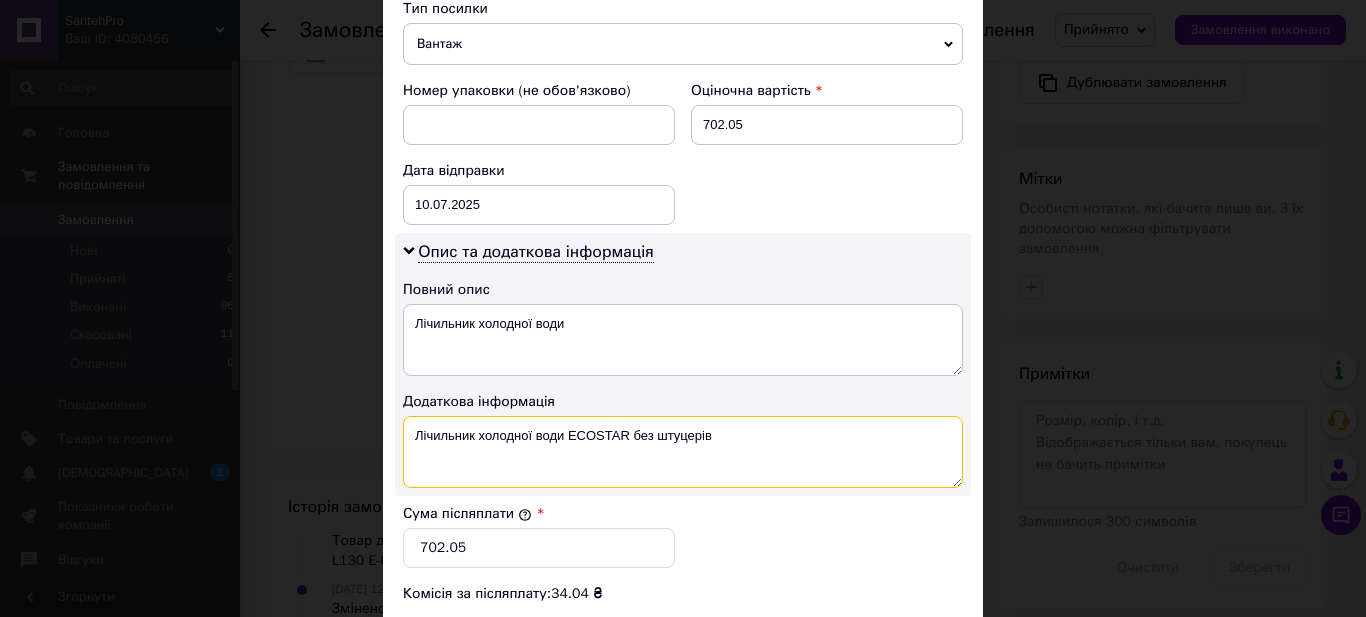 drag, startPoint x: 668, startPoint y: 435, endPoint x: 333, endPoint y: 410, distance: 335.93155 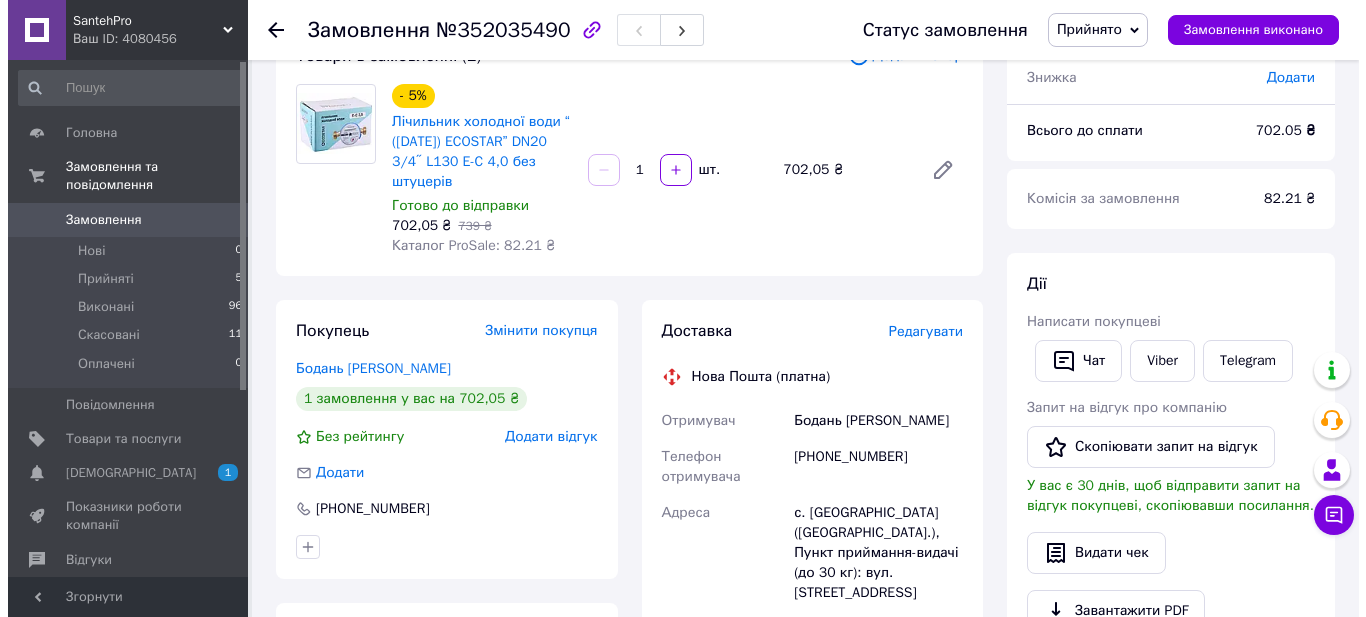 scroll, scrollTop: 130, scrollLeft: 0, axis: vertical 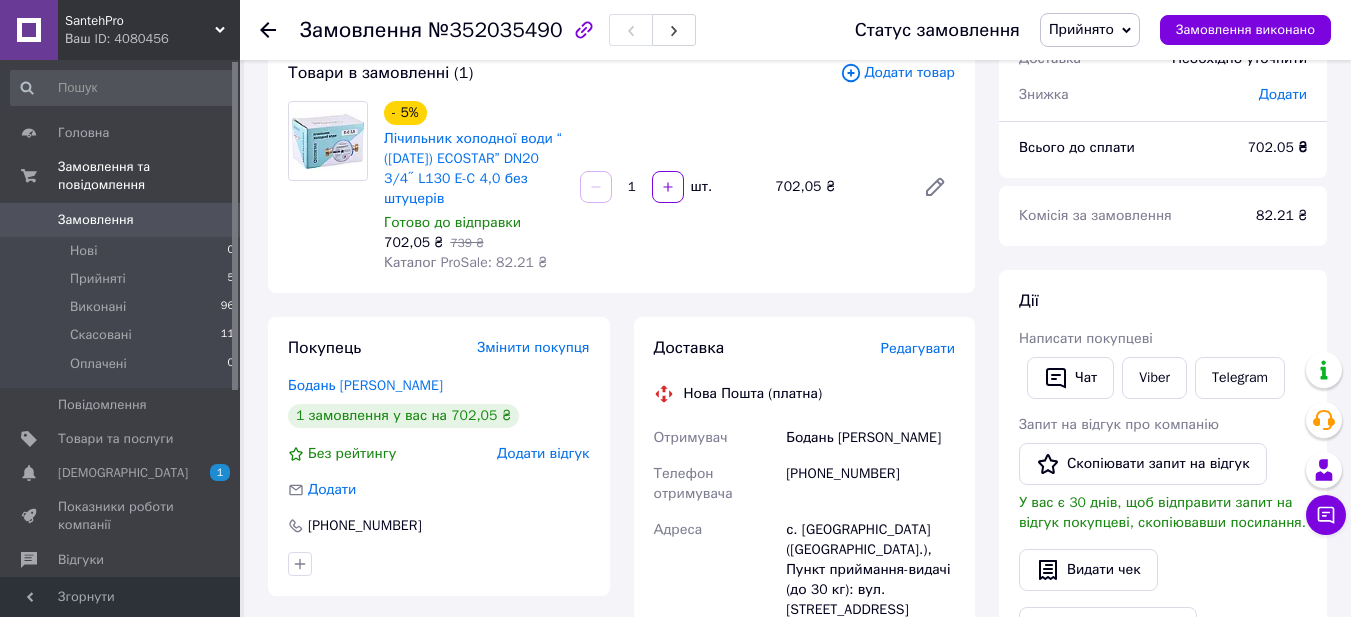 click on "Редагувати" at bounding box center [918, 348] 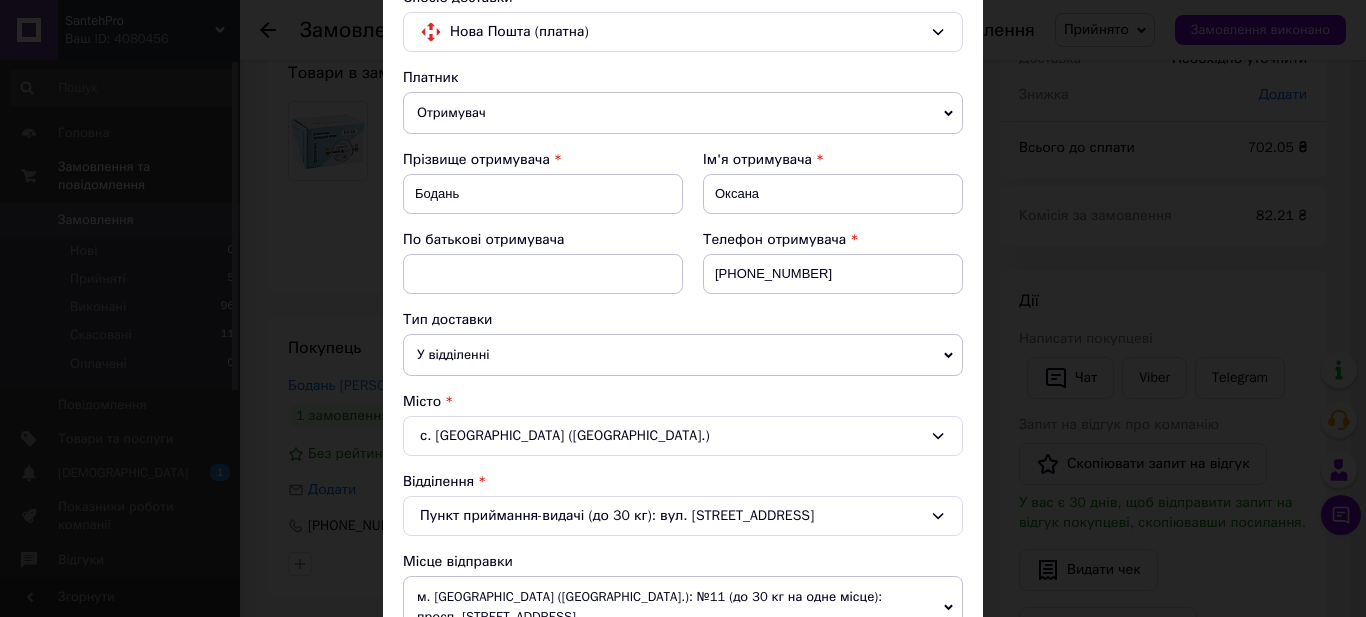 scroll, scrollTop: 0, scrollLeft: 0, axis: both 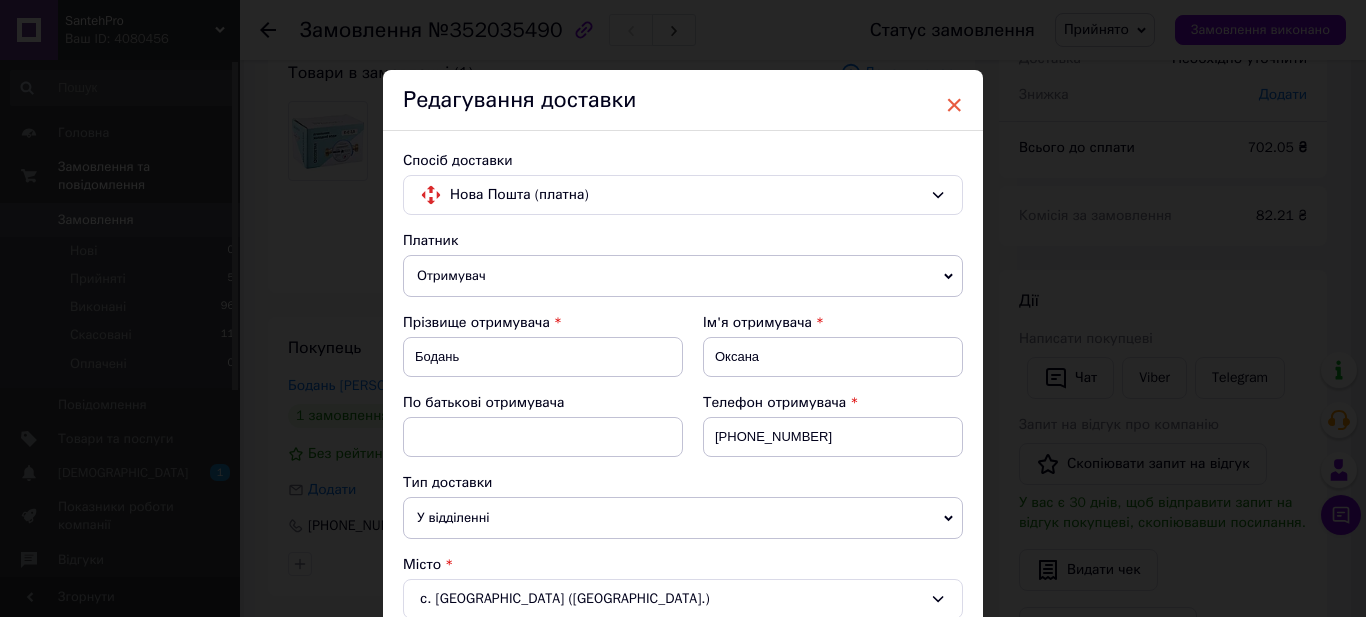 click on "×" at bounding box center [954, 105] 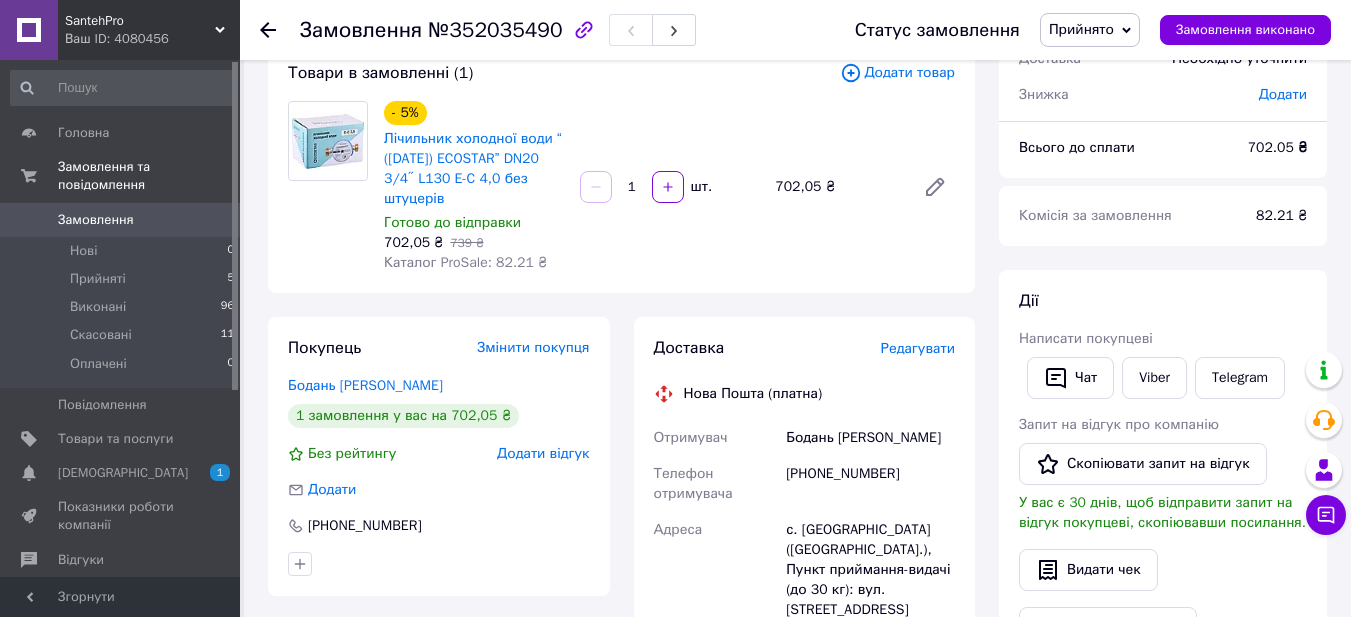 click on "Редагувати" at bounding box center (918, 348) 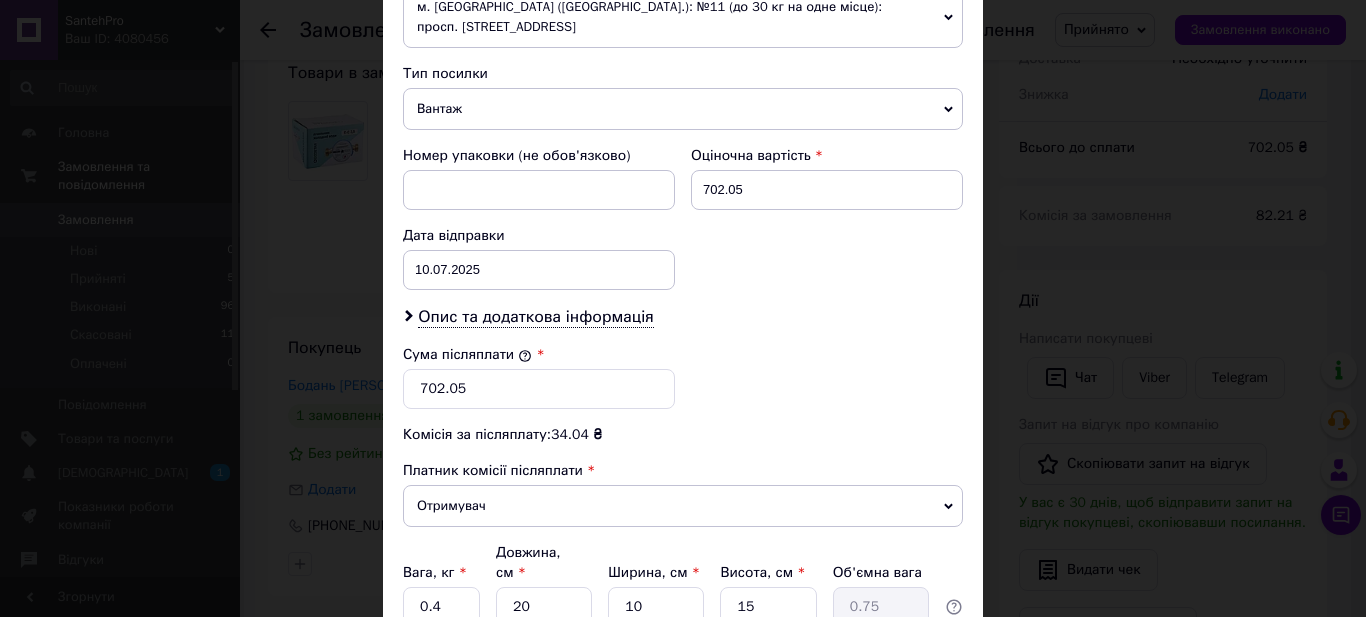 scroll, scrollTop: 757, scrollLeft: 0, axis: vertical 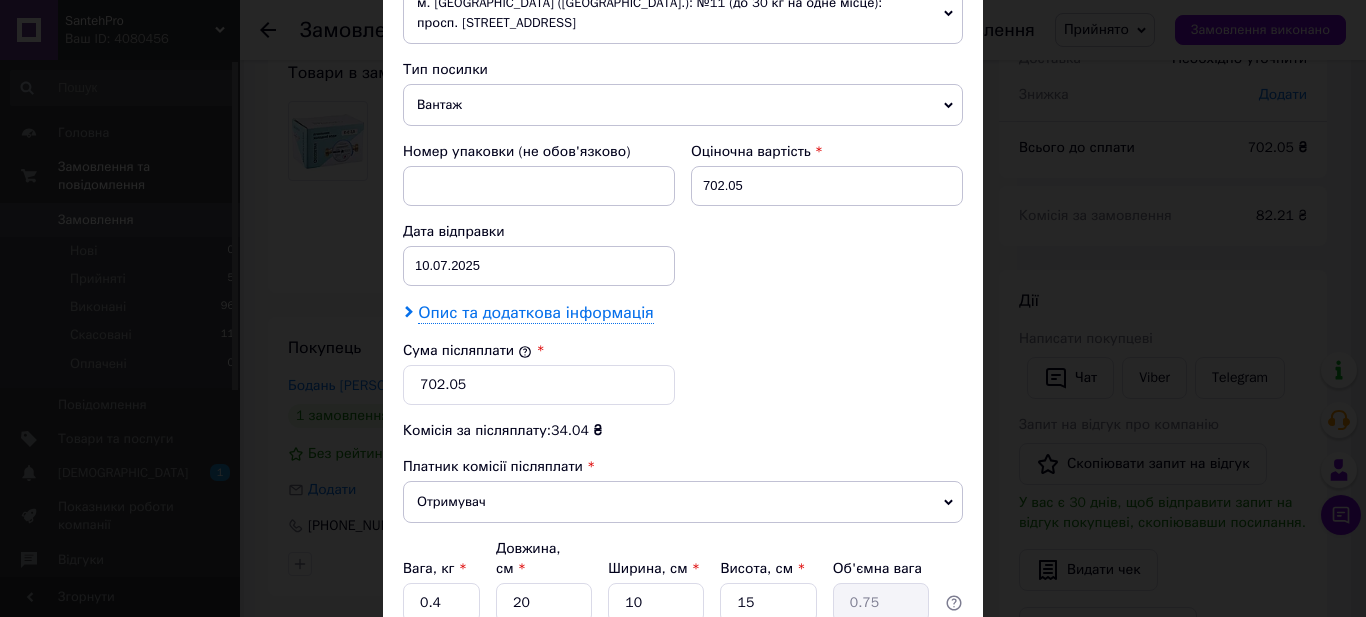 click on "Опис та додаткова інформація" at bounding box center [535, 313] 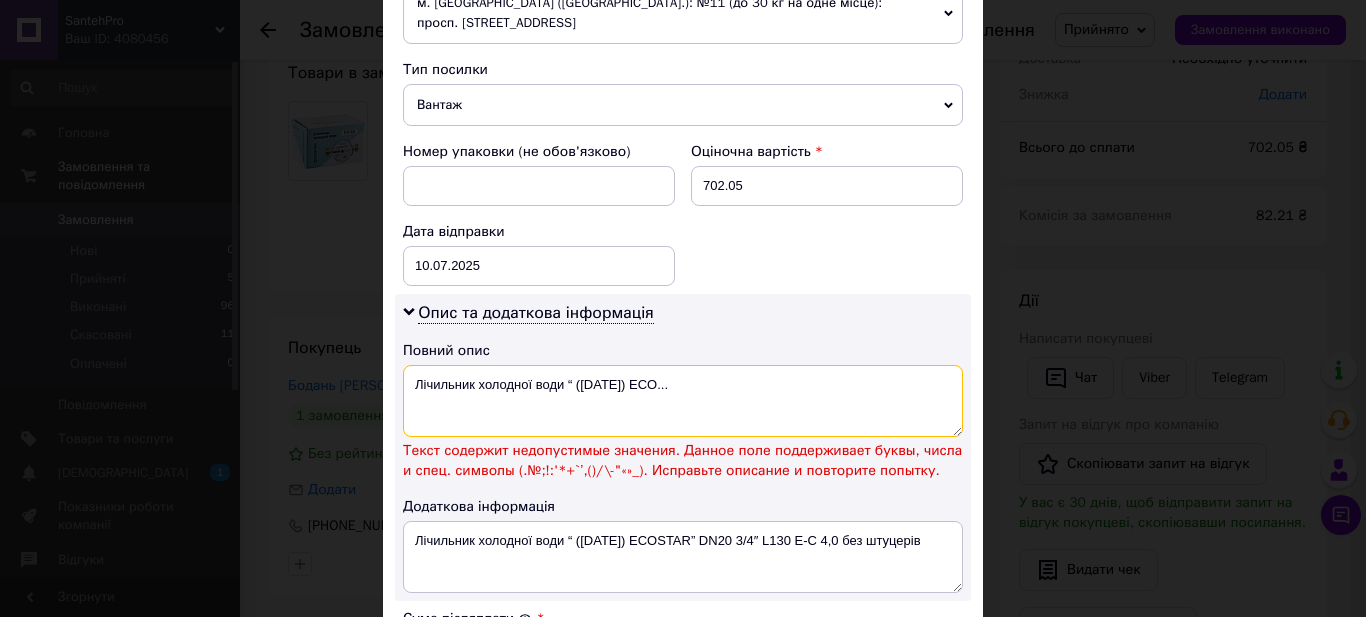 drag, startPoint x: 735, startPoint y: 381, endPoint x: 204, endPoint y: 360, distance: 531.4151 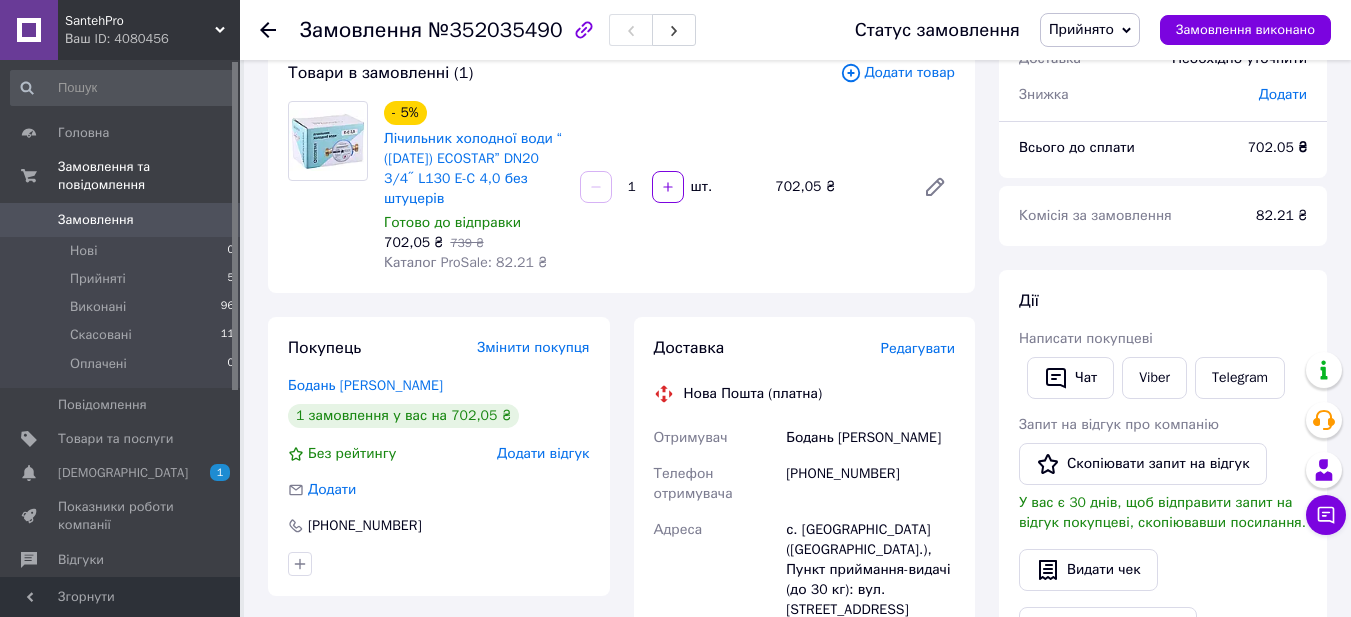 click on "Редагувати" at bounding box center [918, 348] 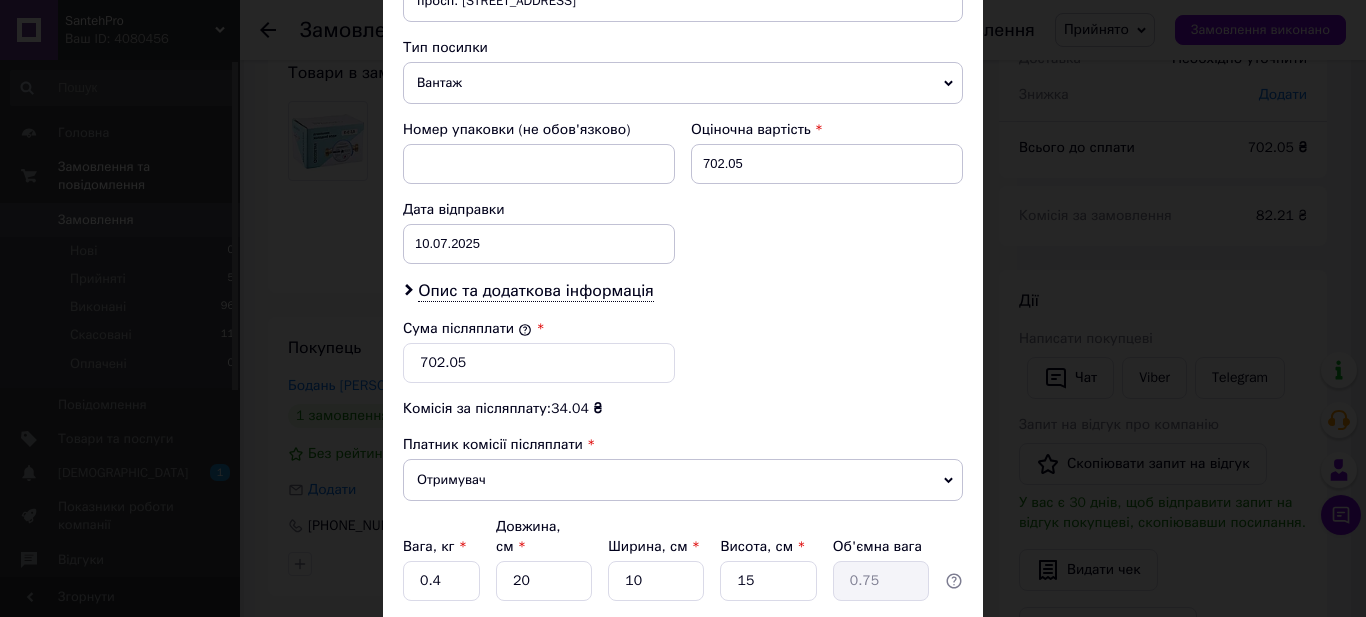 scroll, scrollTop: 819, scrollLeft: 0, axis: vertical 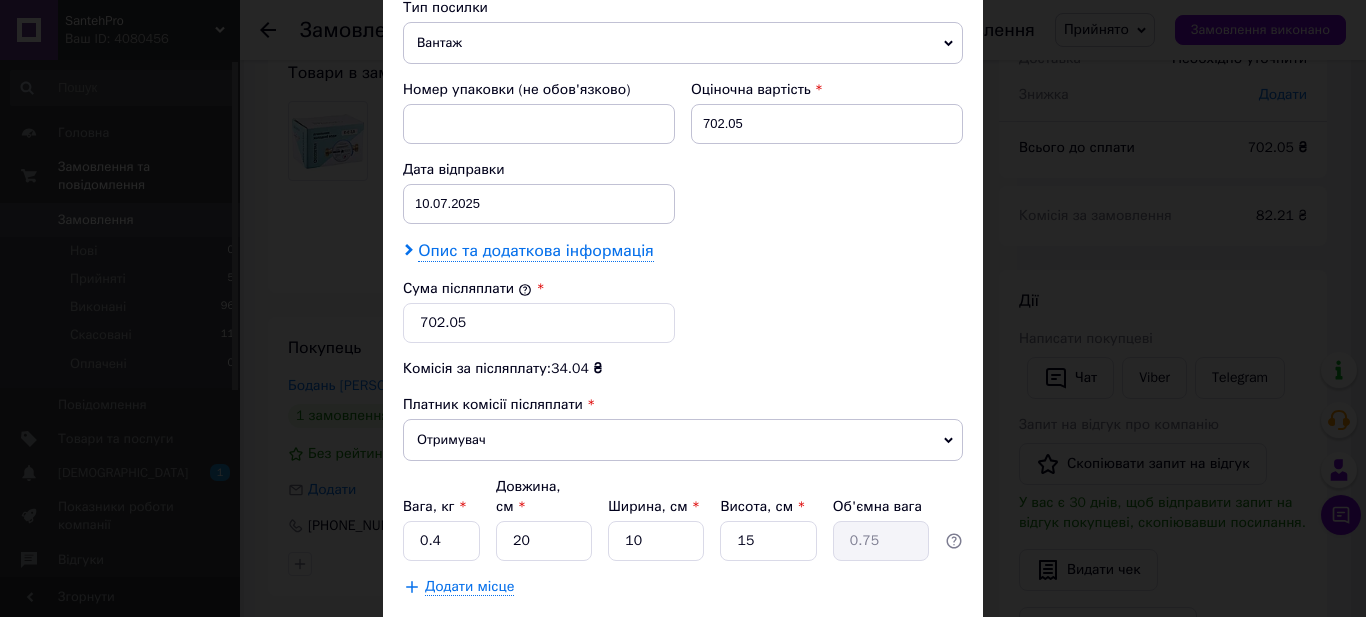 click on "Опис та додаткова інформація" at bounding box center [535, 251] 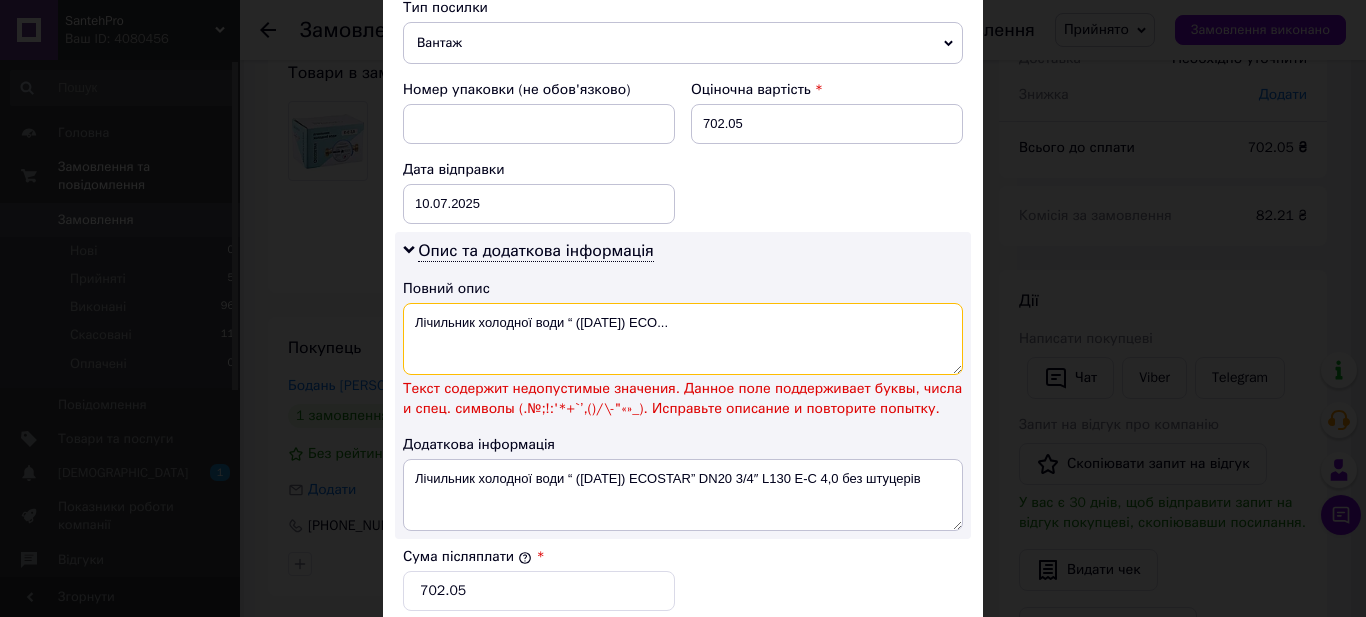 drag, startPoint x: 603, startPoint y: 322, endPoint x: 350, endPoint y: 321, distance: 253.00198 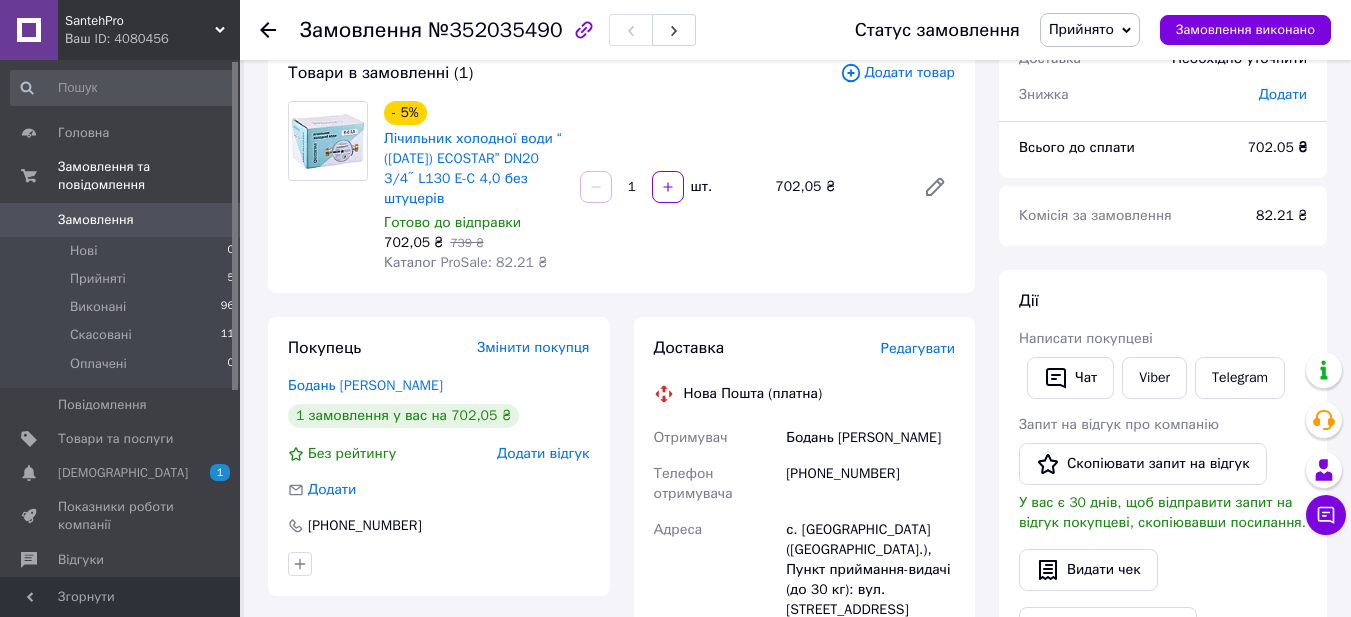 click on "Редагувати" at bounding box center (918, 348) 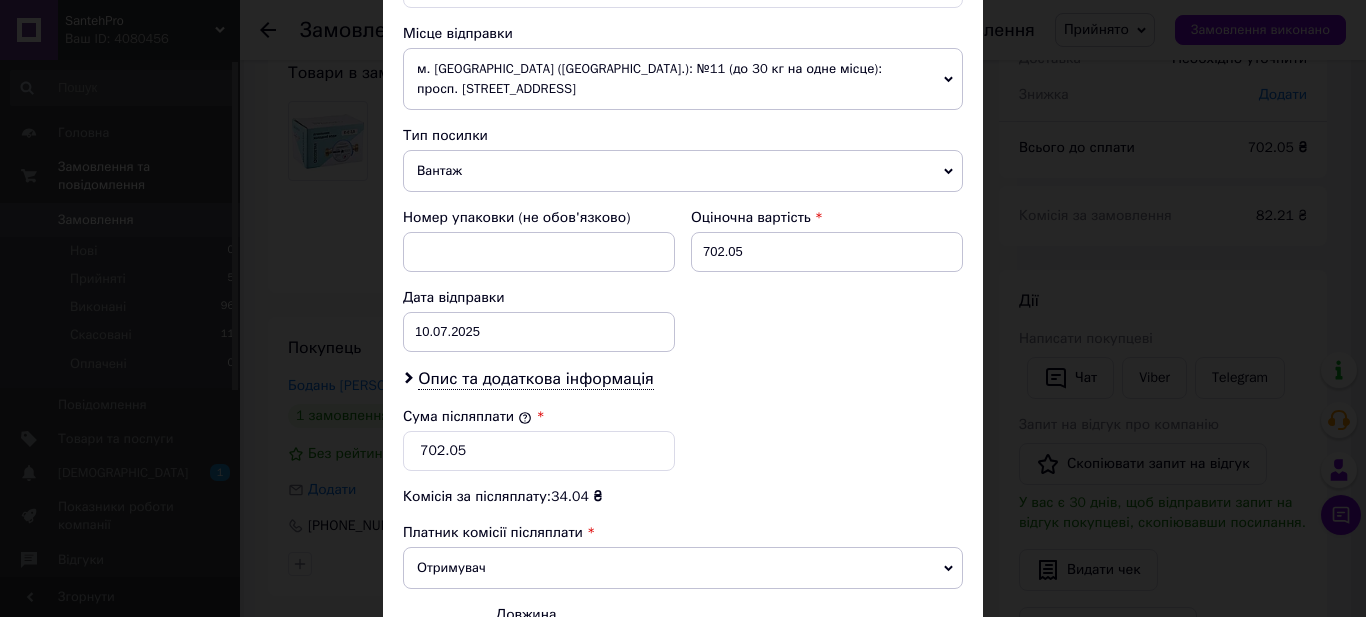 scroll, scrollTop: 681, scrollLeft: 0, axis: vertical 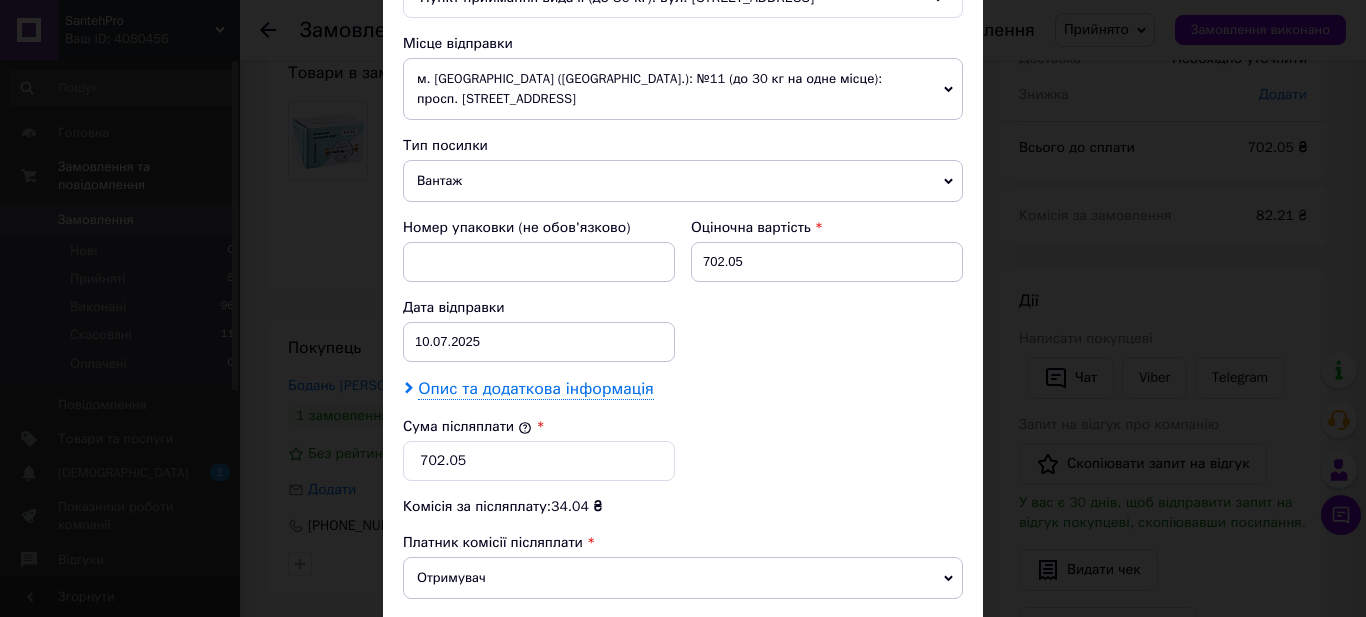 click on "Опис та додаткова інформація" at bounding box center [535, 389] 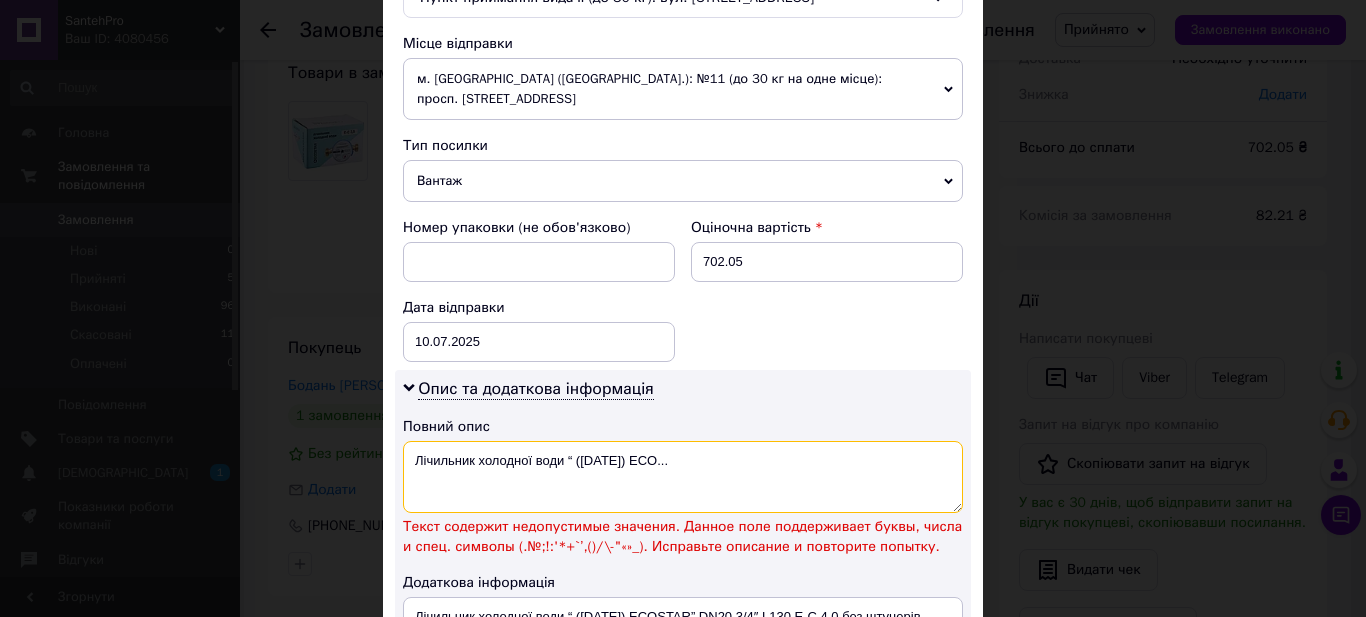 drag, startPoint x: 725, startPoint y: 462, endPoint x: 546, endPoint y: 461, distance: 179.00279 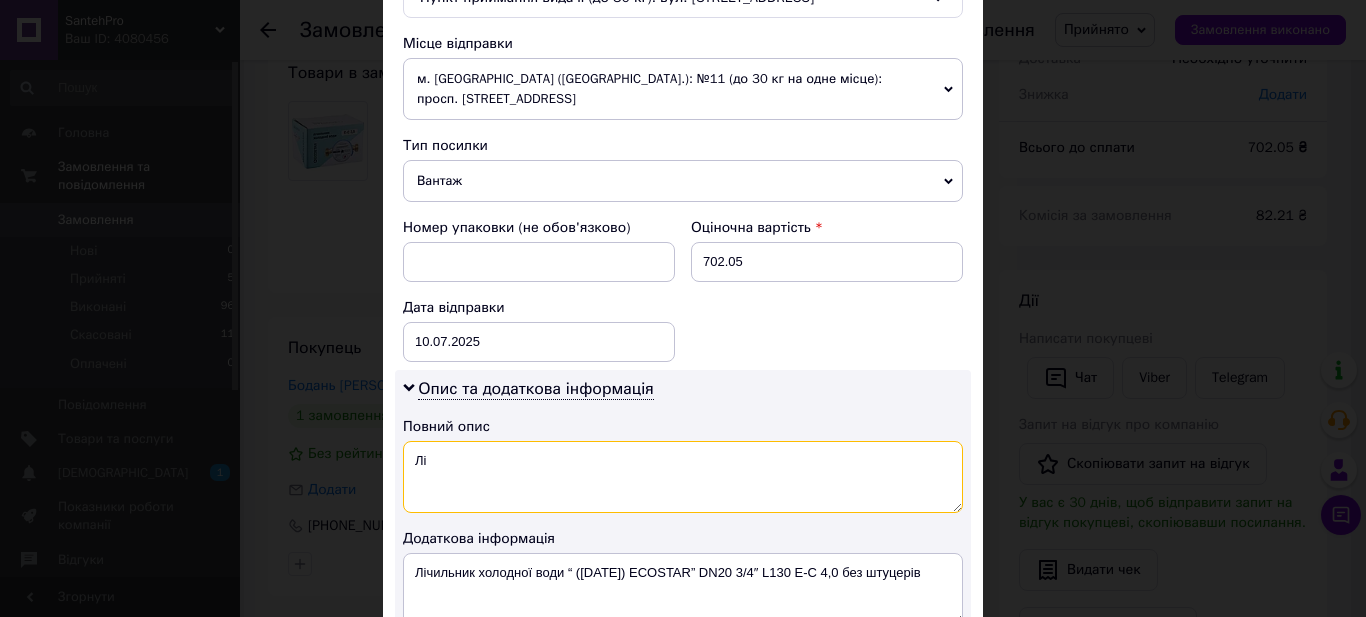 type on "Л" 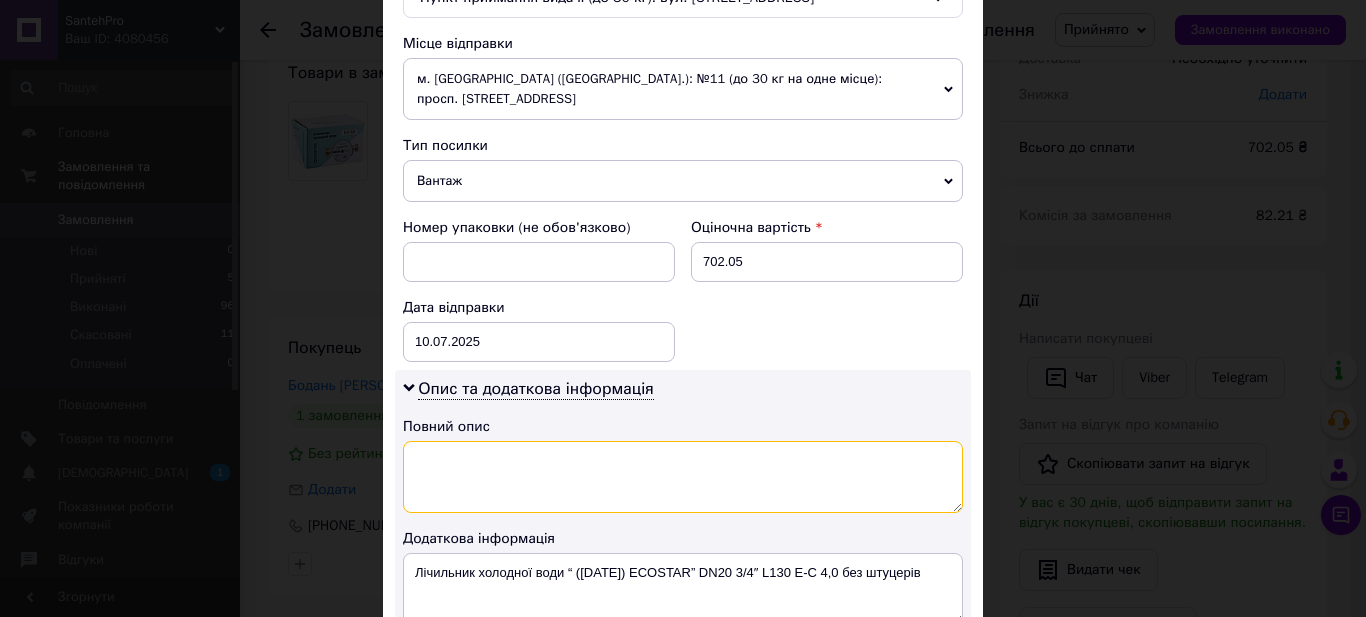 paste on "959391" 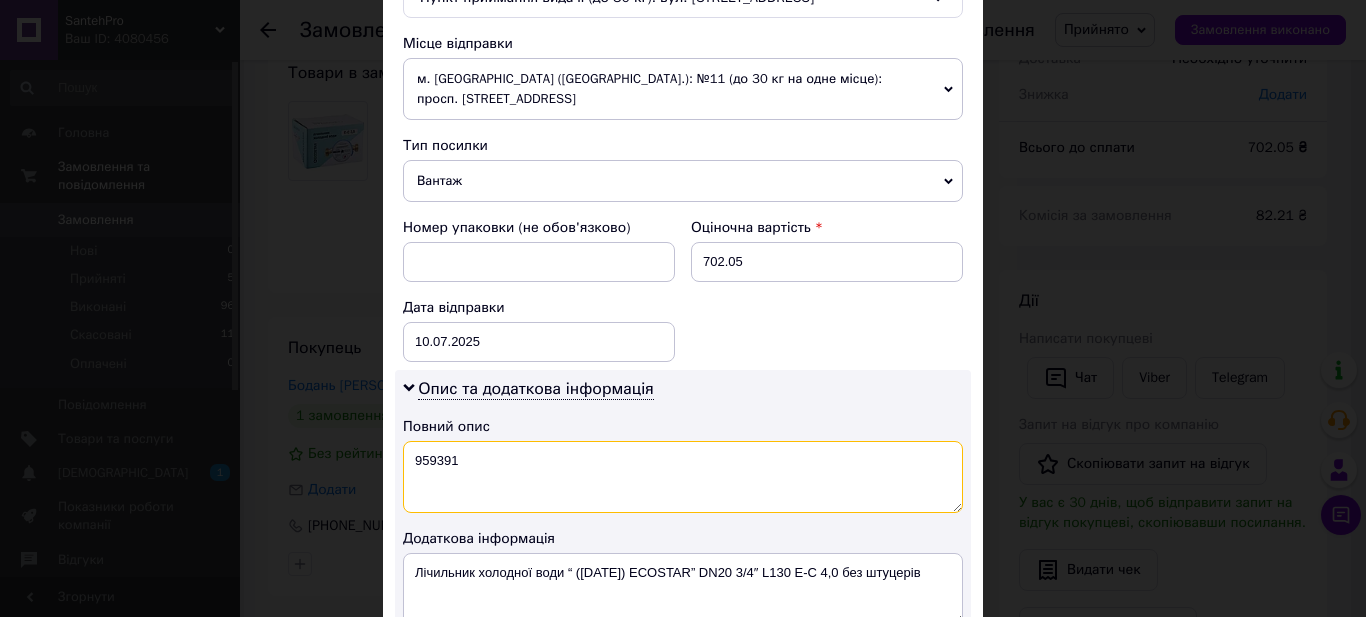 type on "959391" 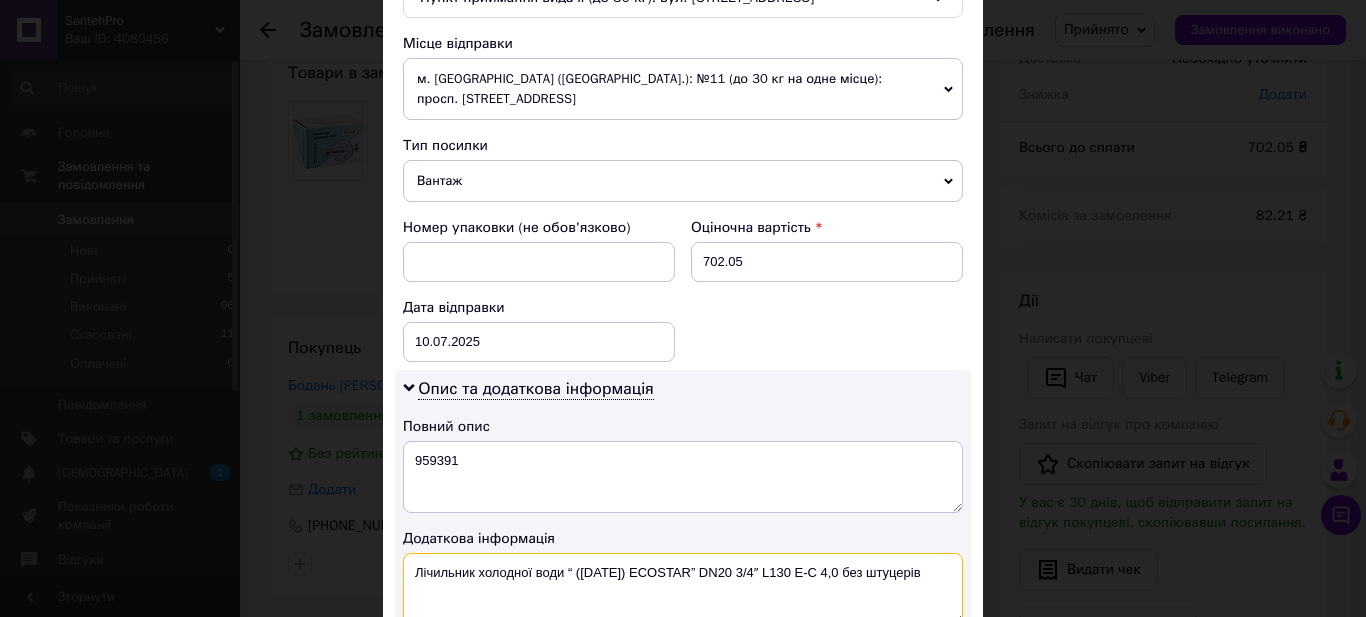 drag, startPoint x: 743, startPoint y: 575, endPoint x: 406, endPoint y: 553, distance: 337.71735 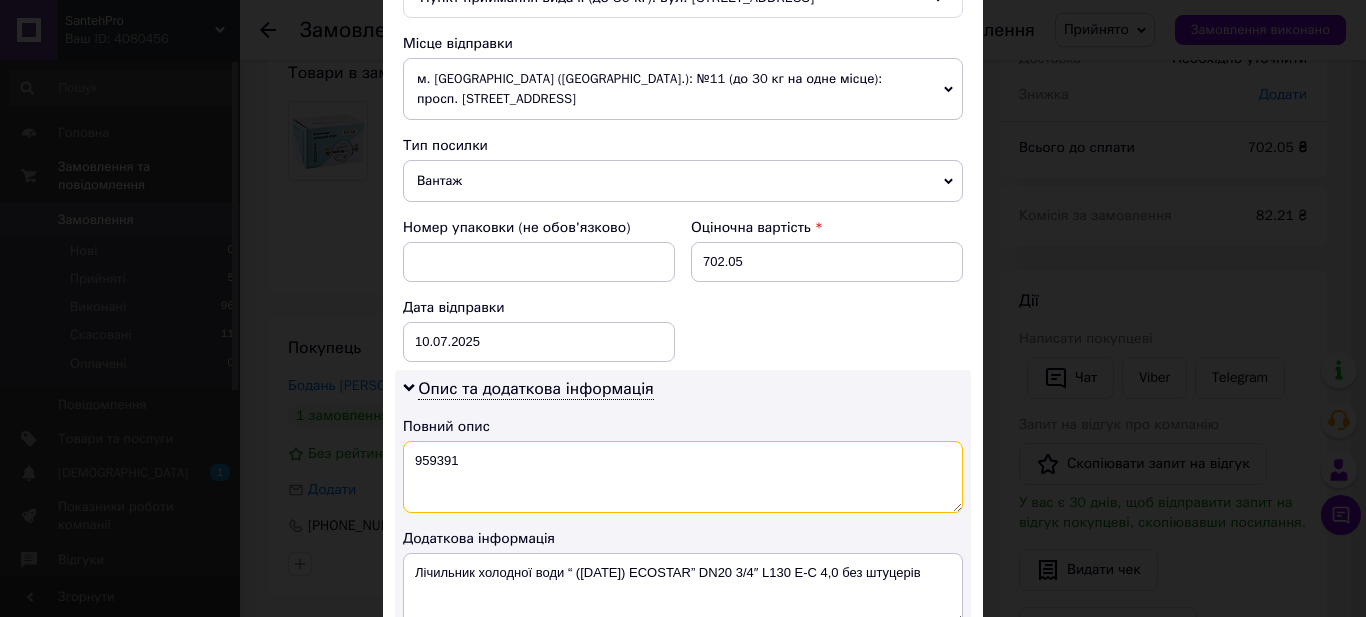 drag, startPoint x: 506, startPoint y: 471, endPoint x: 351, endPoint y: 463, distance: 155.20631 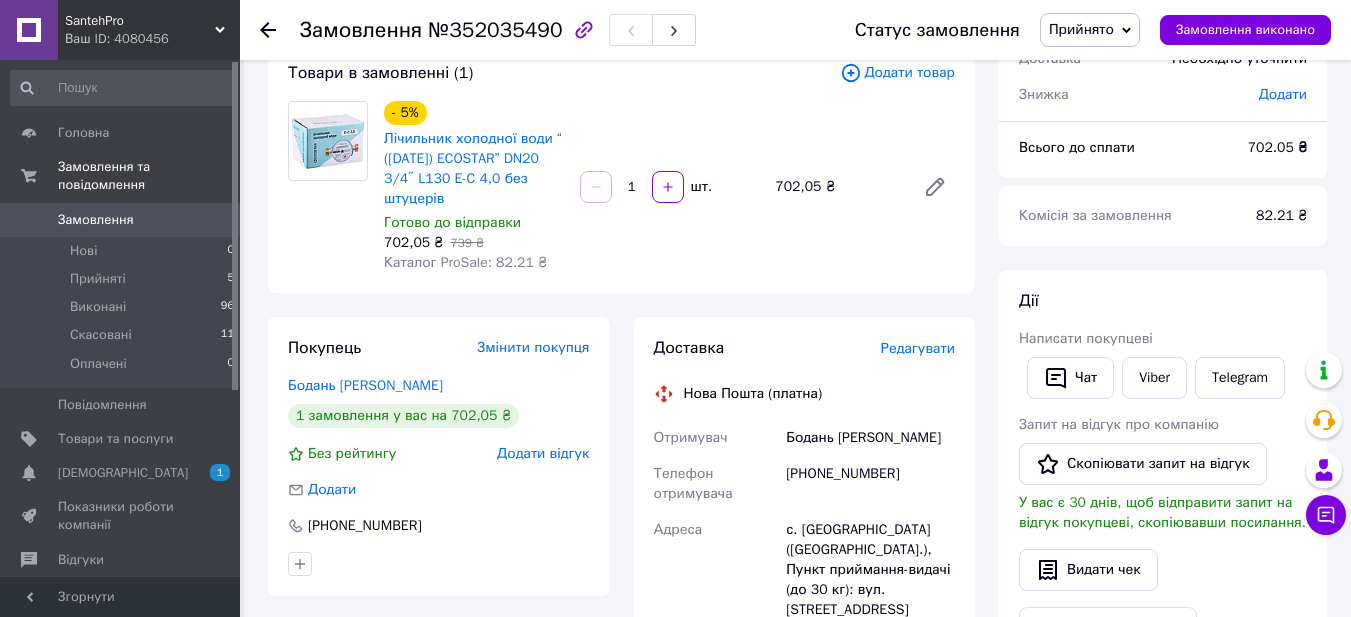 click on "Редагувати" at bounding box center [918, 348] 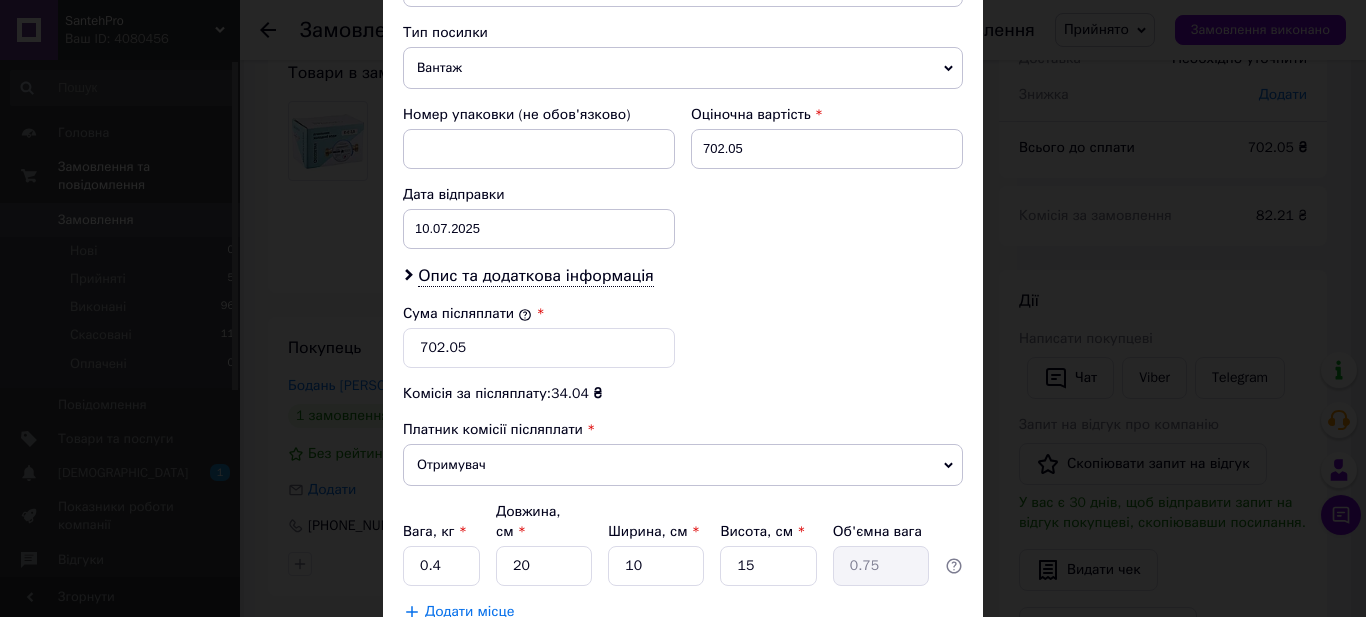 scroll, scrollTop: 814, scrollLeft: 0, axis: vertical 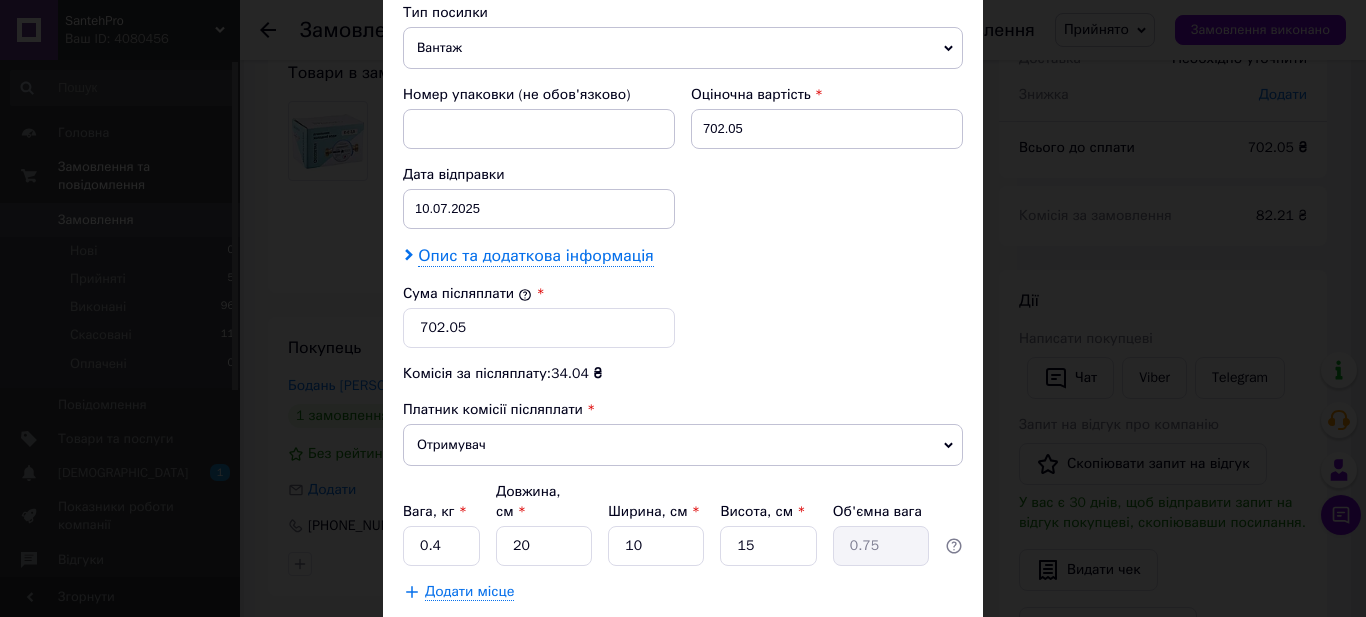 click on "Опис та додаткова інформація" at bounding box center [535, 256] 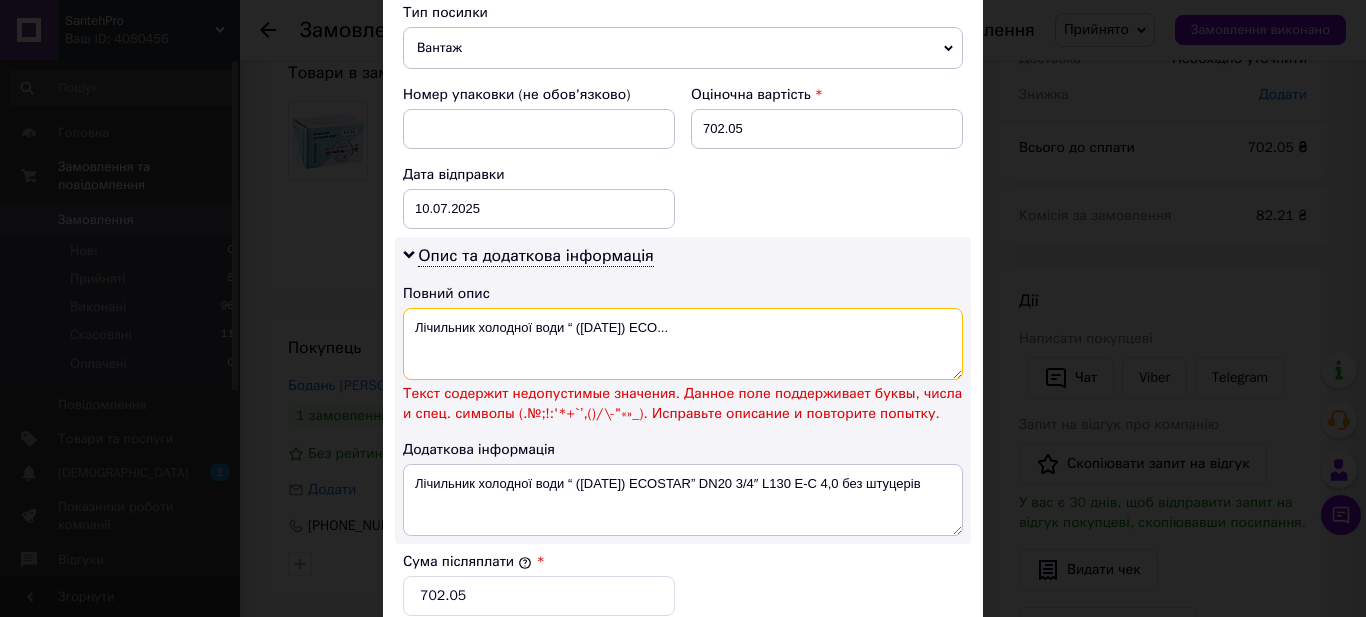 drag, startPoint x: 731, startPoint y: 324, endPoint x: 349, endPoint y: 322, distance: 382.00525 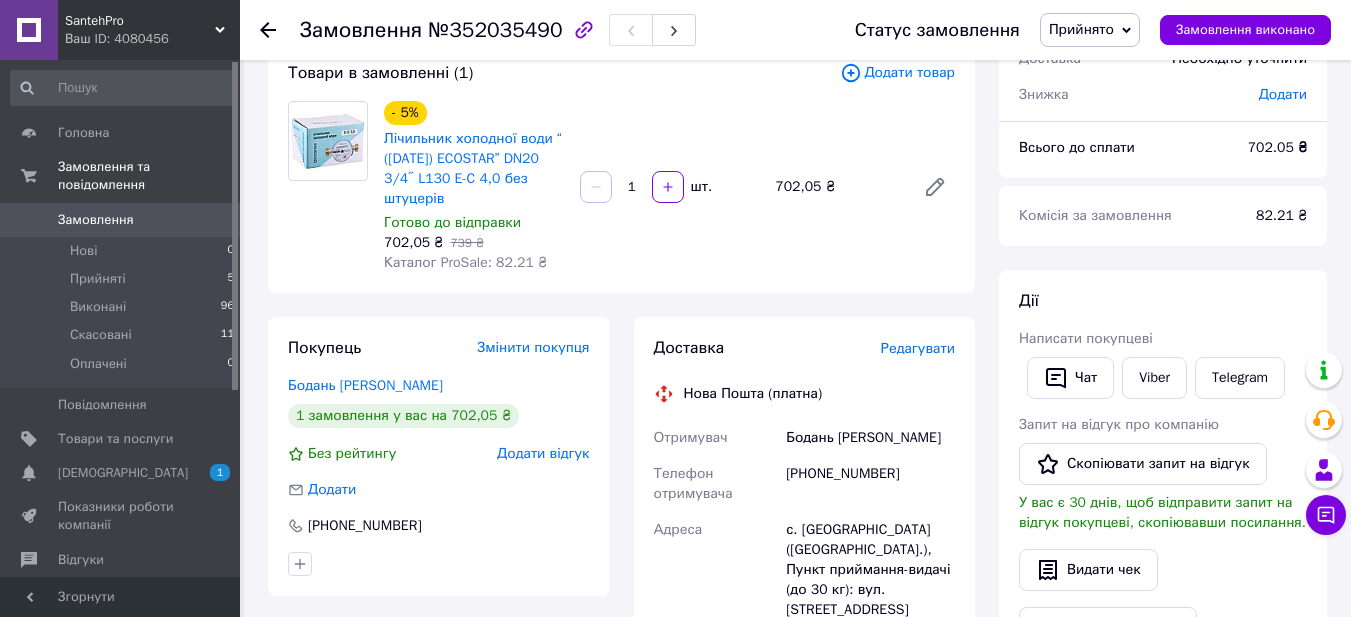 click on "Редагувати" at bounding box center (918, 348) 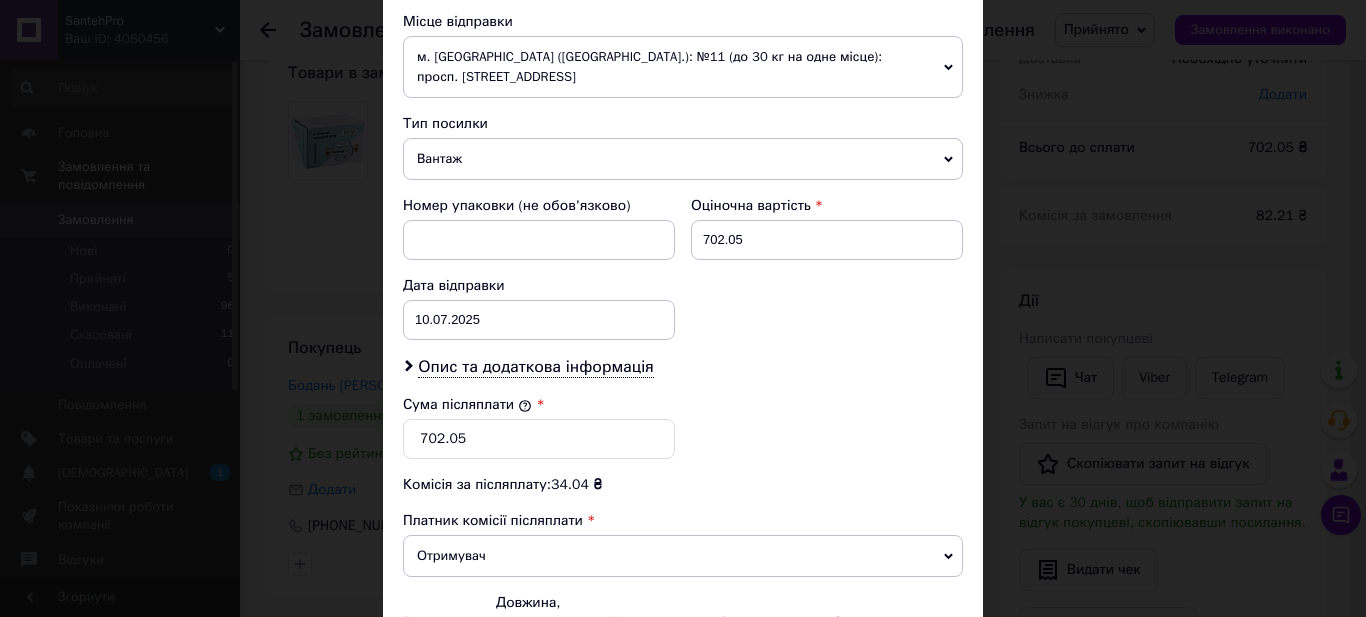 scroll, scrollTop: 804, scrollLeft: 0, axis: vertical 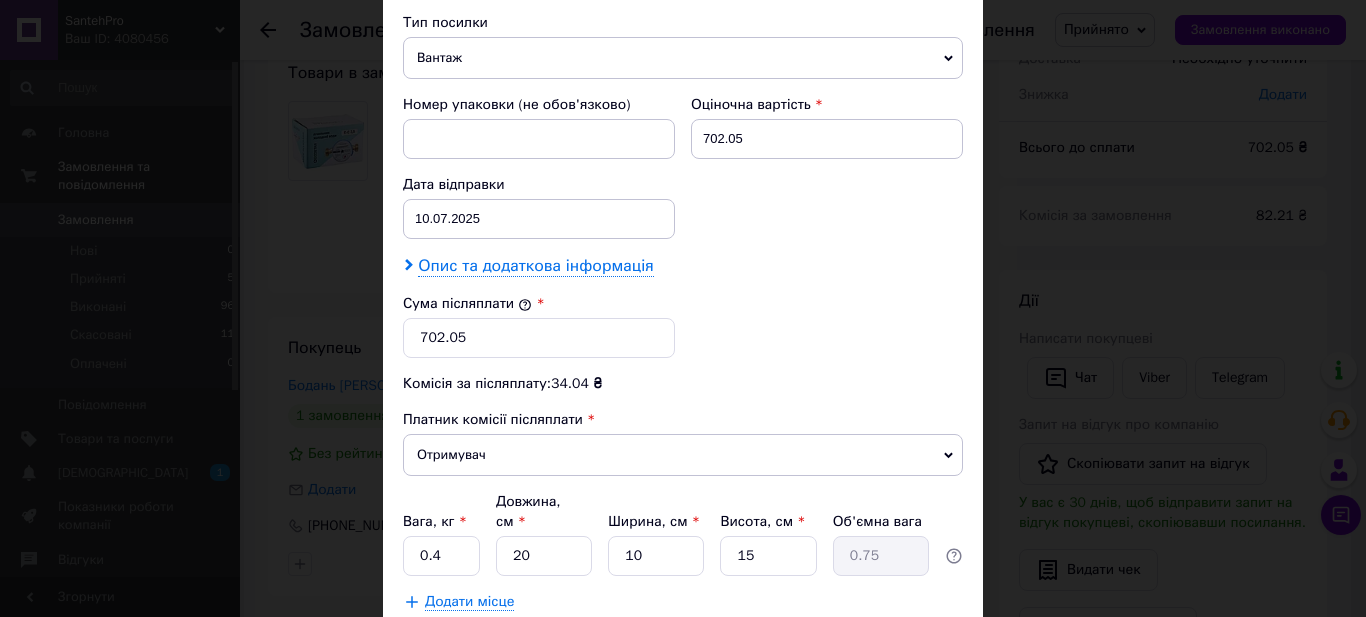 click on "Опис та додаткова інформація" at bounding box center (535, 266) 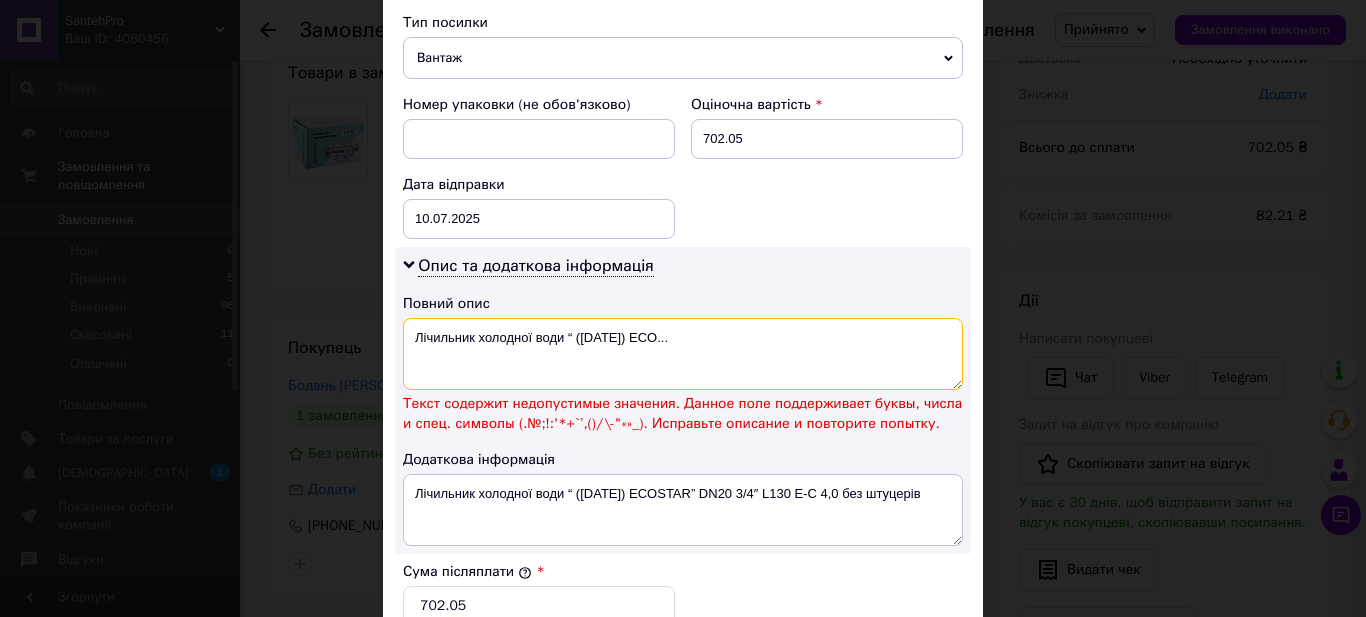 drag, startPoint x: 750, startPoint y: 337, endPoint x: 442, endPoint y: 314, distance: 308.85757 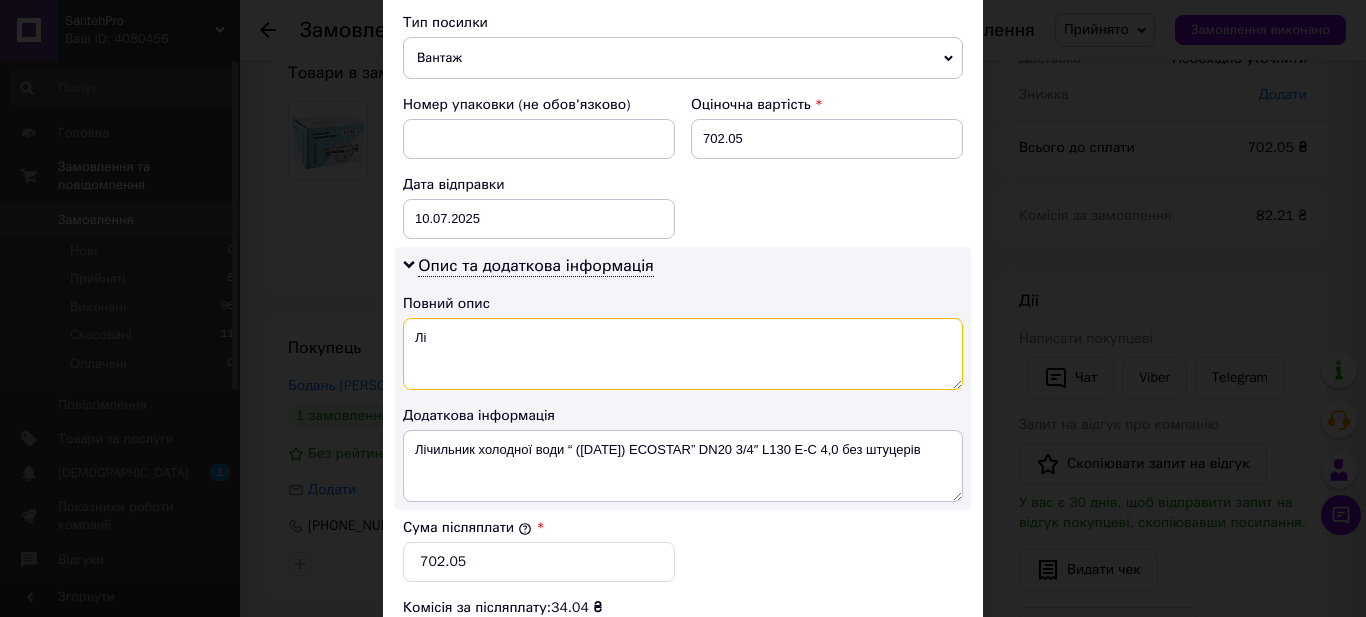 type on "Л" 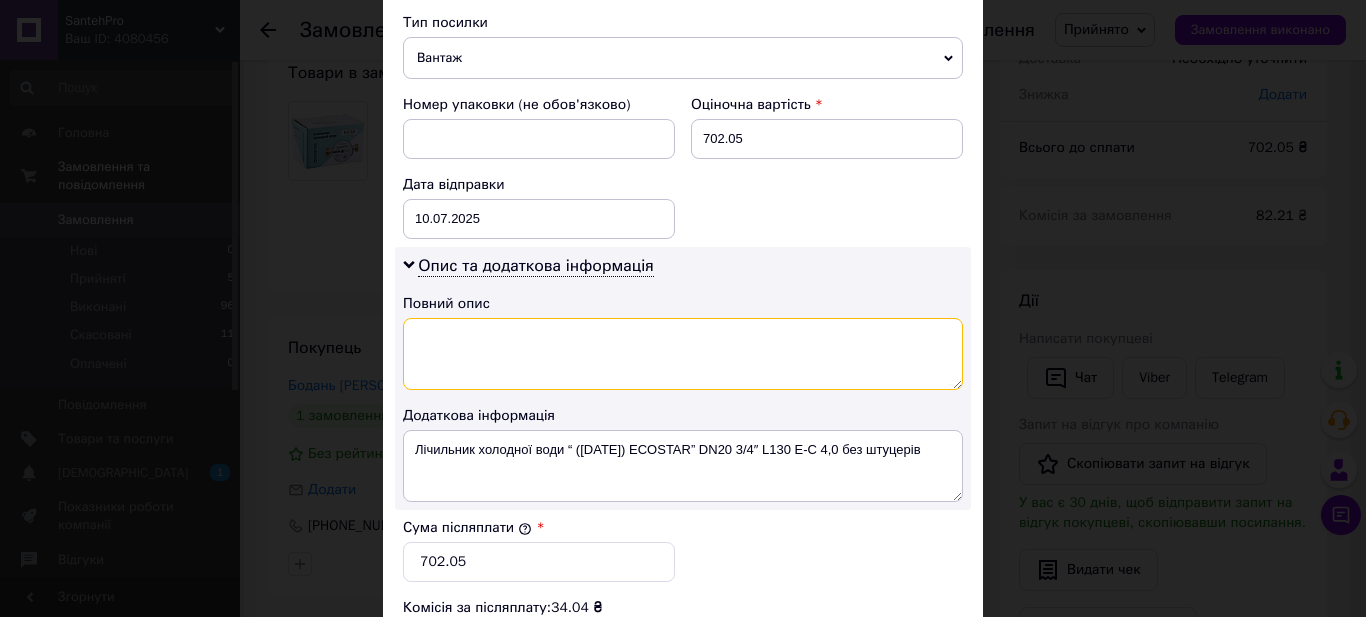 paste on "Лічильник холодної води “ (2025 р. червень) ECOSTA" 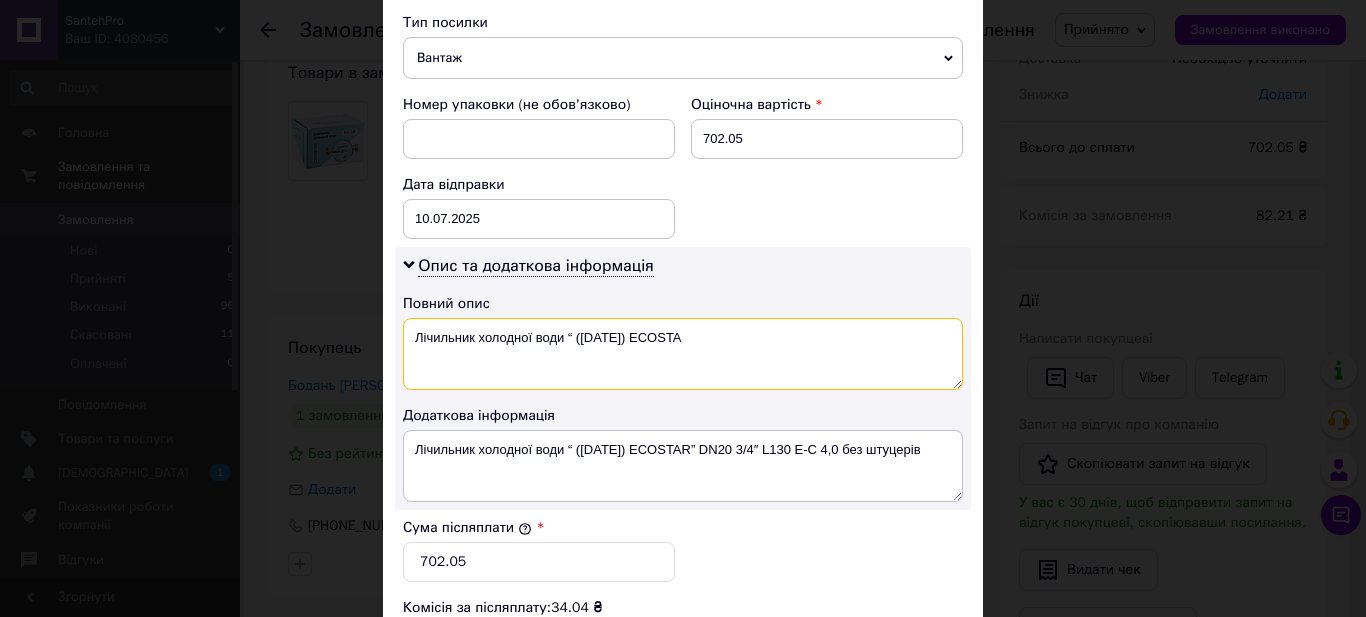click on "Лічильник холодної води “ (2025 р. червень) ECOSTA" at bounding box center (683, 354) 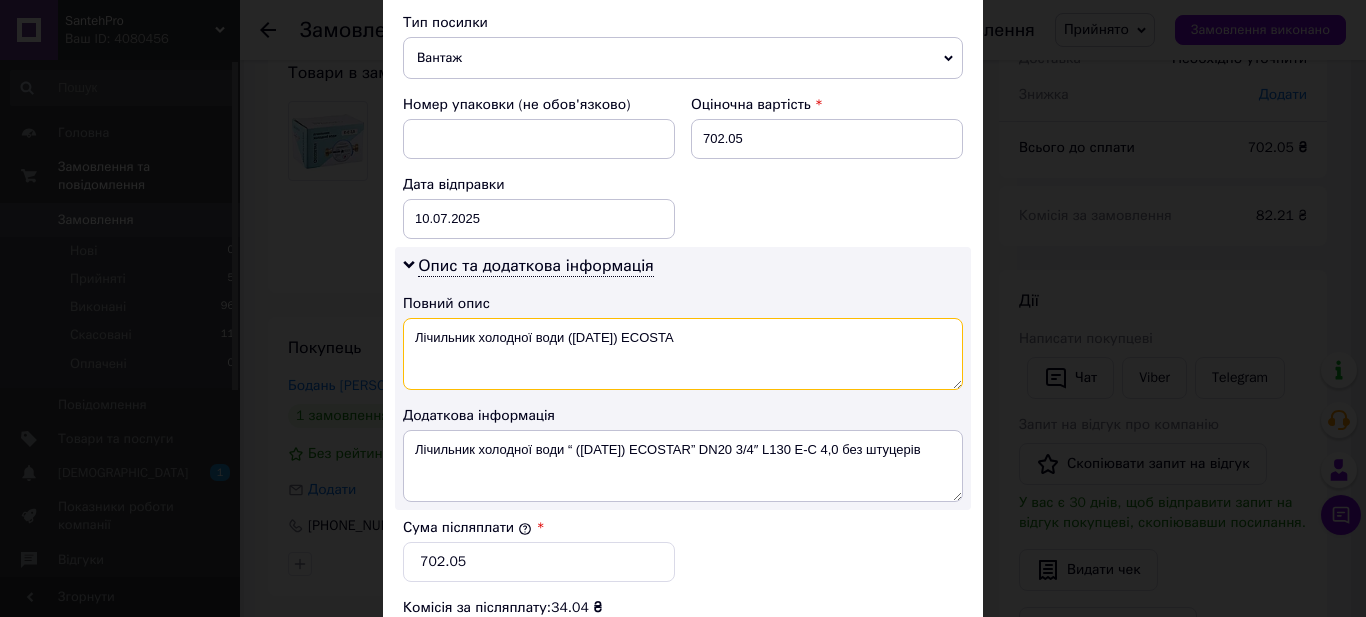 drag, startPoint x: 735, startPoint y: 328, endPoint x: 493, endPoint y: 333, distance: 242.05165 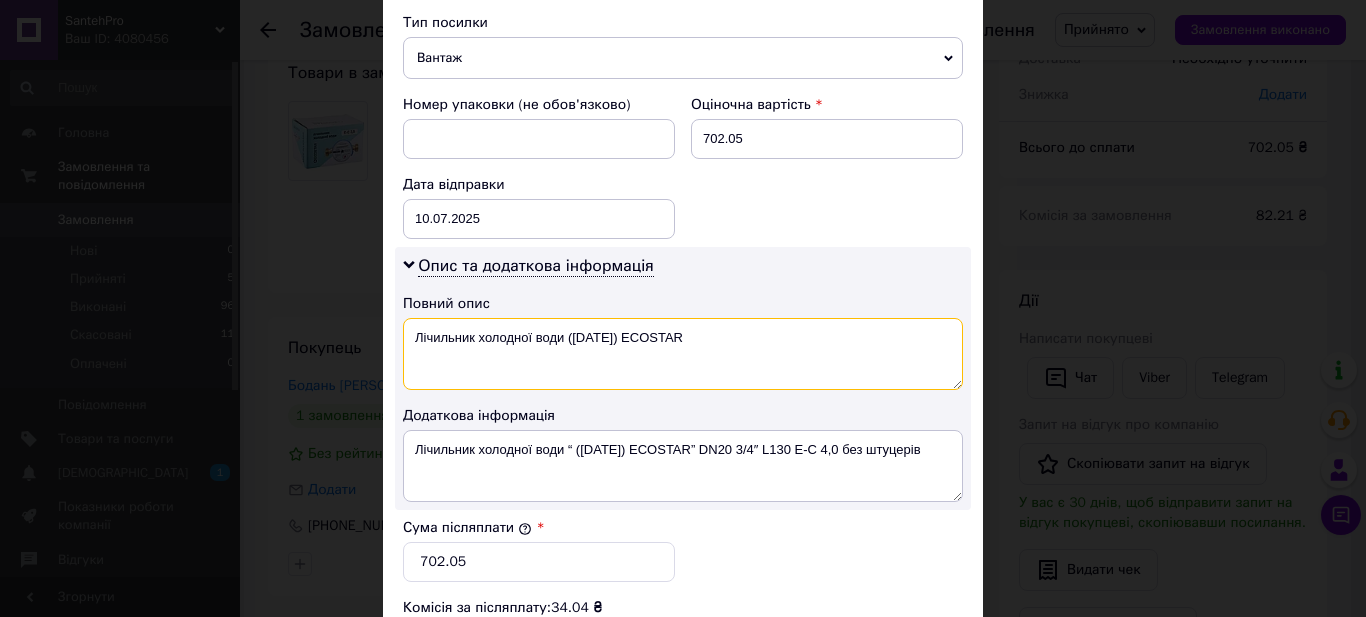 drag, startPoint x: 747, startPoint y: 339, endPoint x: 415, endPoint y: 341, distance: 332.006 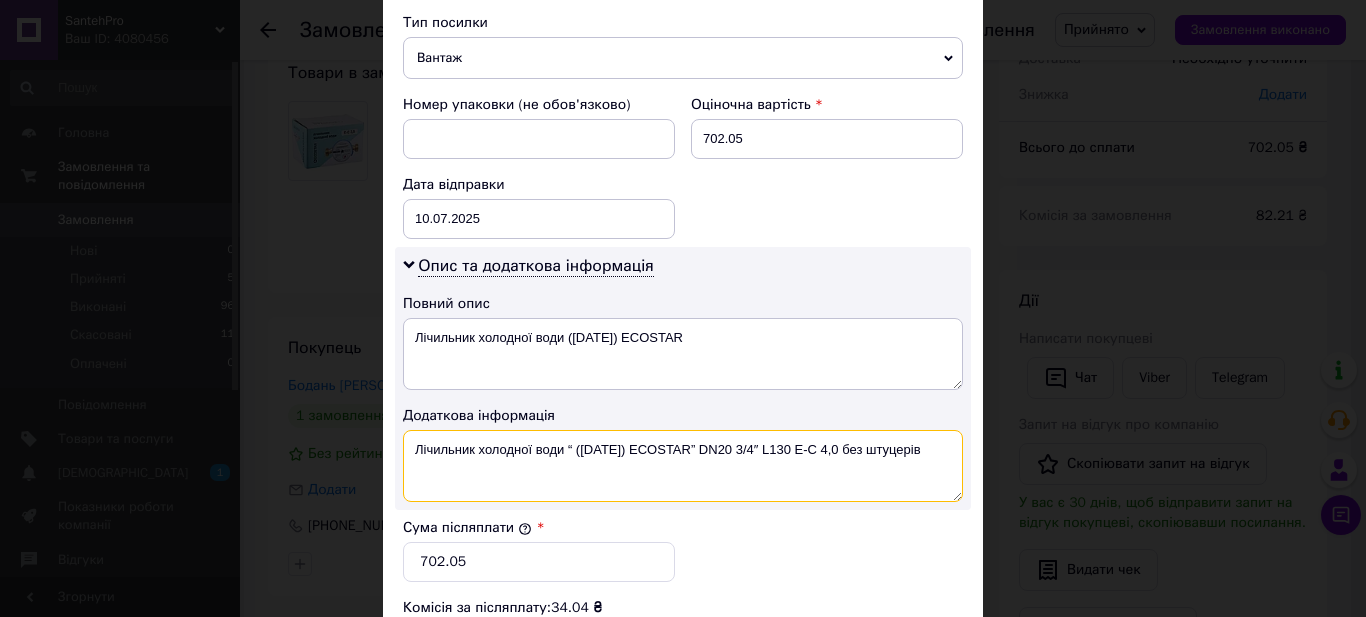 drag, startPoint x: 502, startPoint y: 474, endPoint x: 380, endPoint y: 430, distance: 129.69194 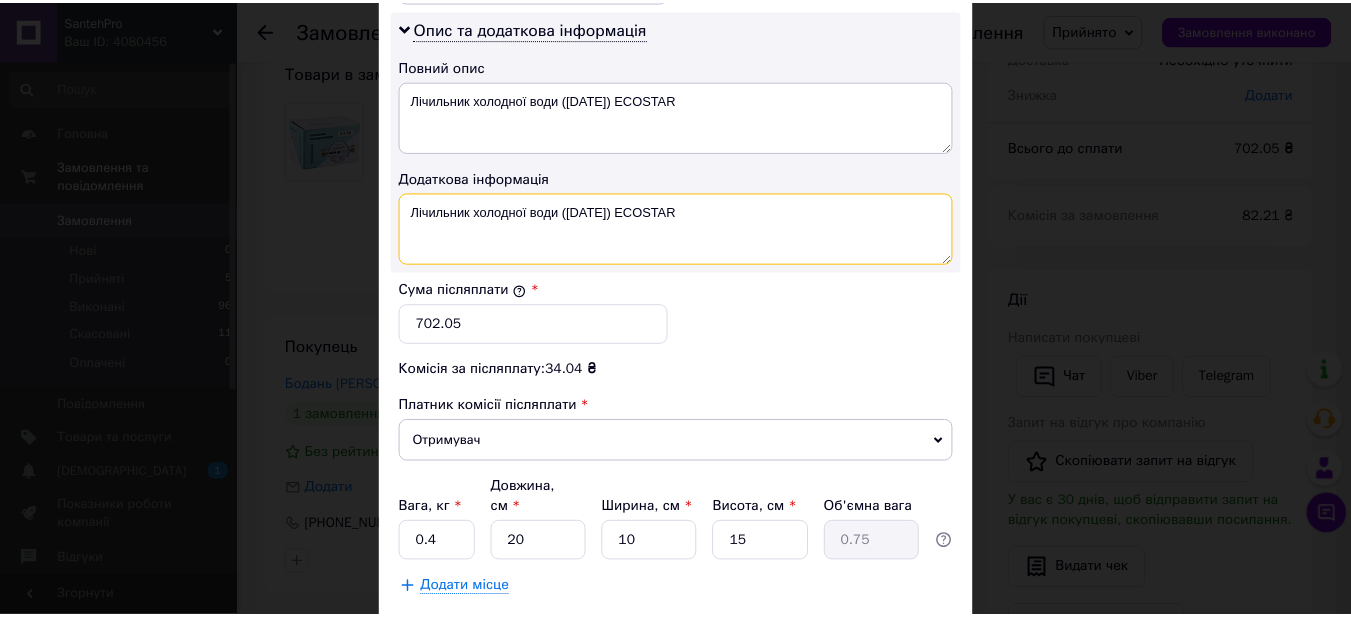 scroll, scrollTop: 1153, scrollLeft: 0, axis: vertical 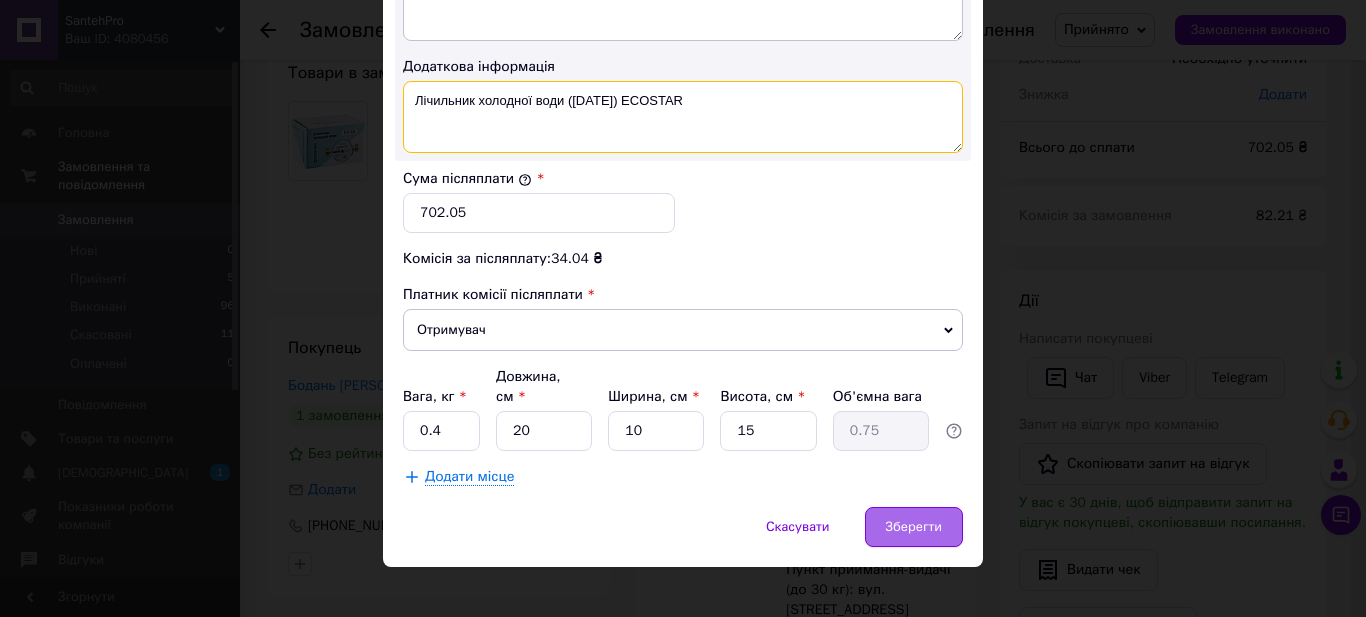 type on "Лічильник холодної води (2025 р. червень) ECOSTAR" 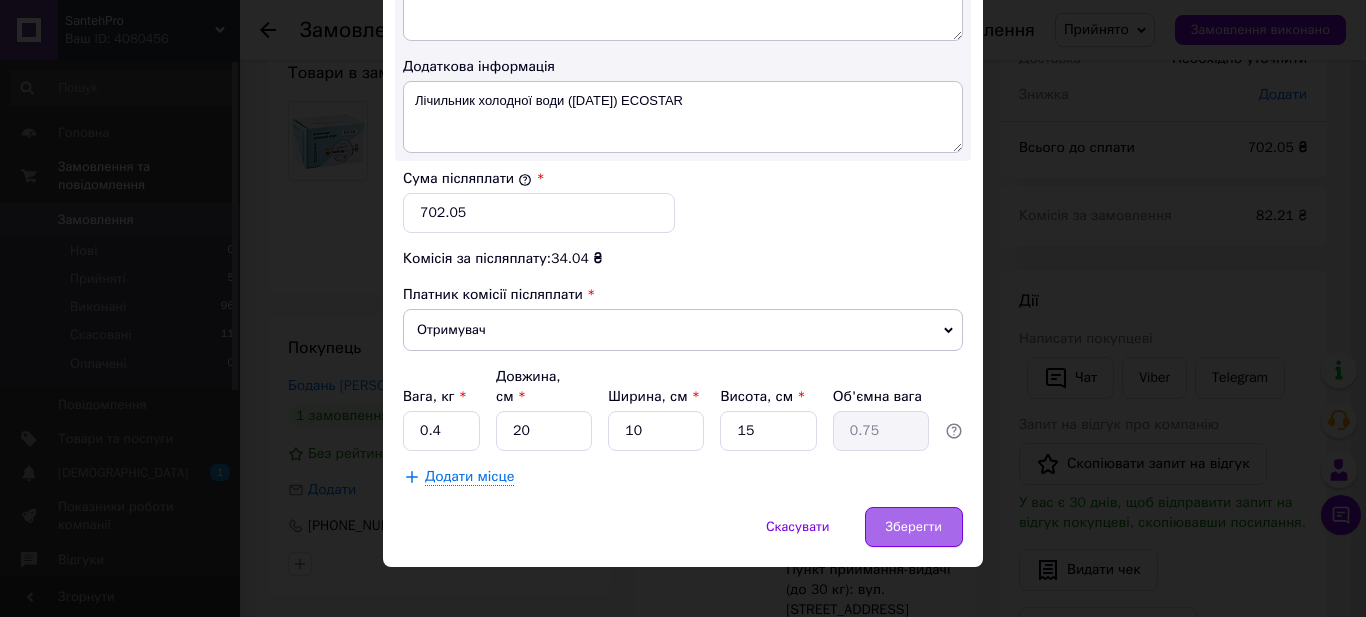 click on "Зберегти" at bounding box center (914, 527) 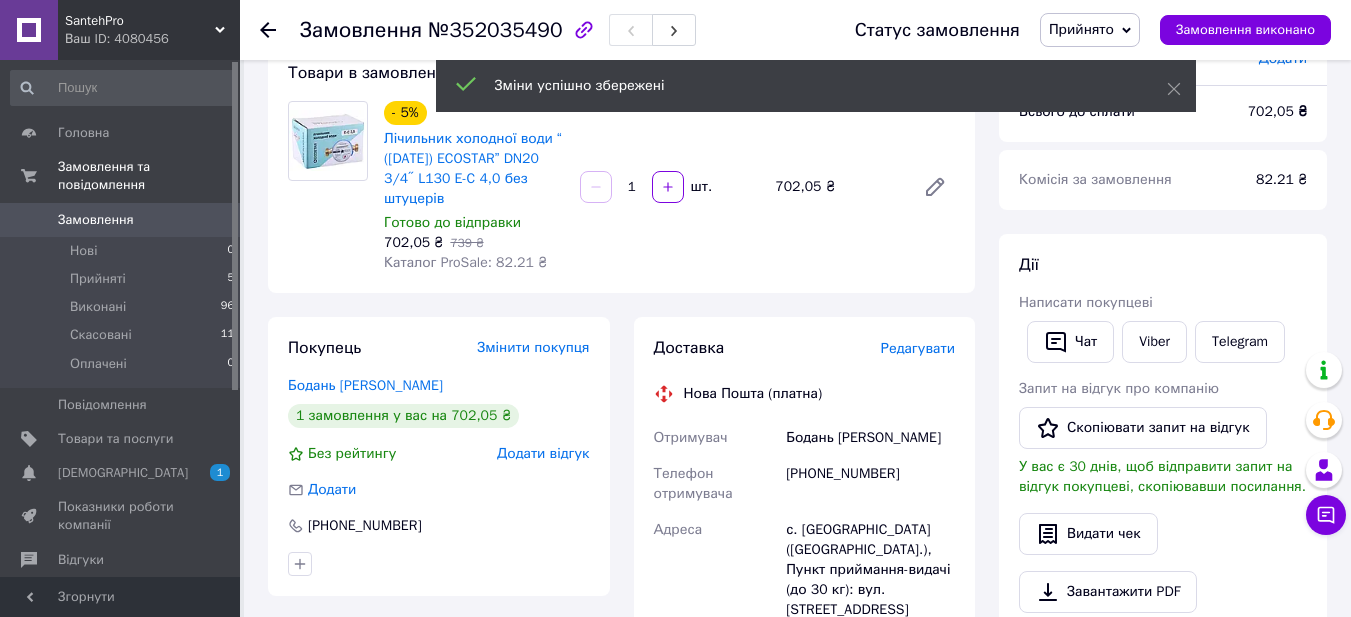 scroll, scrollTop: 472, scrollLeft: 0, axis: vertical 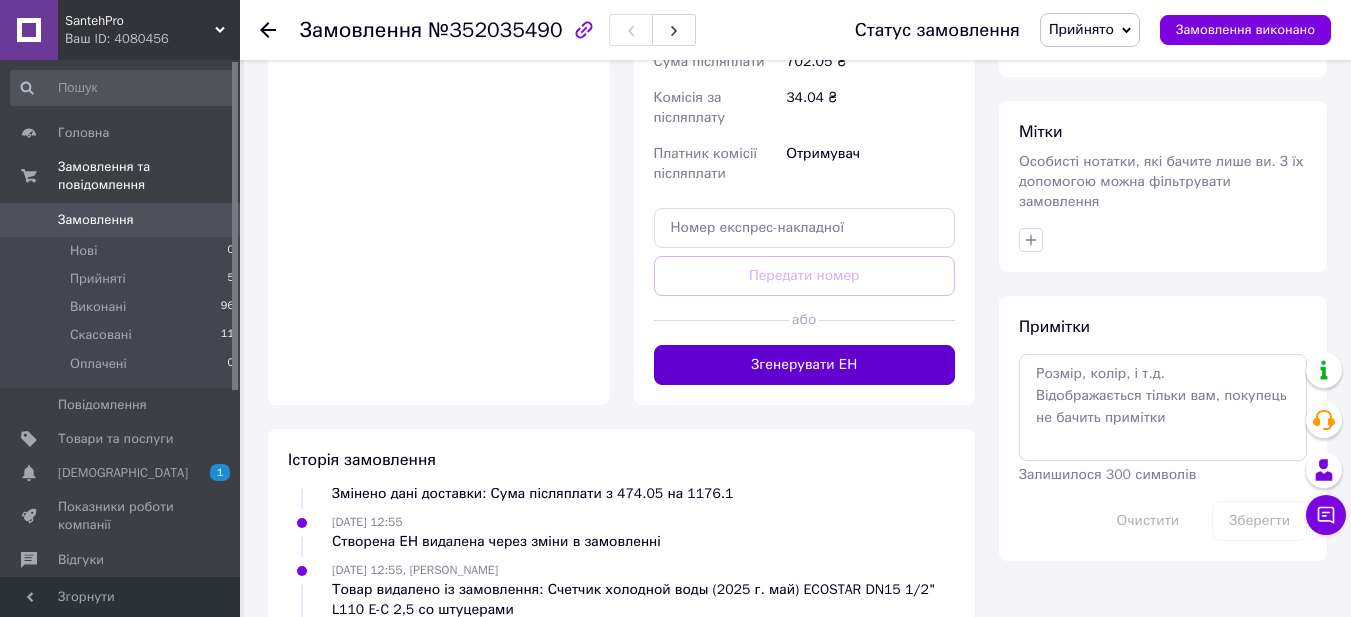 click on "Згенерувати ЕН" at bounding box center (805, 365) 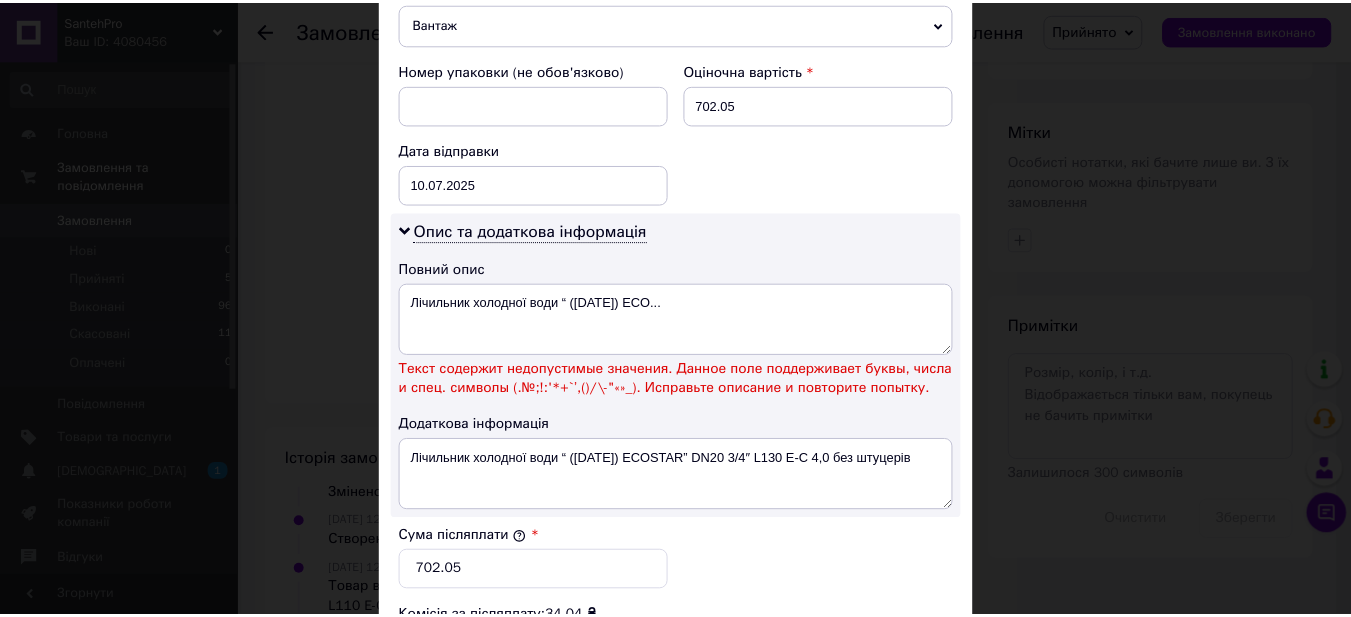 scroll, scrollTop: 933, scrollLeft: 0, axis: vertical 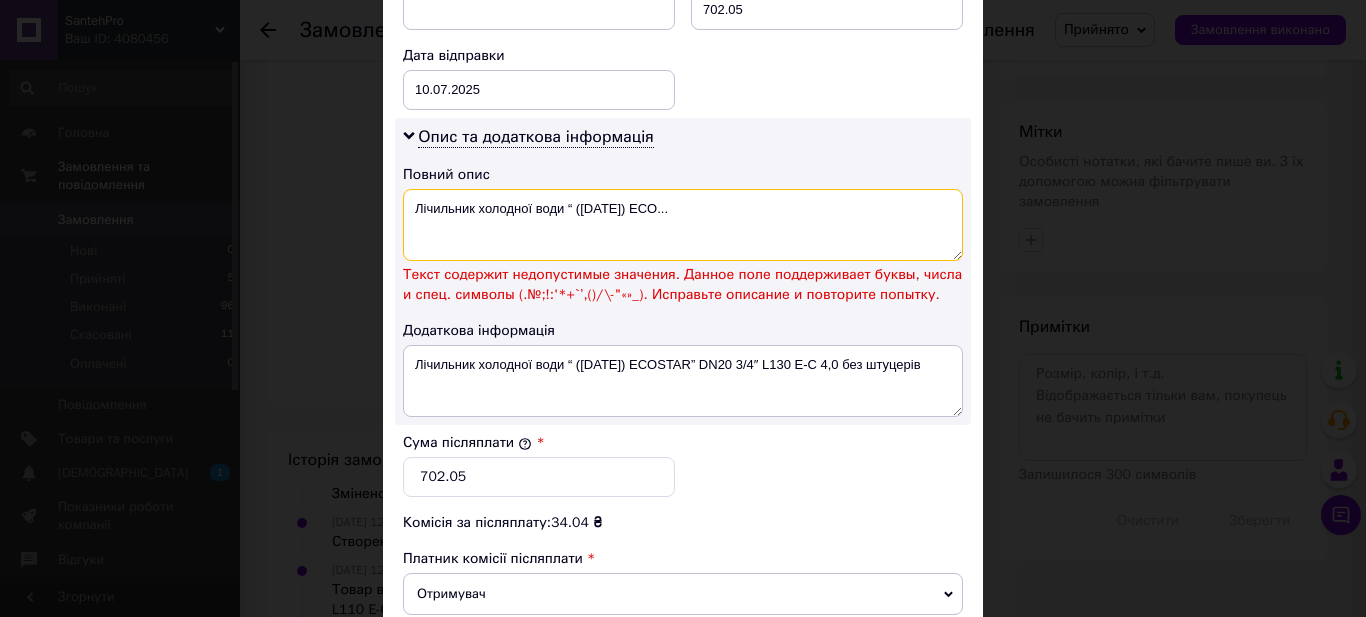 drag, startPoint x: 763, startPoint y: 206, endPoint x: 132, endPoint y: 197, distance: 631.0642 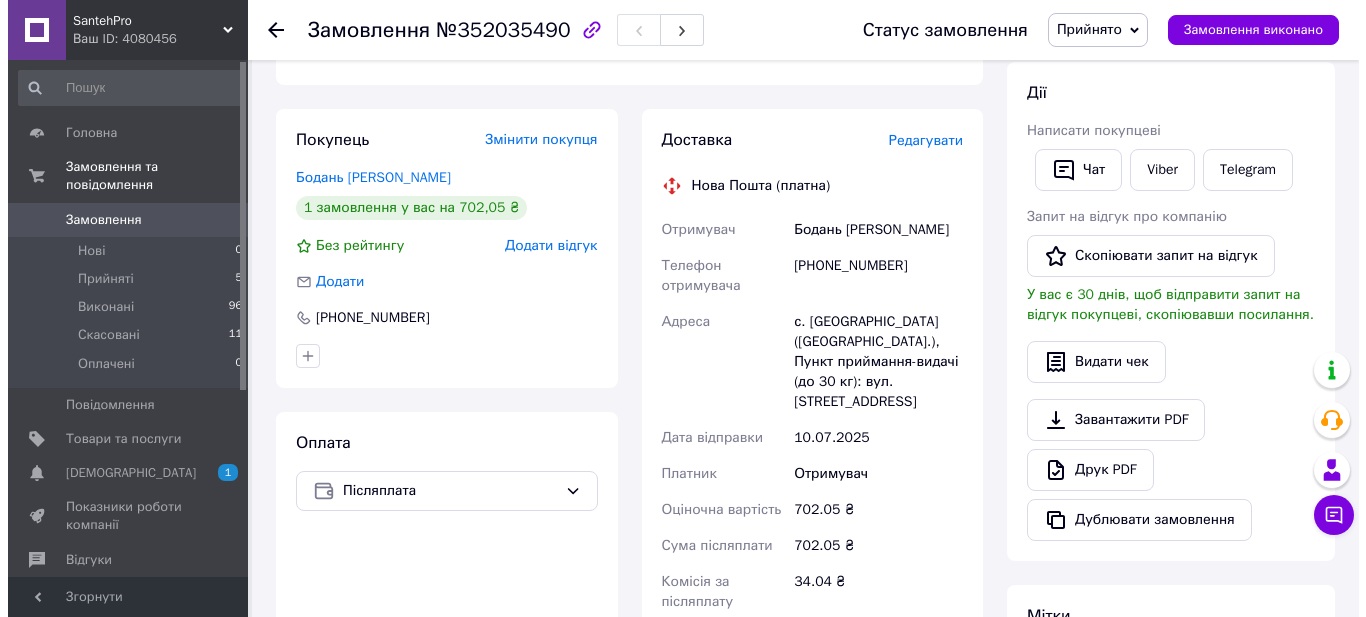 scroll, scrollTop: 308, scrollLeft: 0, axis: vertical 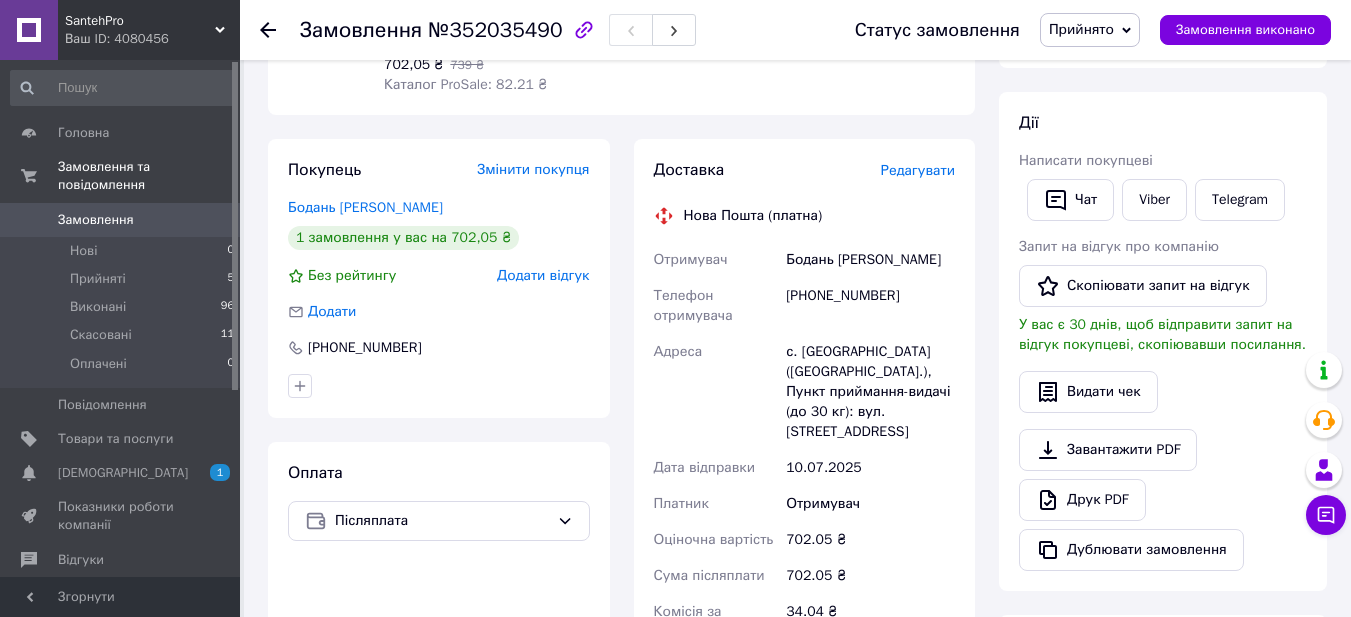 click on "Редагувати" at bounding box center [918, 170] 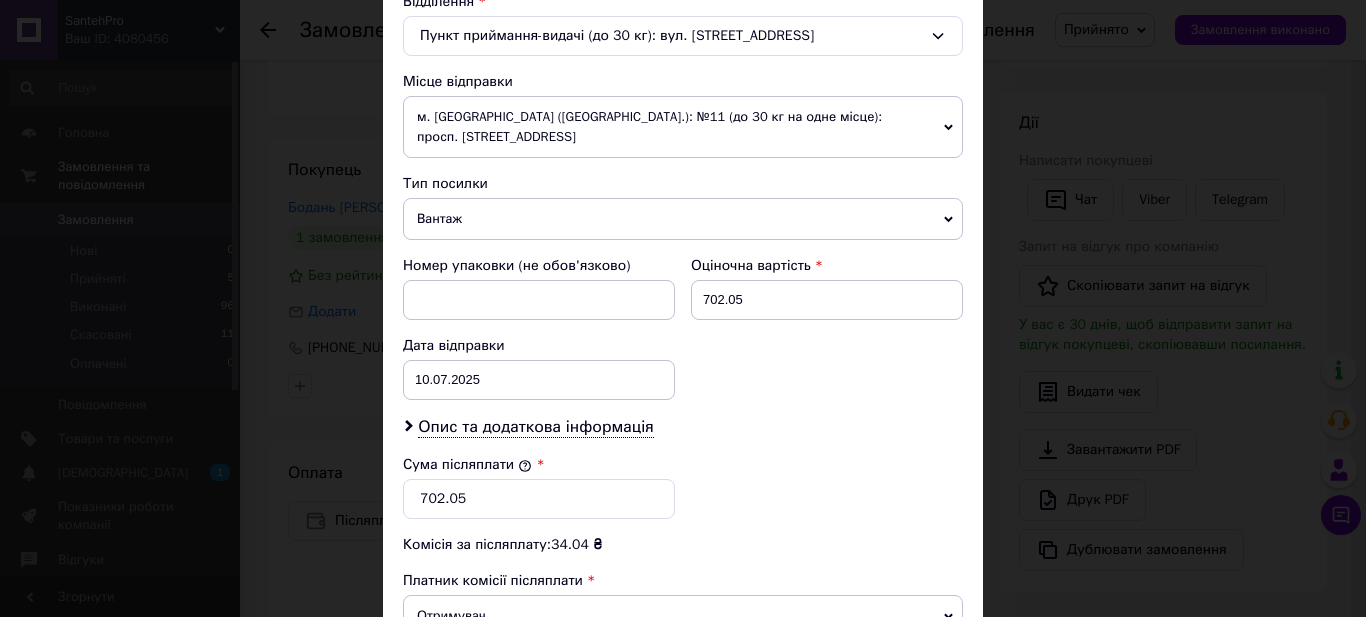scroll, scrollTop: 658, scrollLeft: 0, axis: vertical 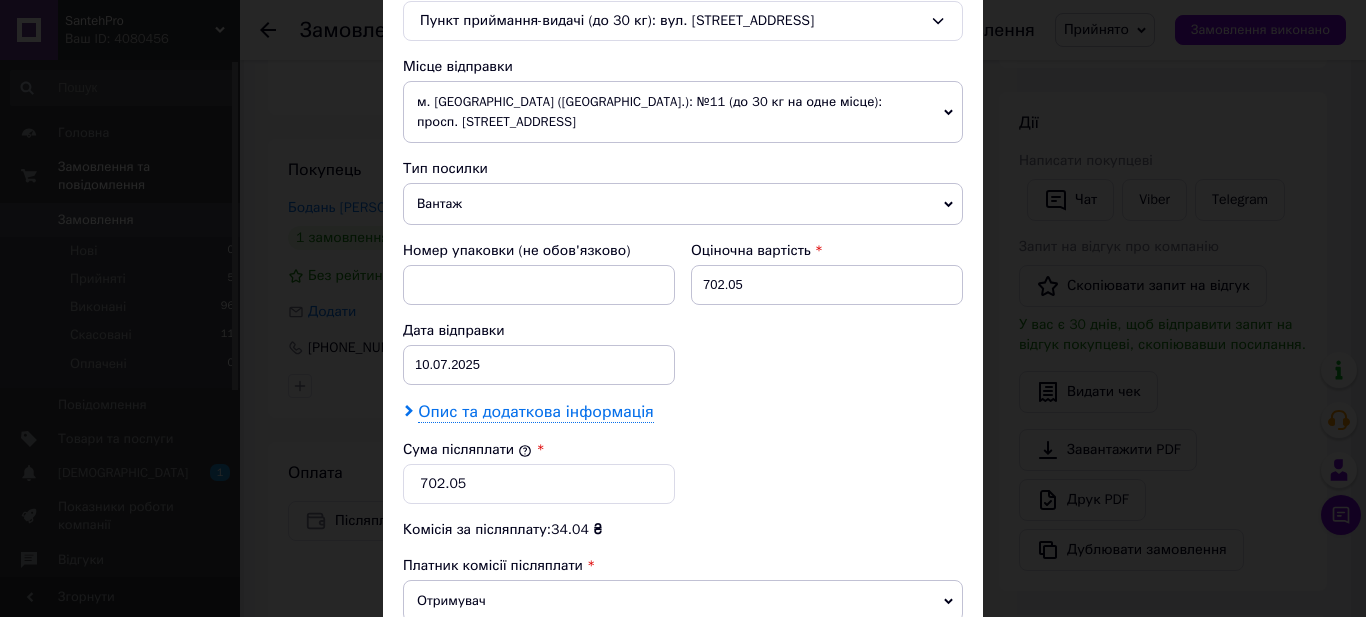 click on "Опис та додаткова інформація" at bounding box center (535, 412) 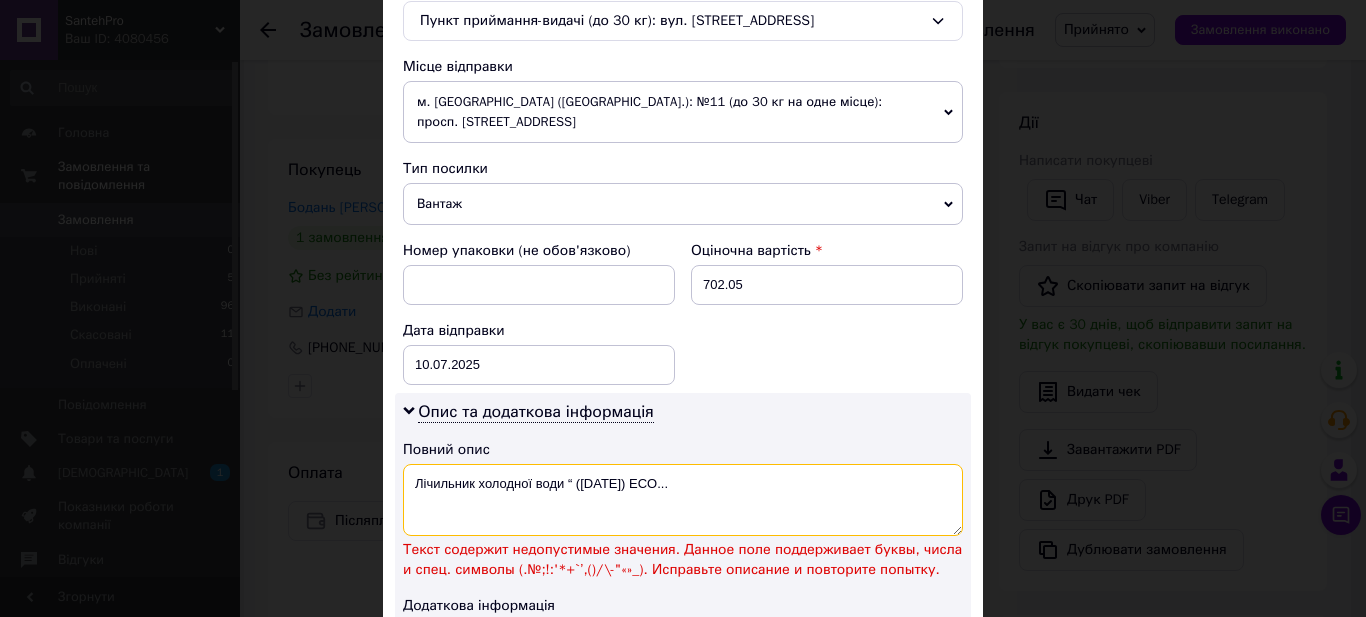 drag, startPoint x: 770, startPoint y: 488, endPoint x: 563, endPoint y: 475, distance: 207.4078 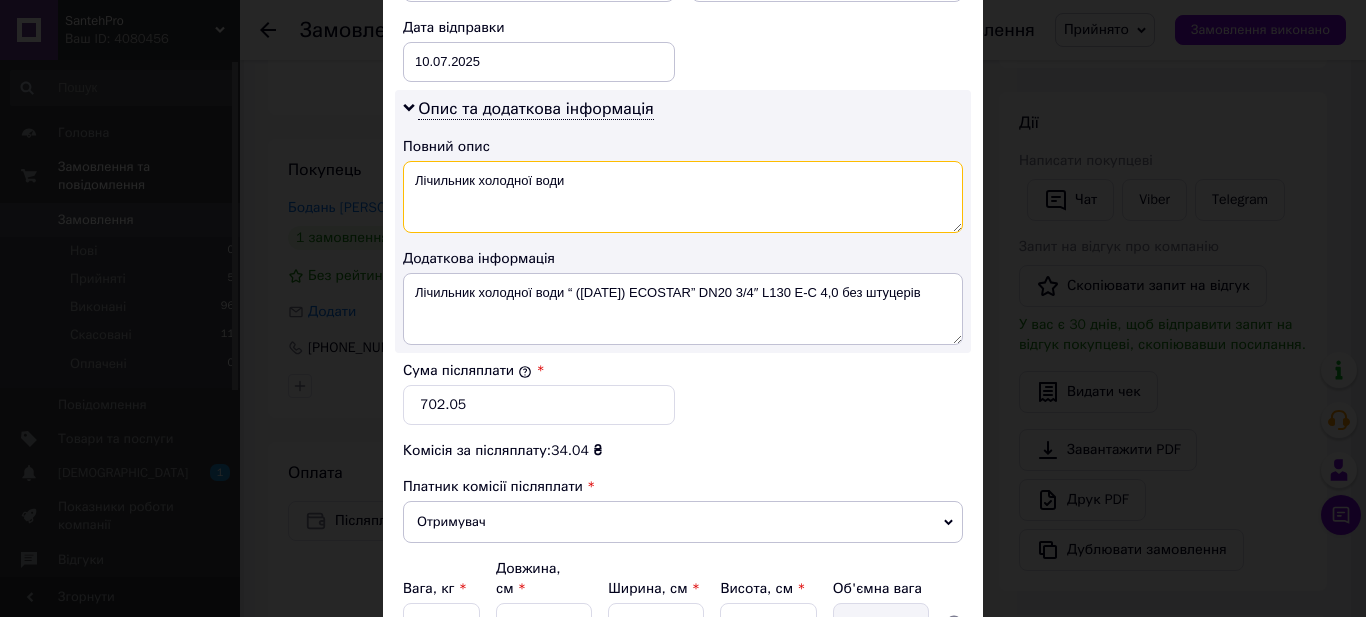 scroll, scrollTop: 964, scrollLeft: 0, axis: vertical 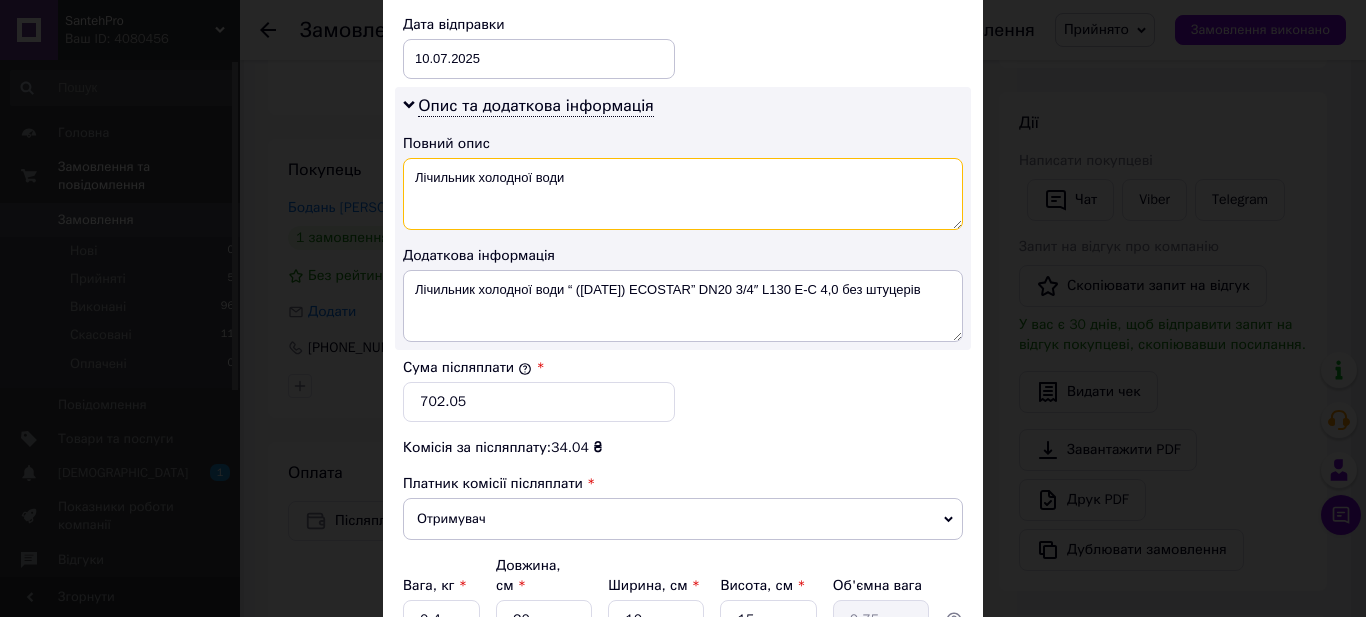 type on "Лічильник холодної води" 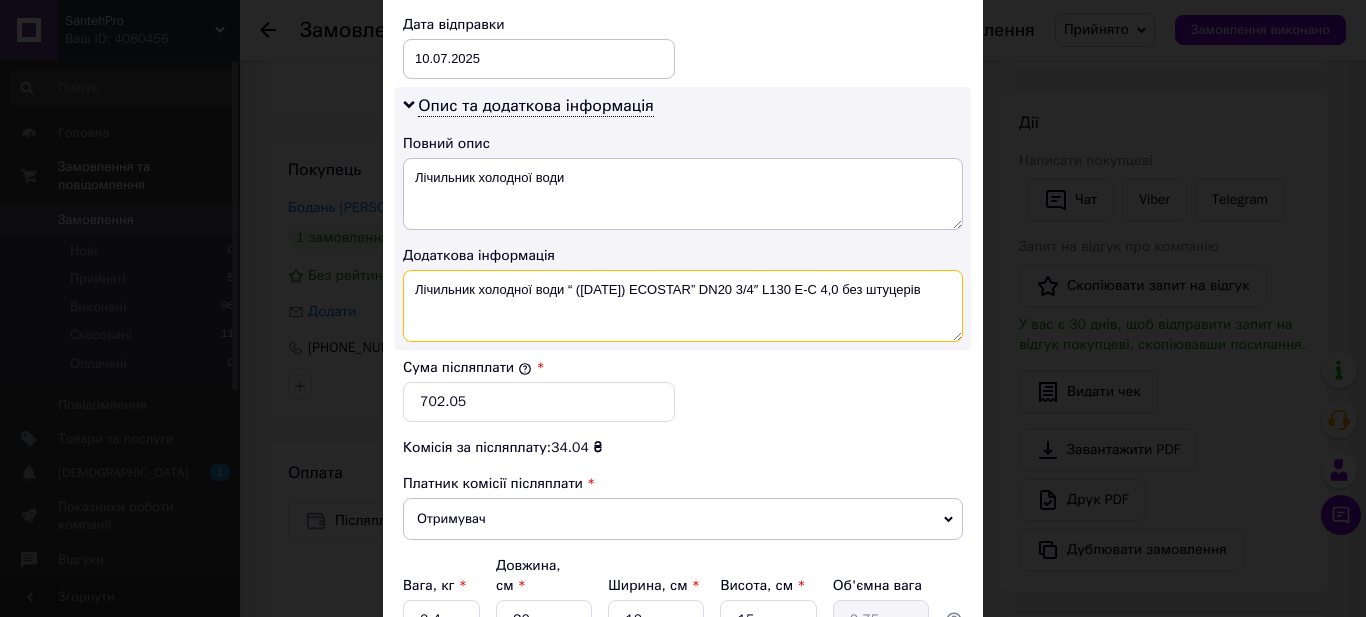 drag, startPoint x: 561, startPoint y: 284, endPoint x: 892, endPoint y: 293, distance: 331.12234 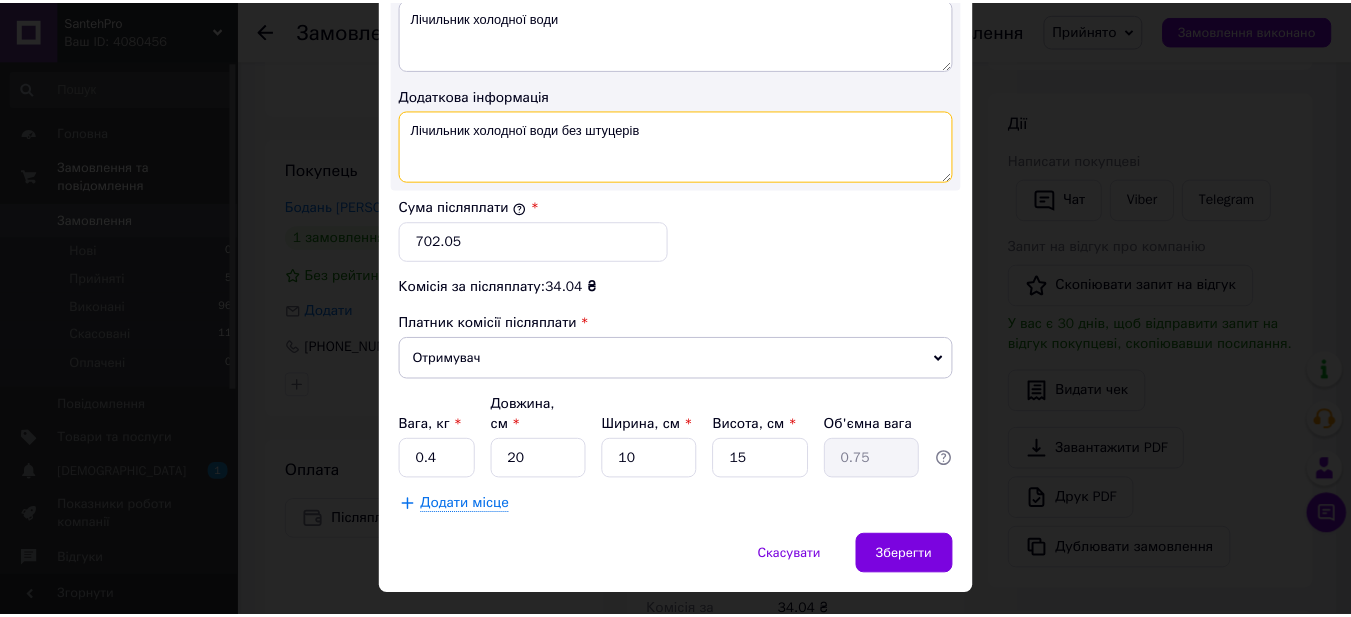 scroll, scrollTop: 1153, scrollLeft: 0, axis: vertical 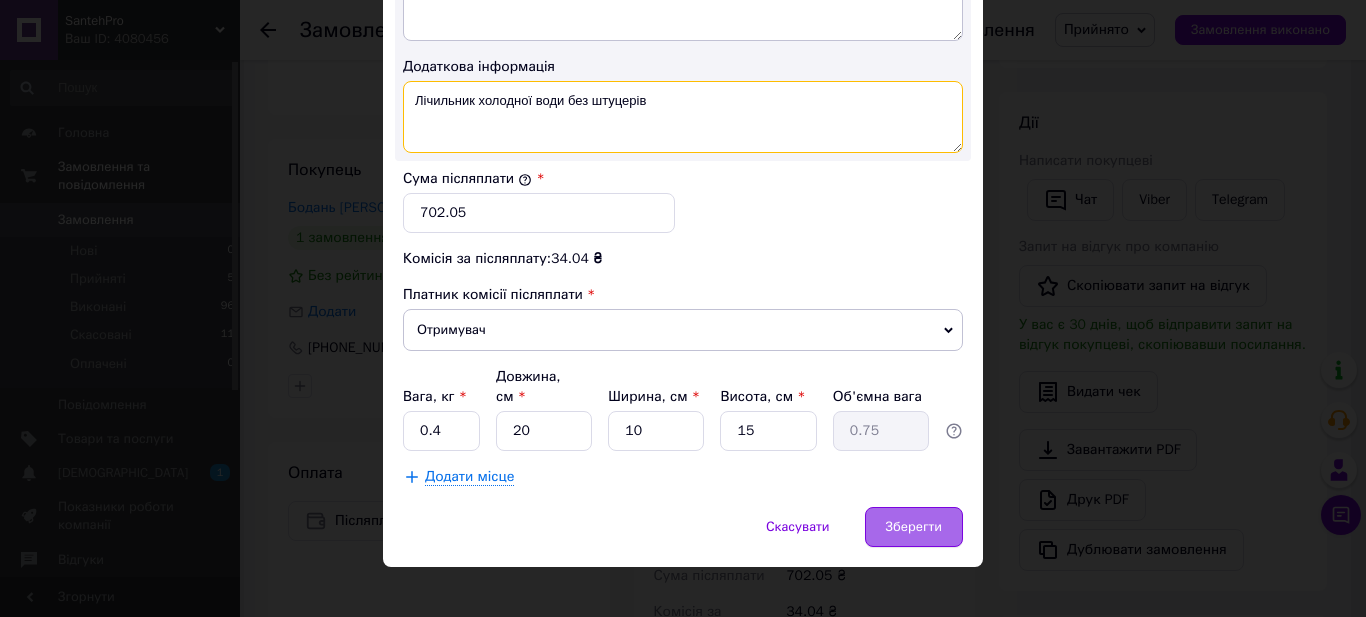 type on "Лічильник холодної води без штуцерів" 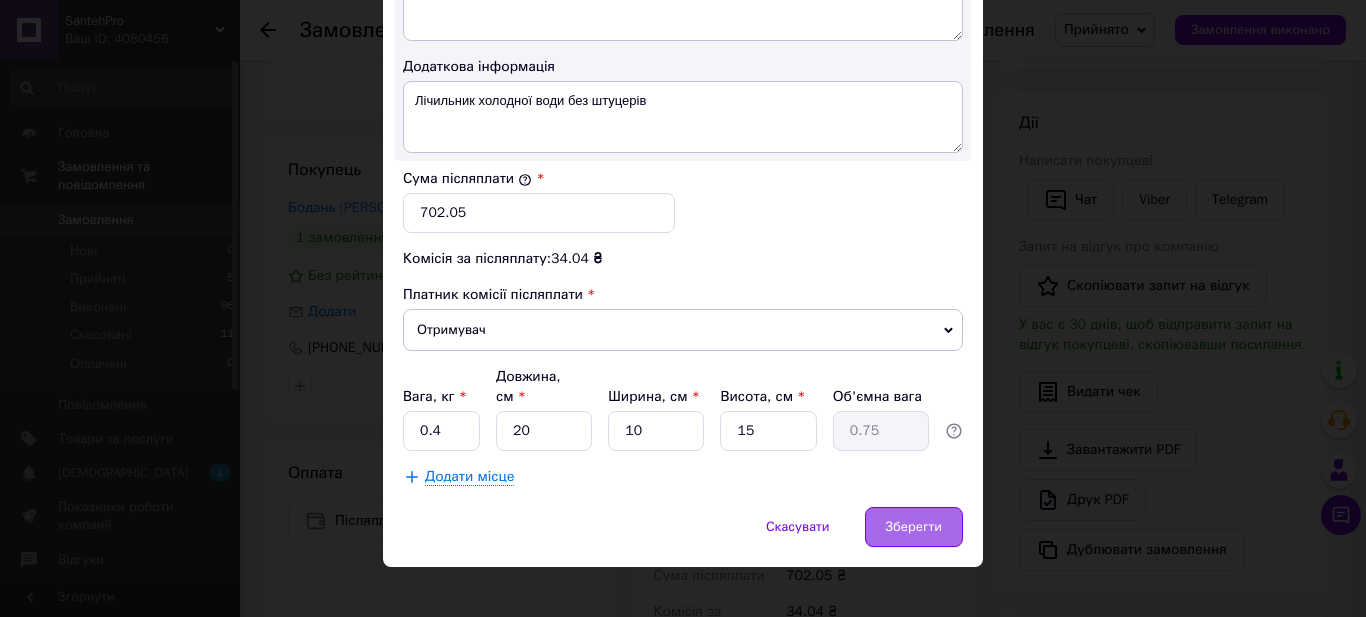 click on "Зберегти" at bounding box center (914, 527) 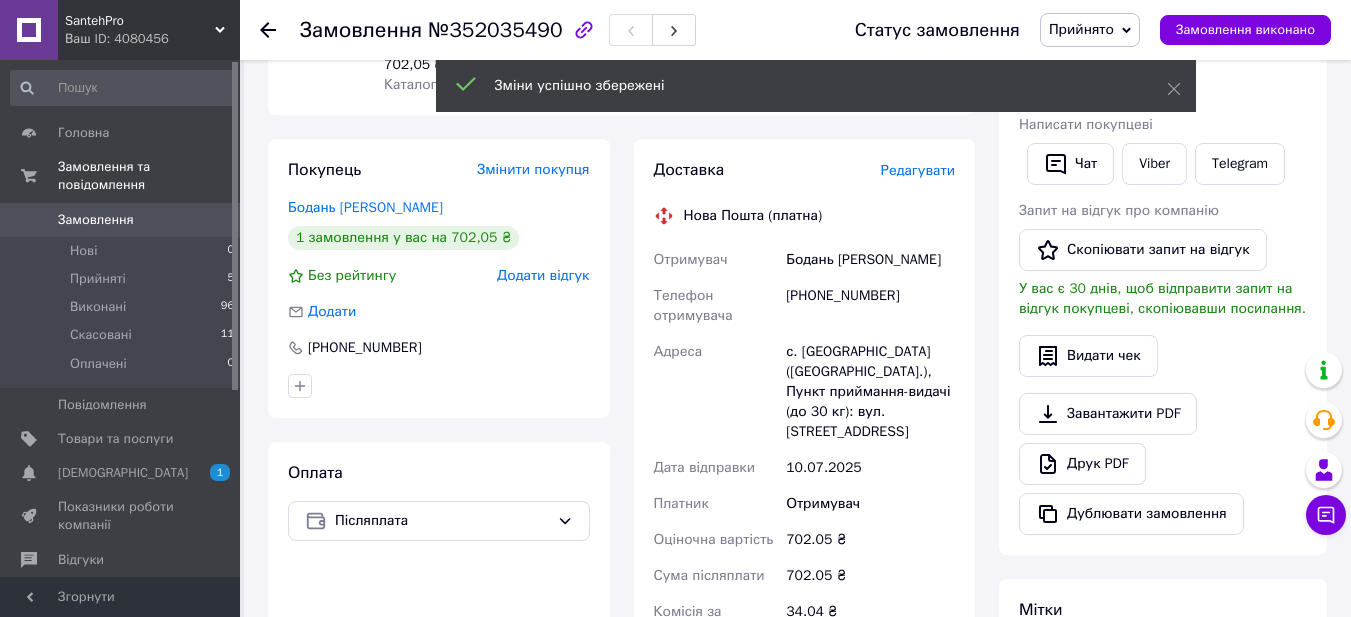 scroll, scrollTop: 540, scrollLeft: 0, axis: vertical 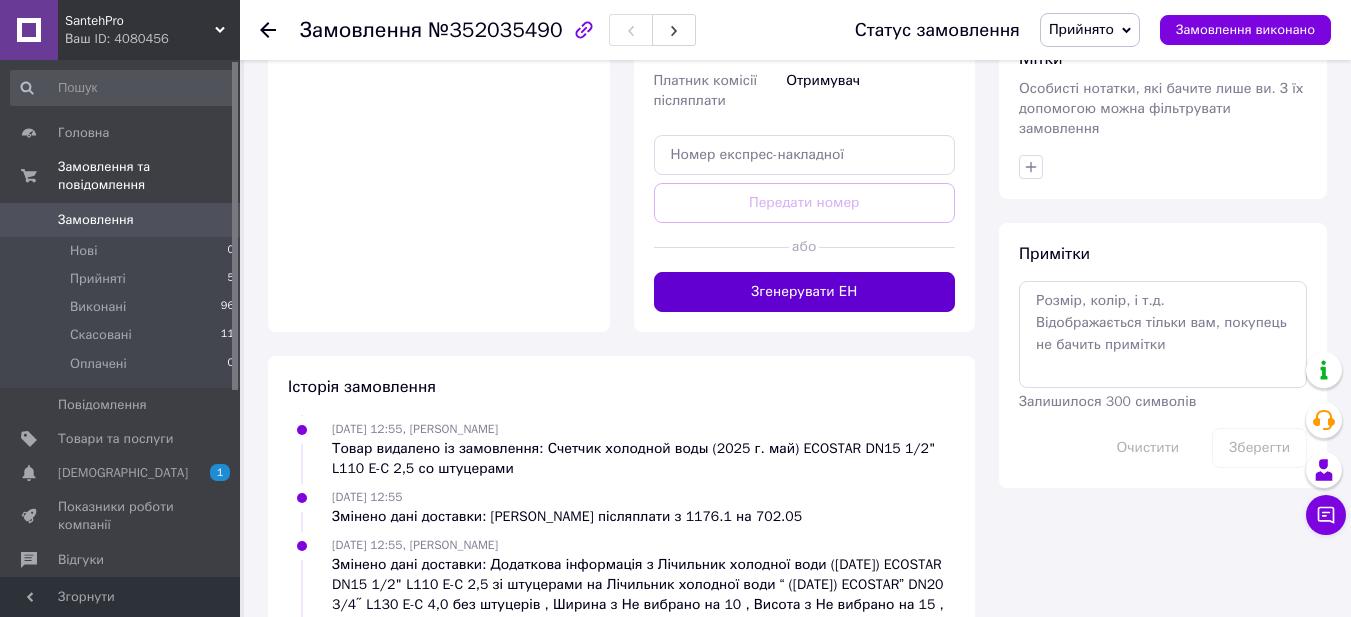click on "Згенерувати ЕН" at bounding box center [805, 292] 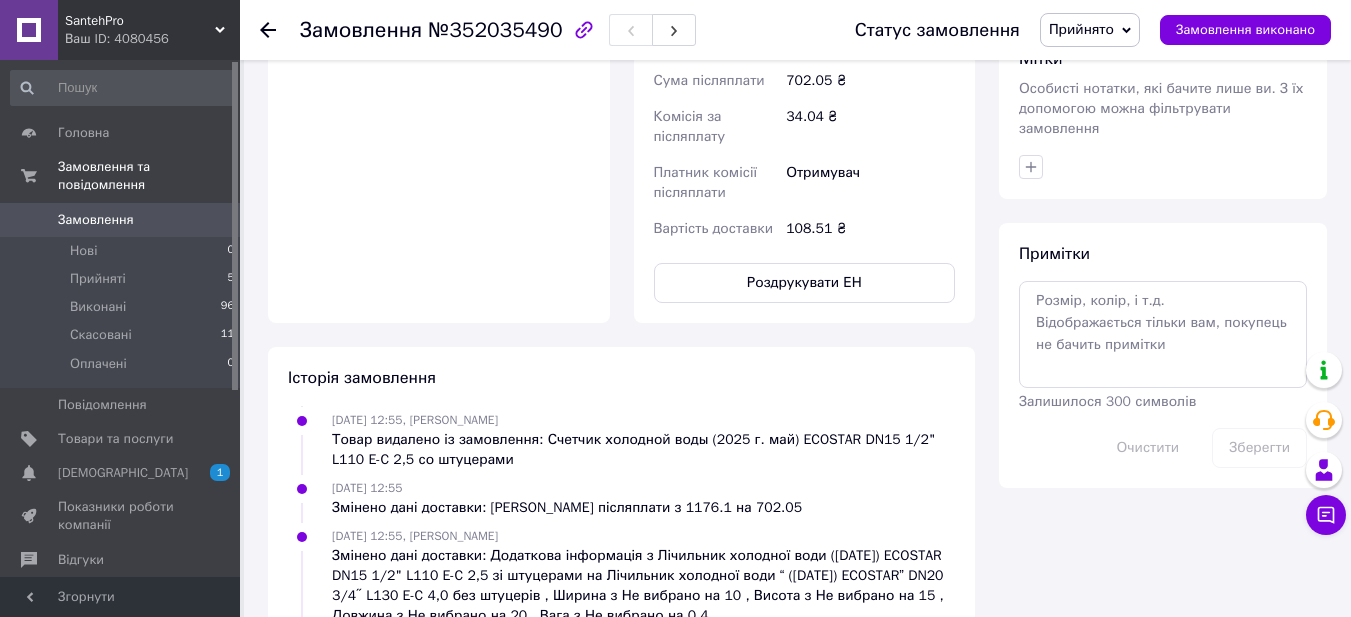 scroll, scrollTop: 588, scrollLeft: 0, axis: vertical 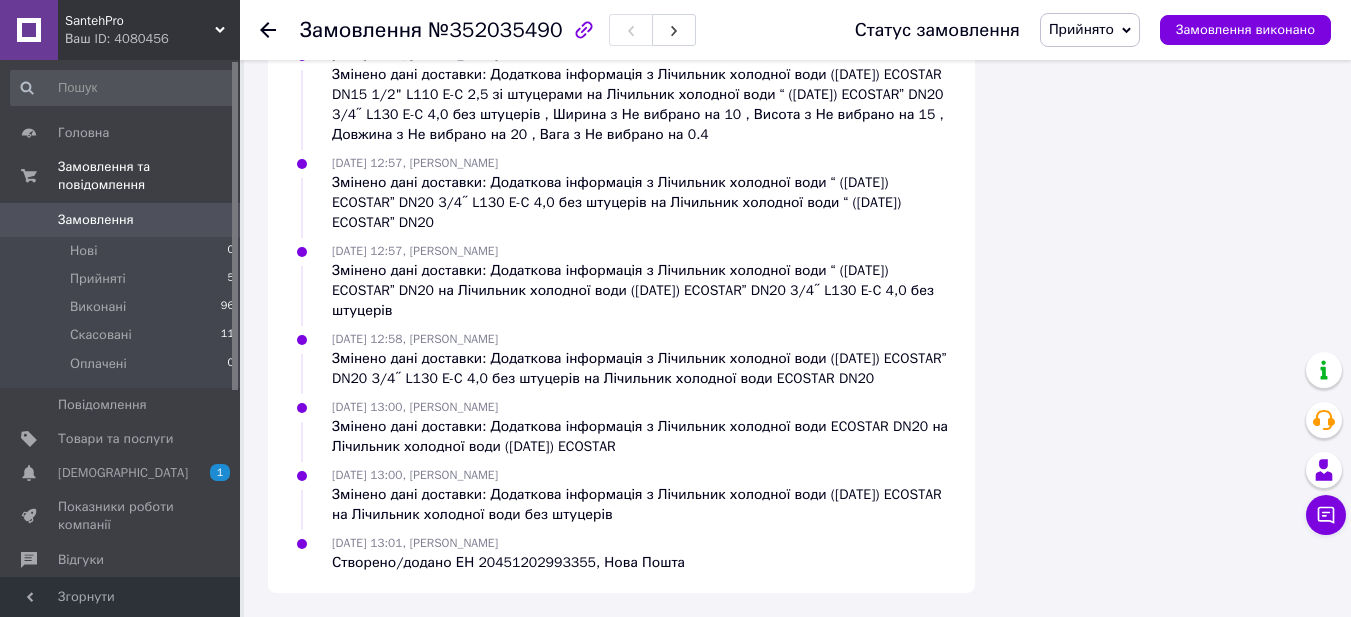 click 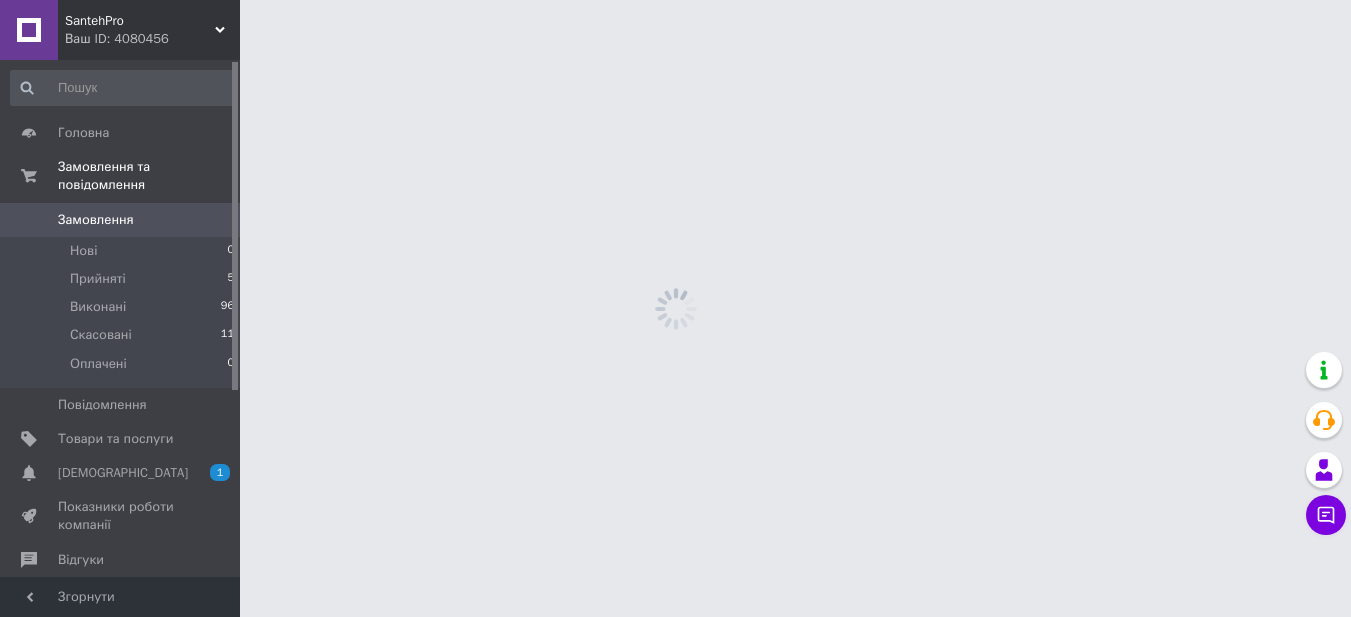 scroll, scrollTop: 0, scrollLeft: 0, axis: both 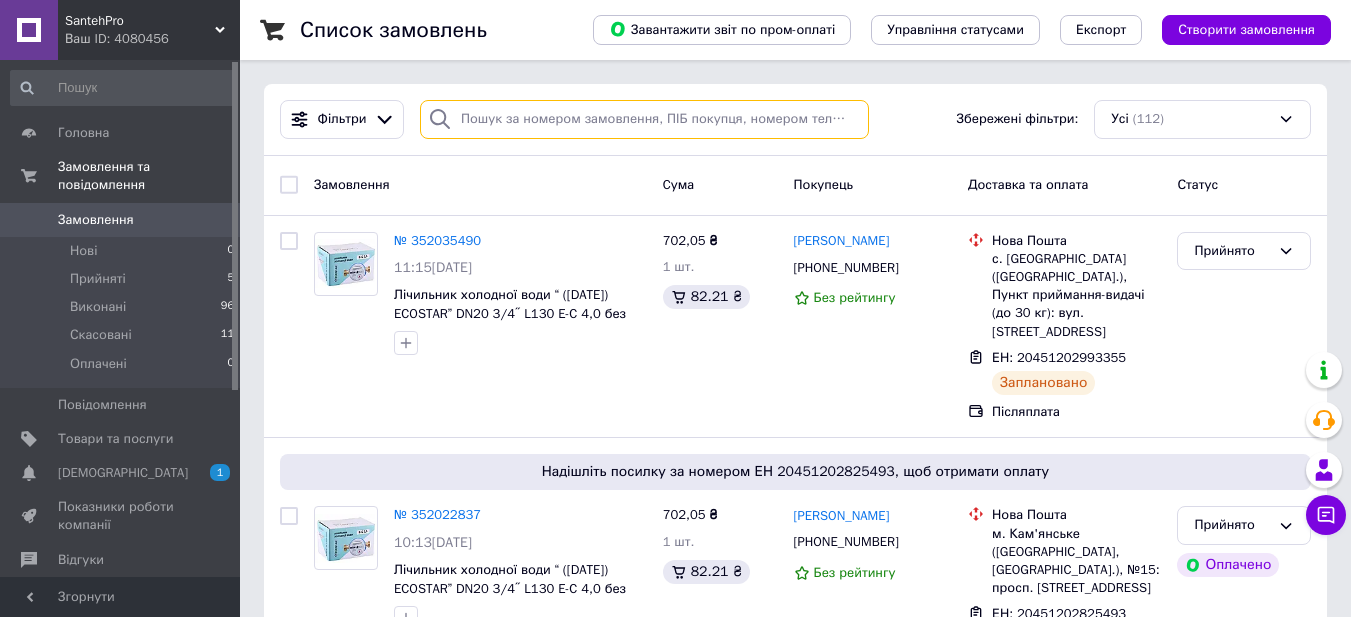 click at bounding box center [644, 119] 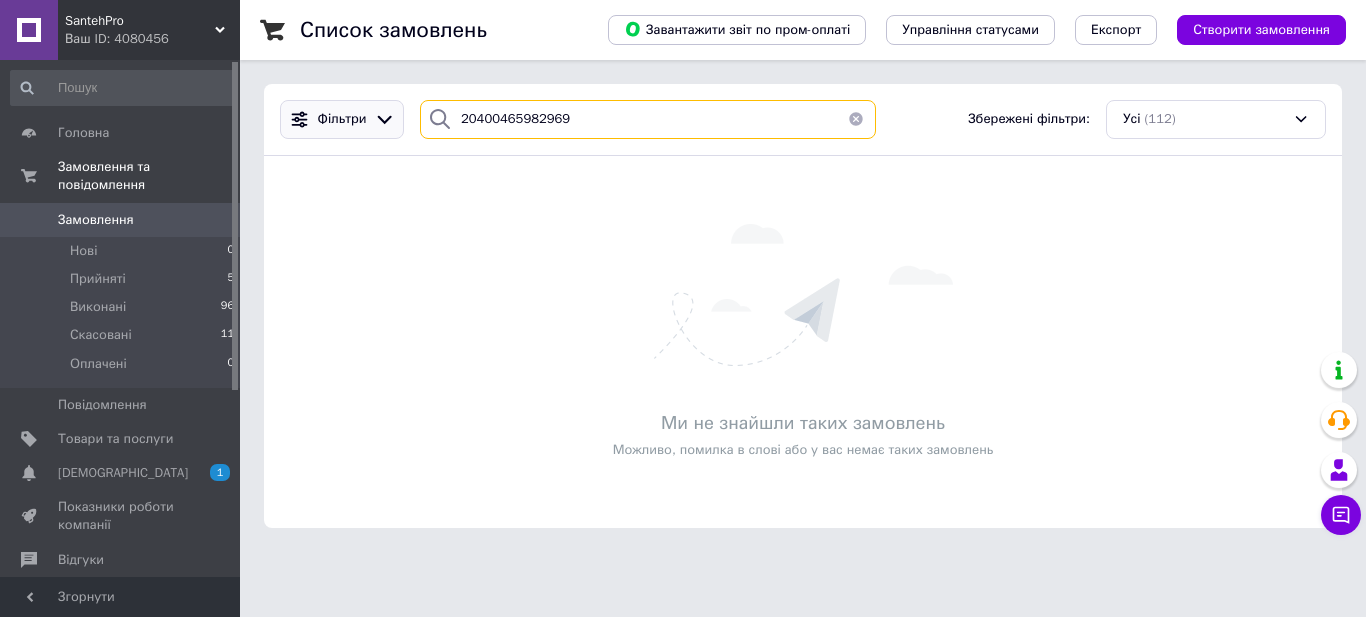 drag, startPoint x: 587, startPoint y: 124, endPoint x: 376, endPoint y: 103, distance: 212.04245 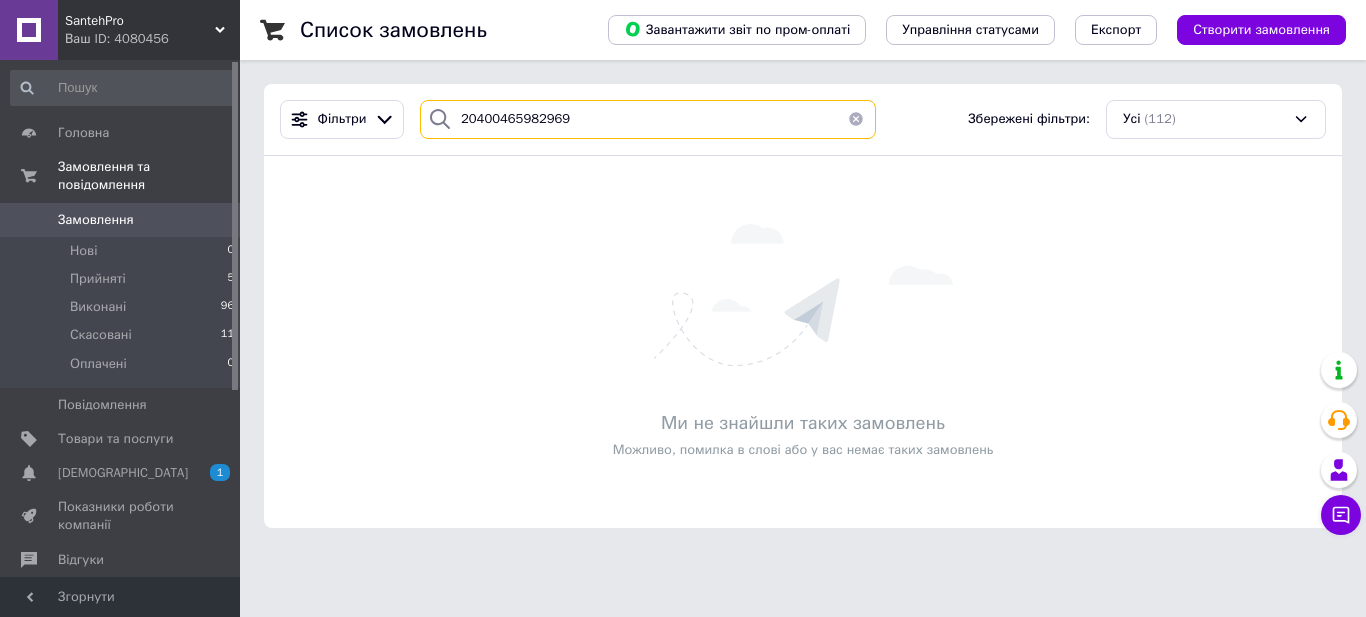 type 